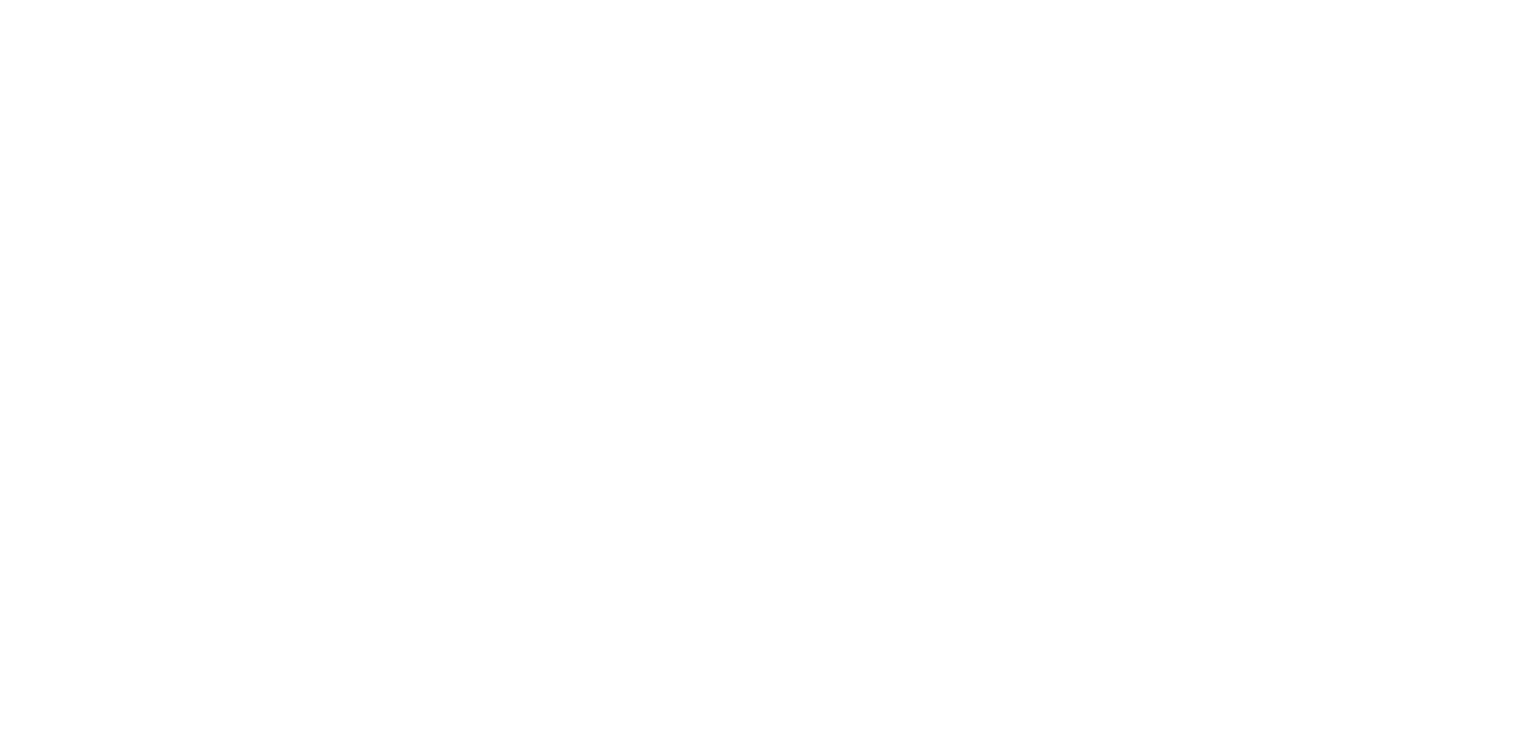 select on "*" 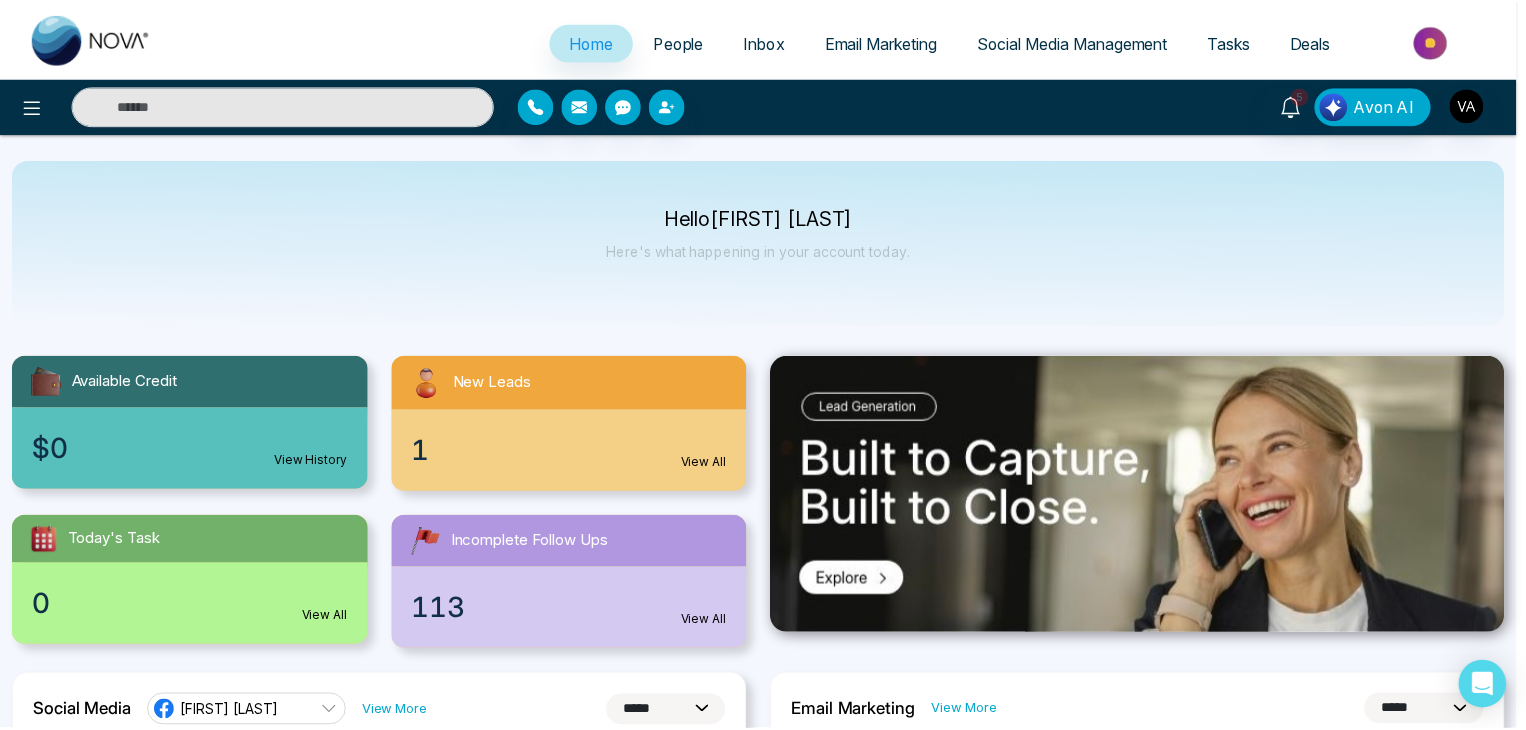 scroll, scrollTop: 0, scrollLeft: 0, axis: both 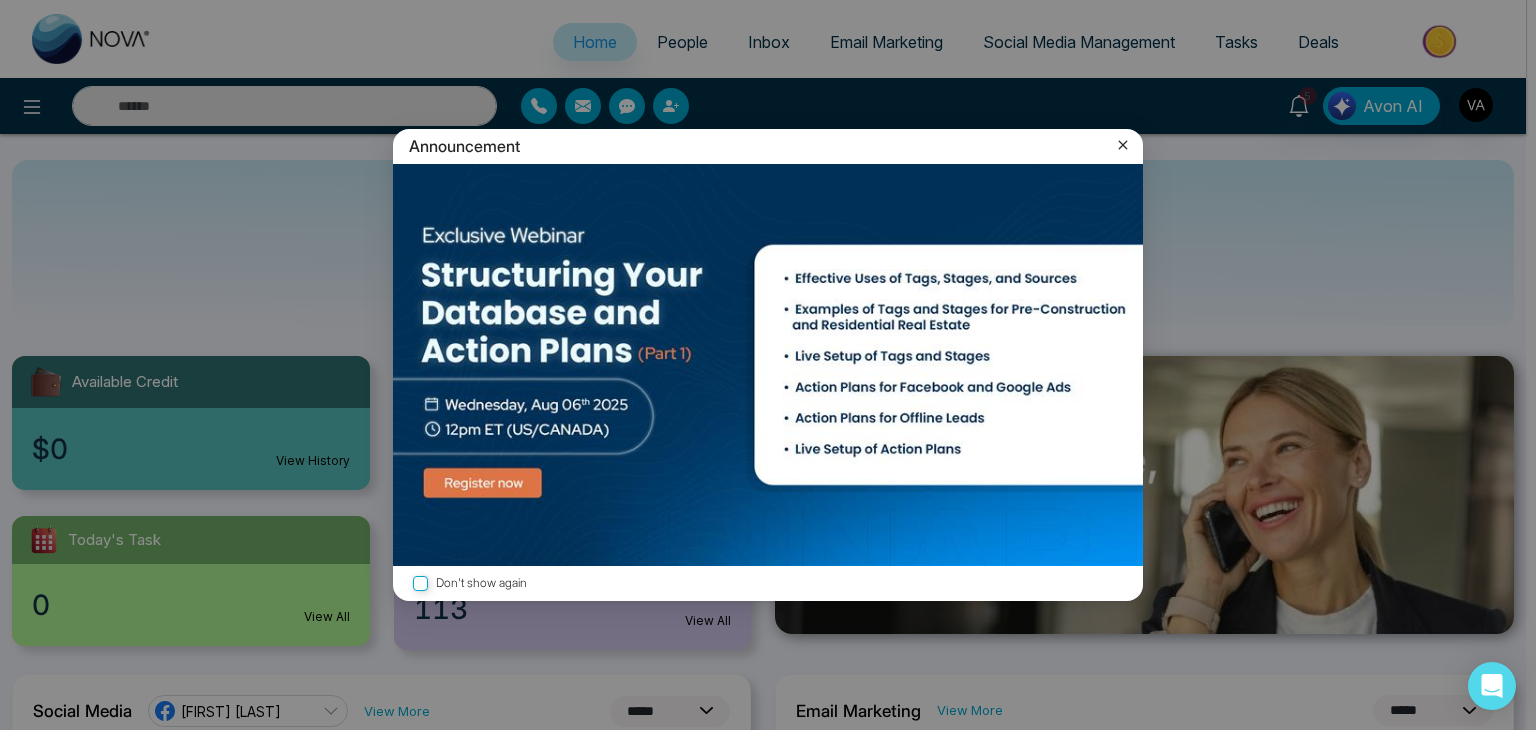 click 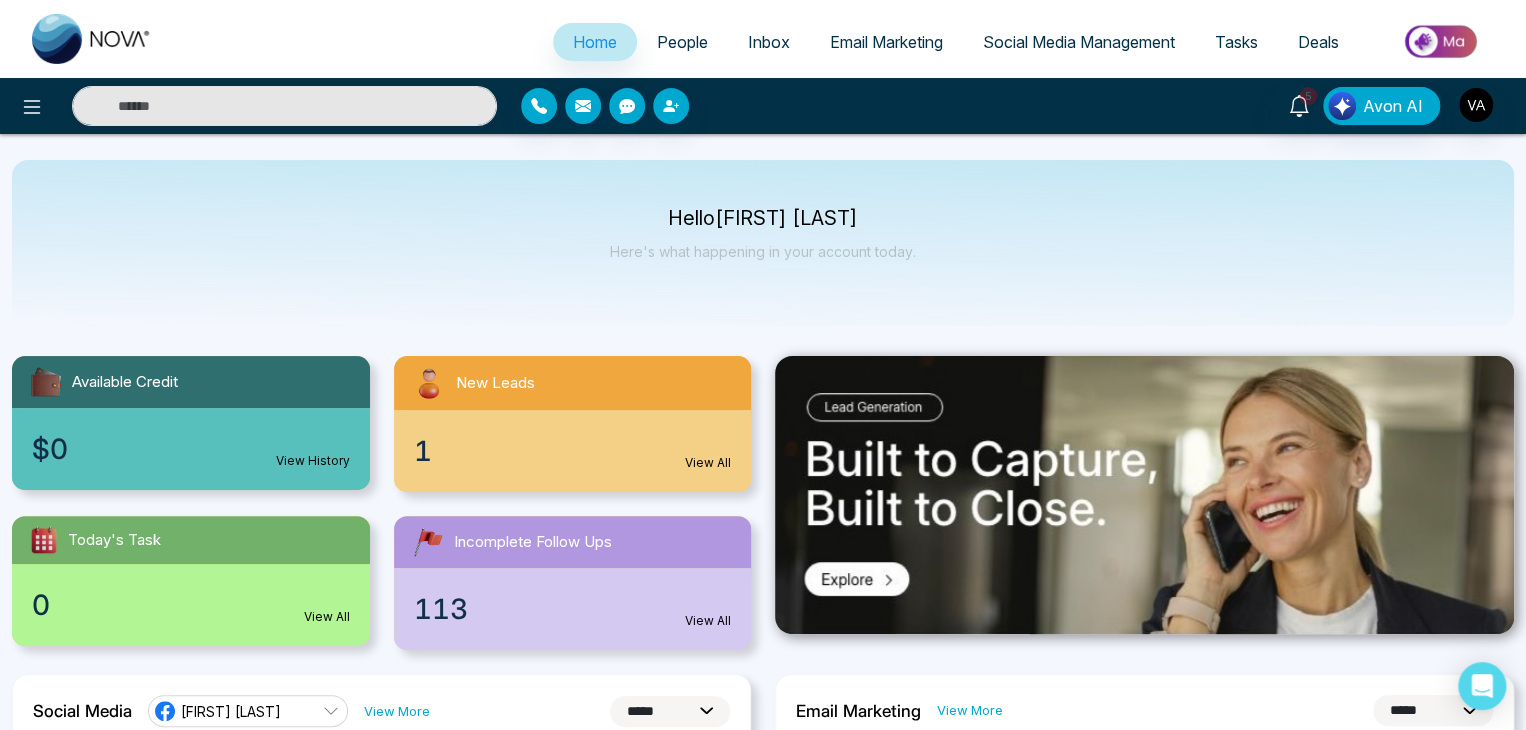 click on "5 Avon AI" at bounding box center (1208, 106) 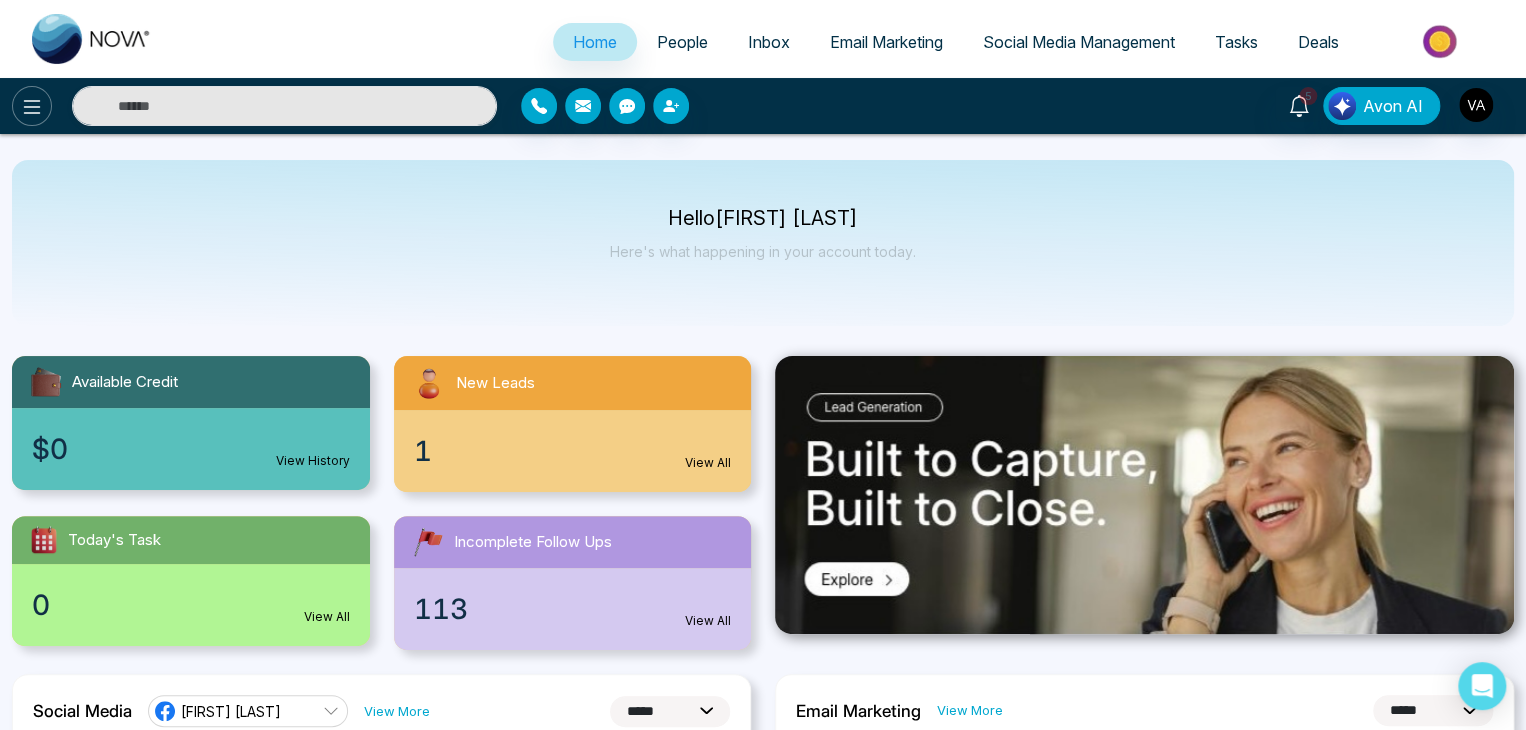 click 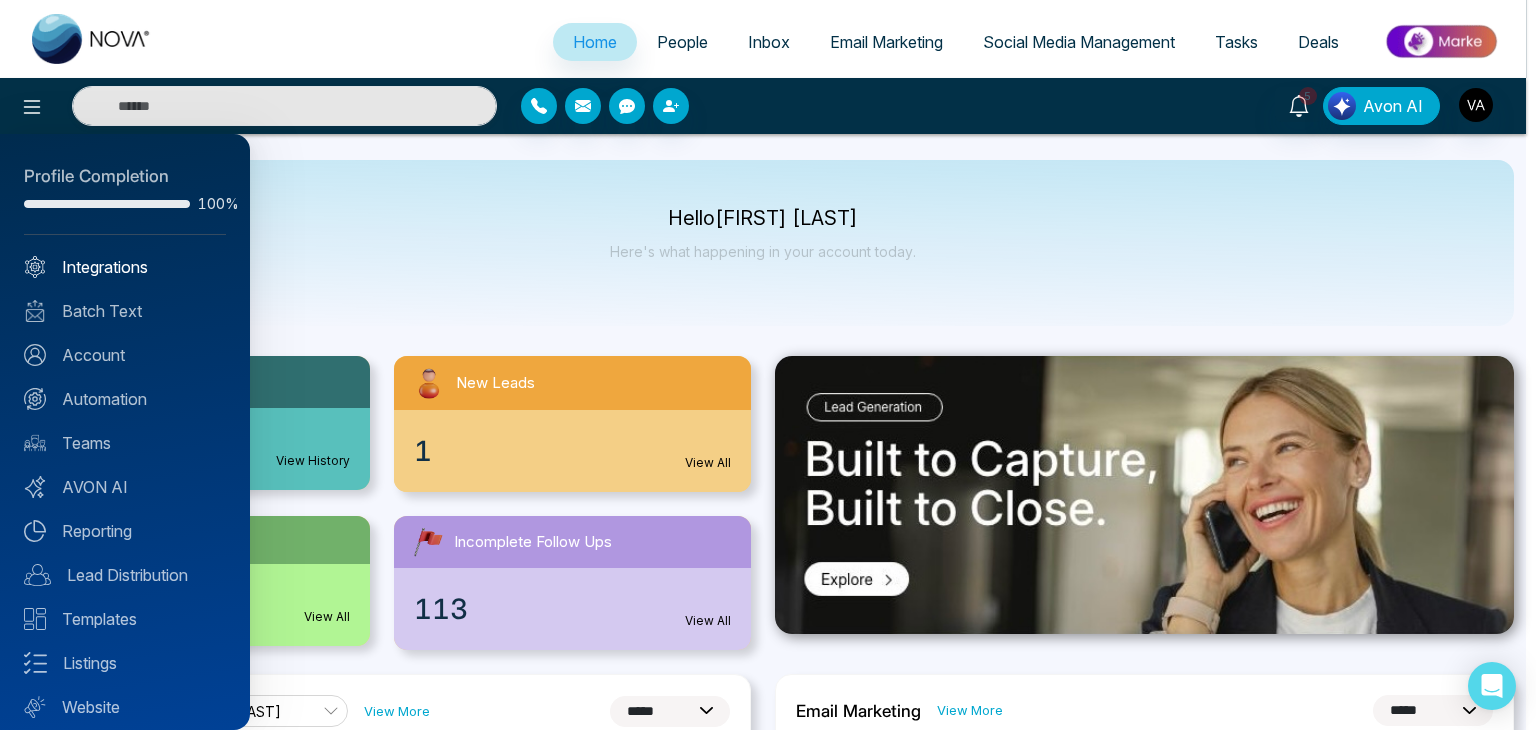 click on "Integrations" at bounding box center [125, 267] 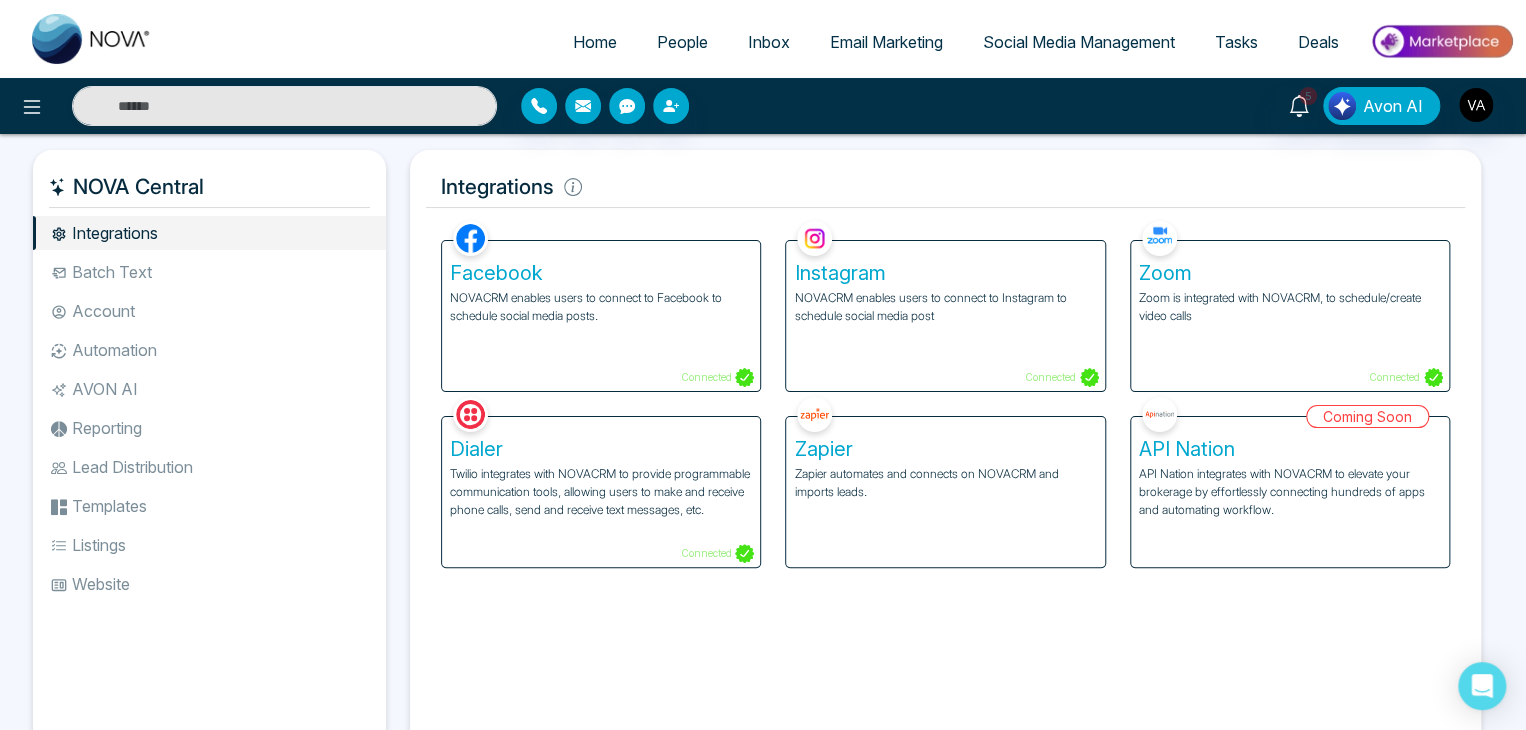 click on "NOVACRM enables users to connect to Facebook to schedule social media  posts." at bounding box center [601, 307] 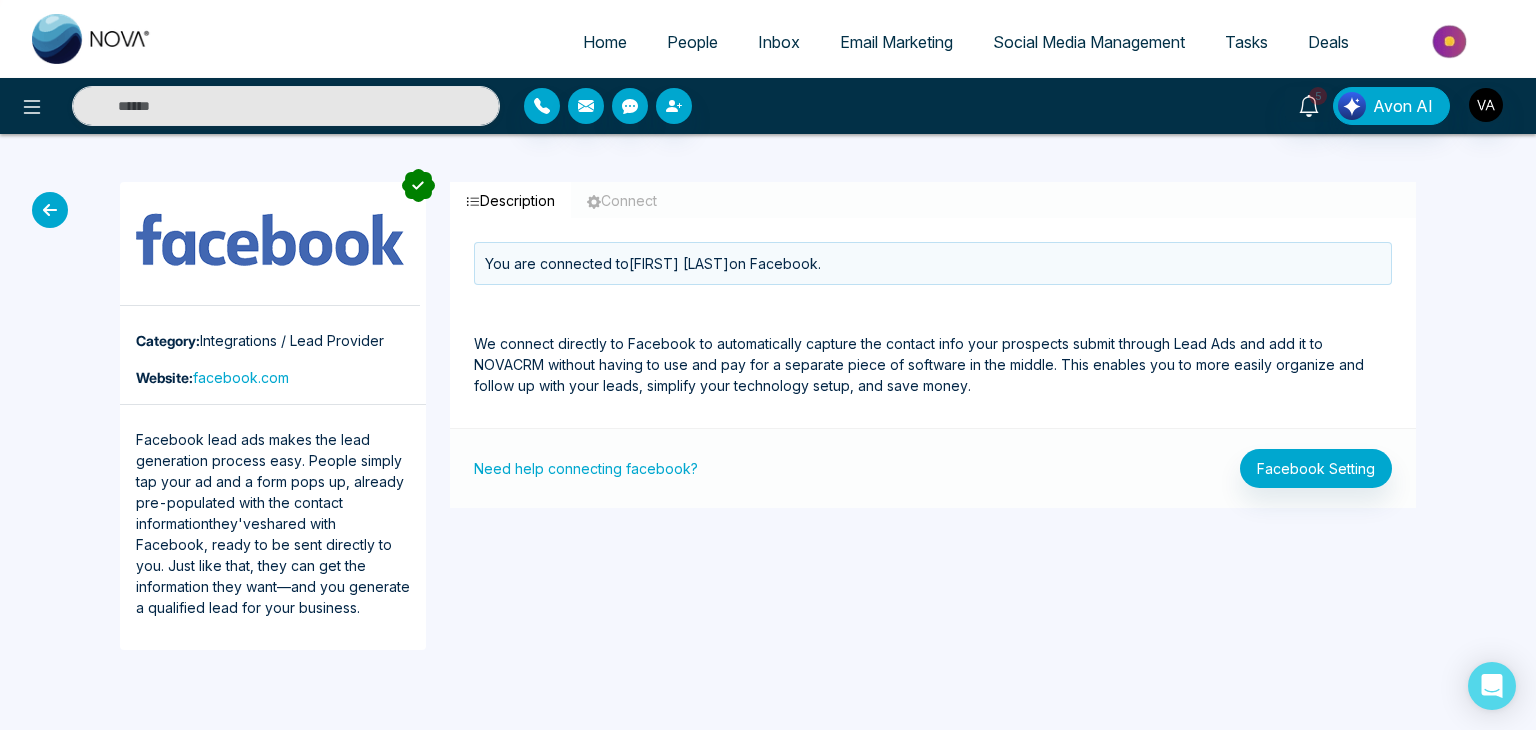 click at bounding box center [50, 210] 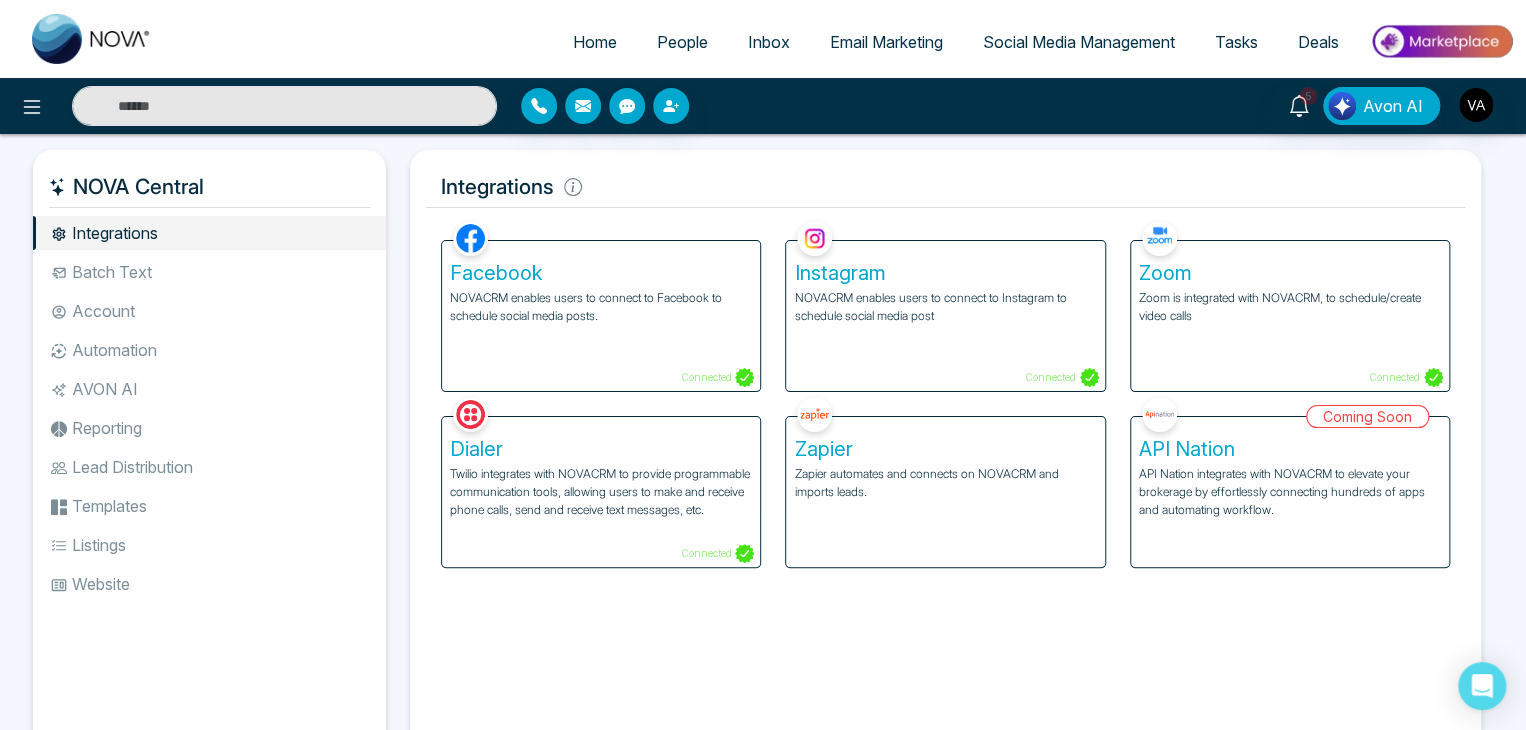 click on "Zoom" at bounding box center [1290, 273] 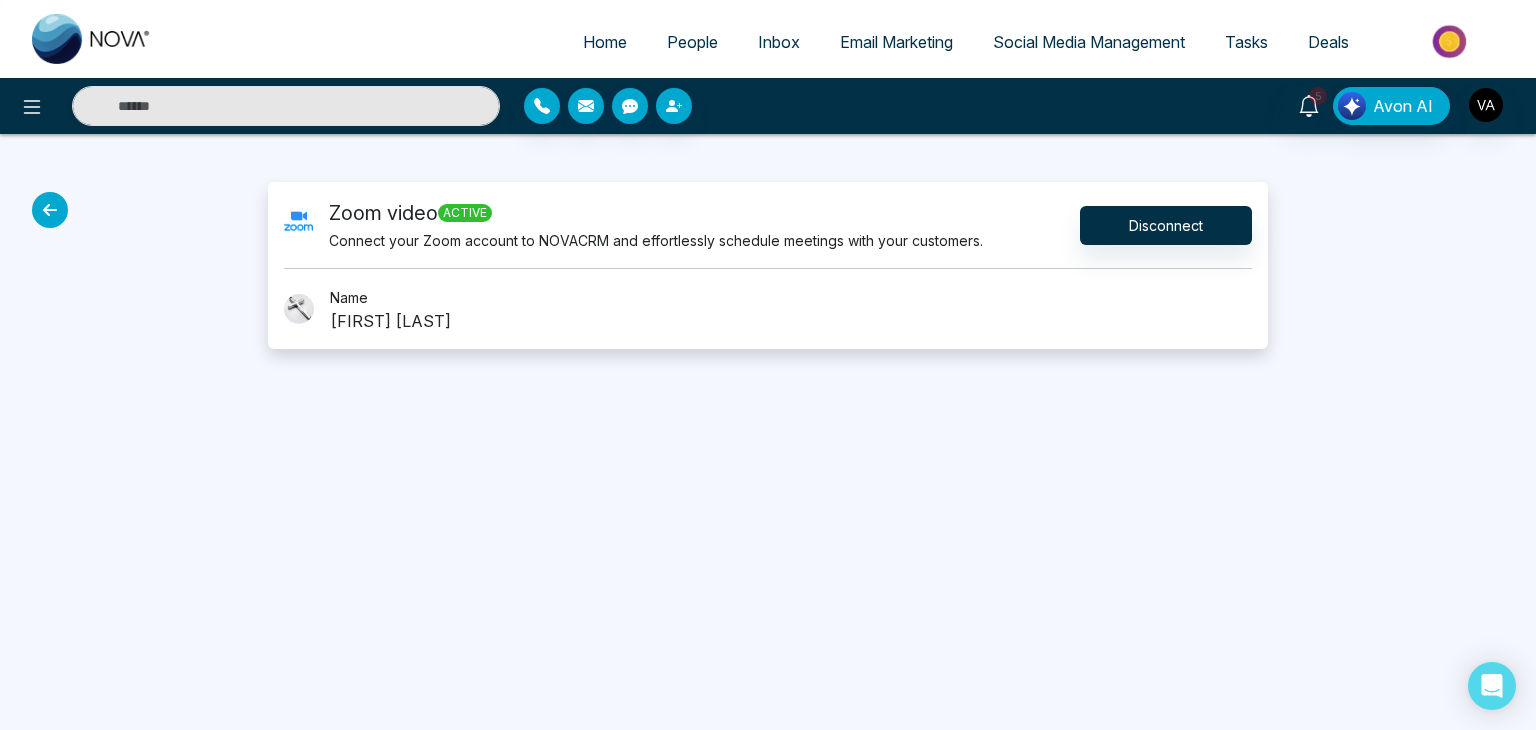 click on "Tasks" at bounding box center (1246, 42) 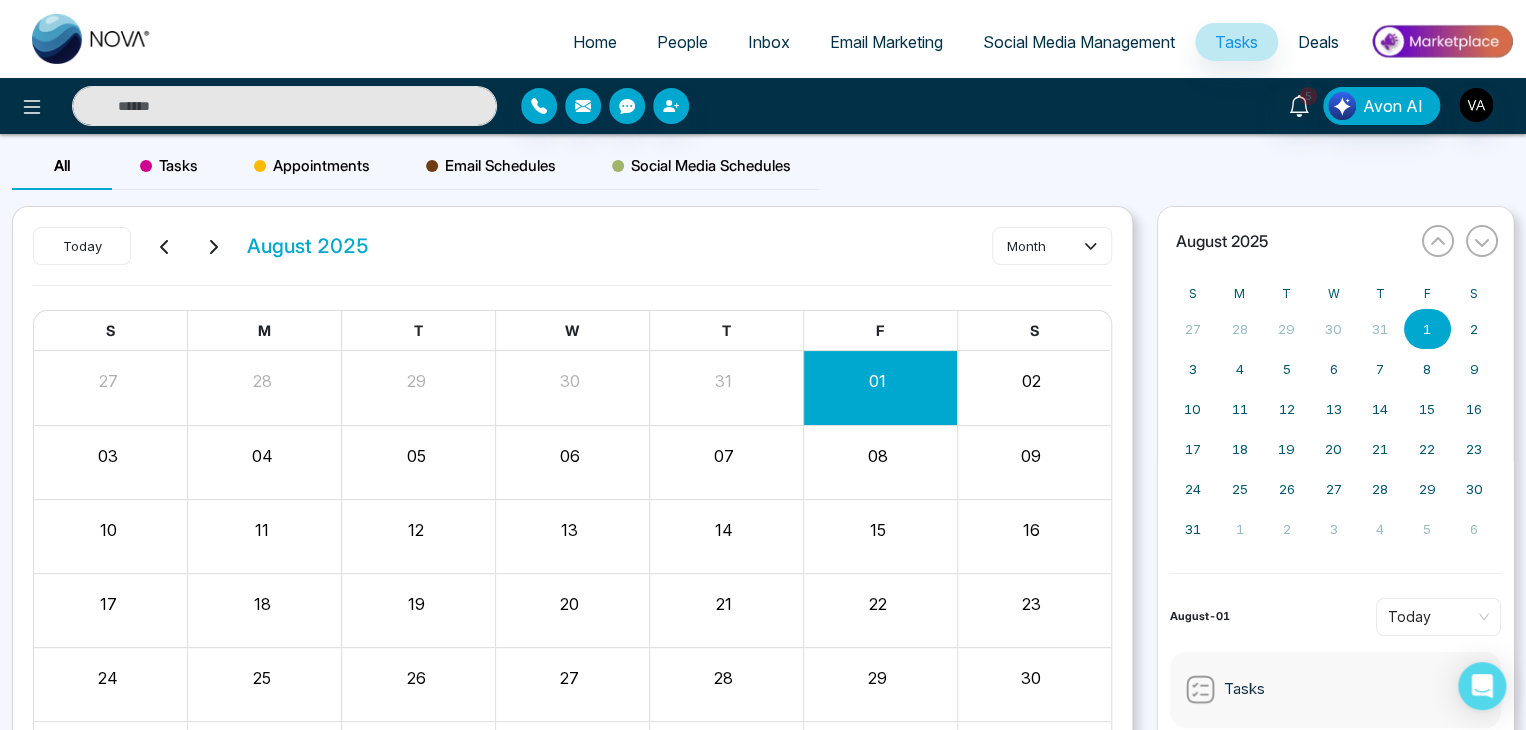 click on "Appointments" at bounding box center [312, 166] 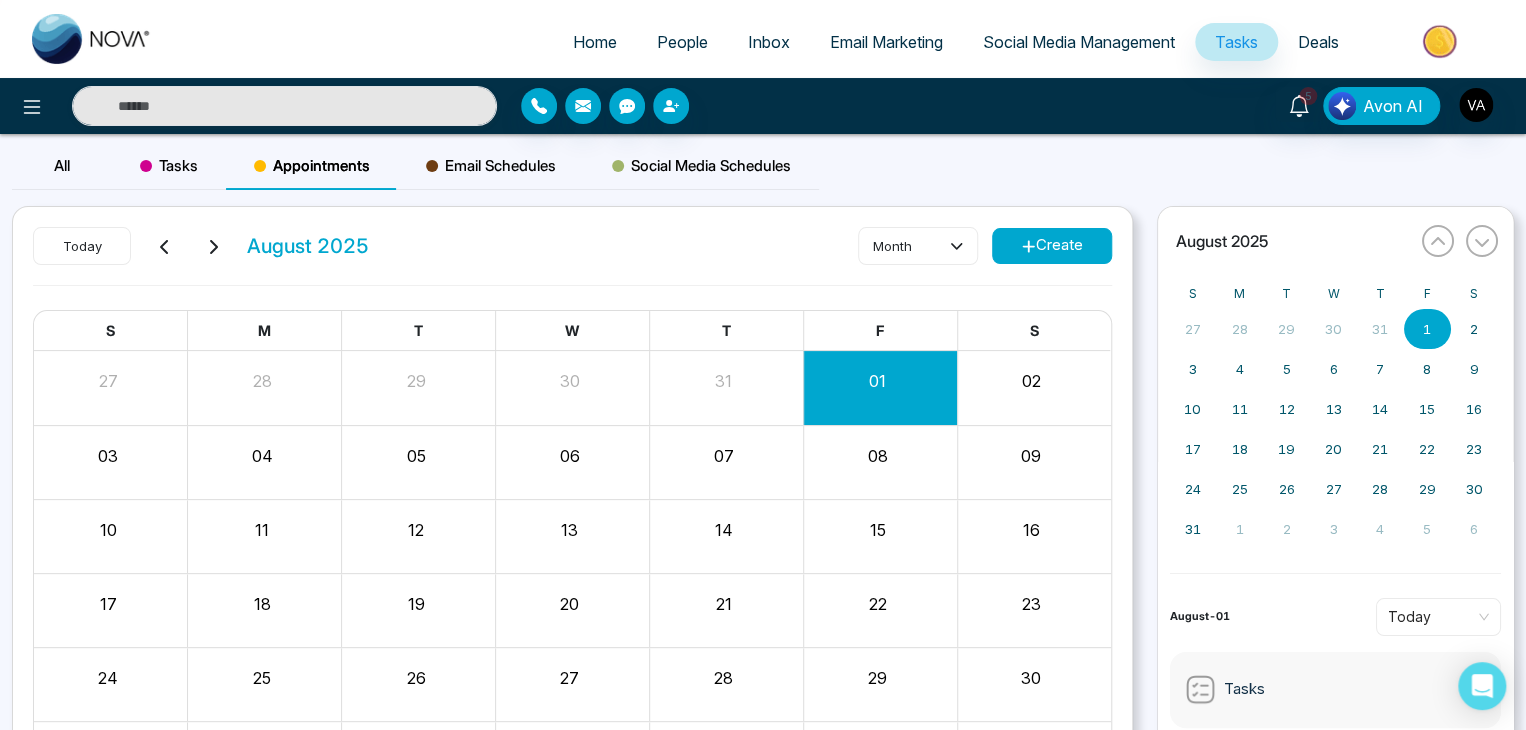 click on "15" at bounding box center [877, 530] 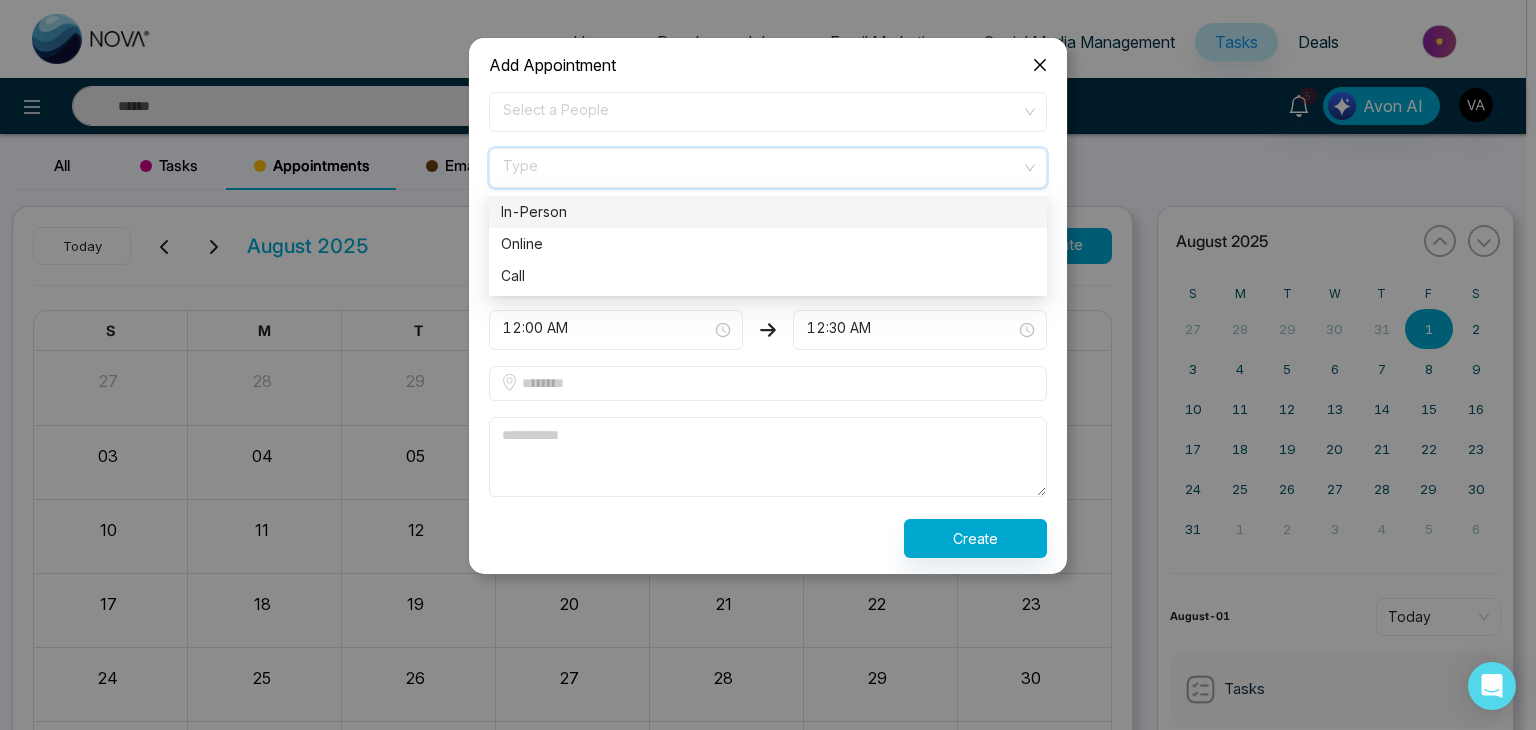 click at bounding box center [761, 164] 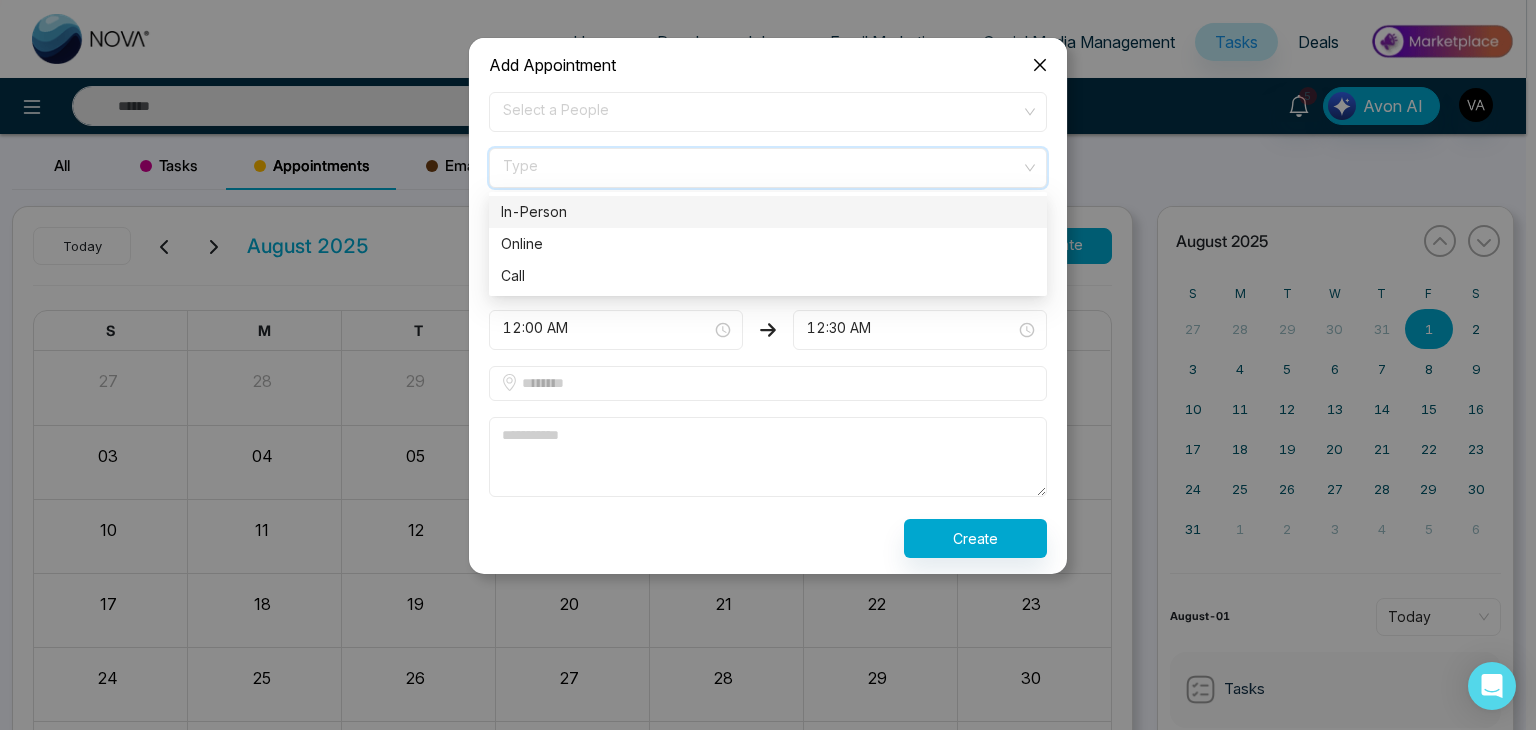 click on "In-Person" at bounding box center (768, 212) 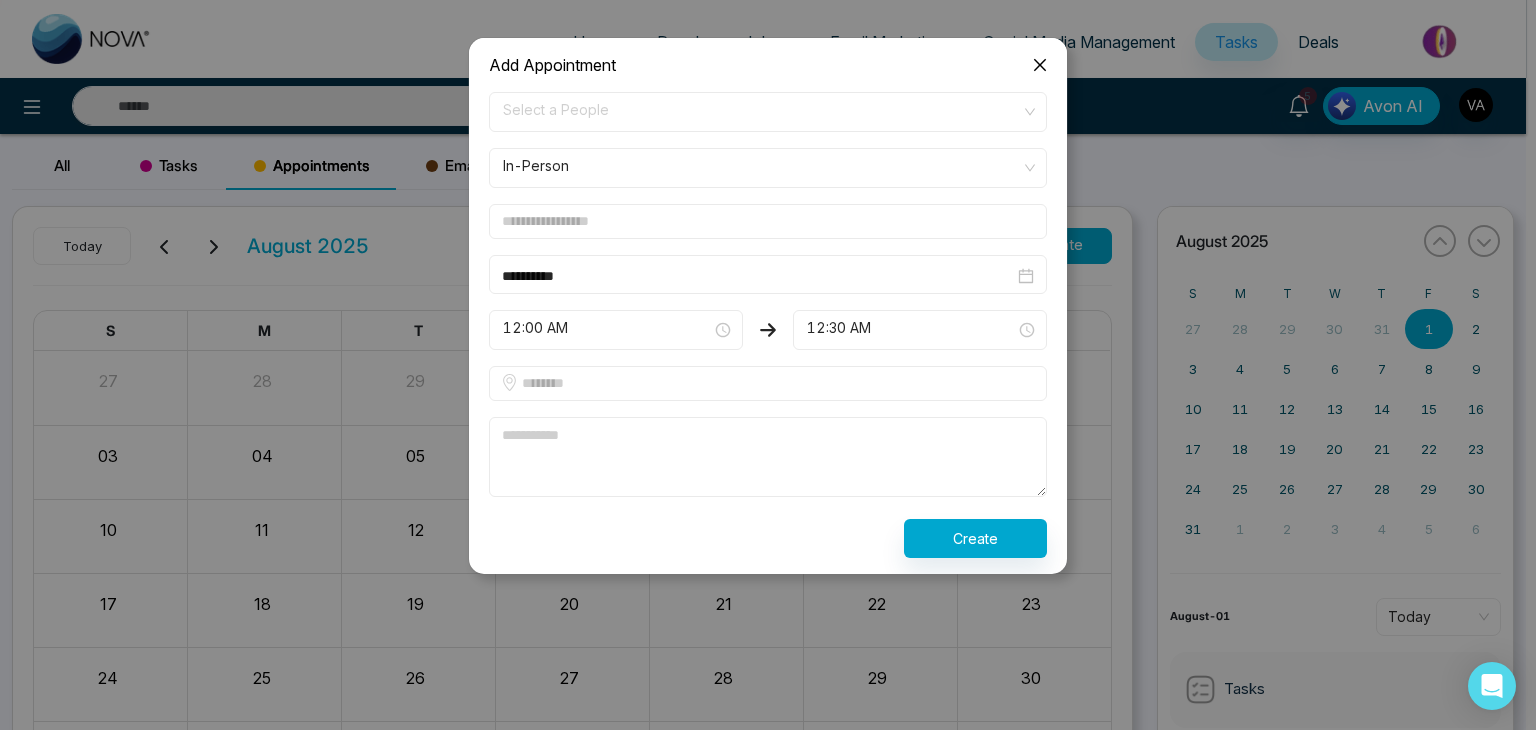click at bounding box center [768, 221] 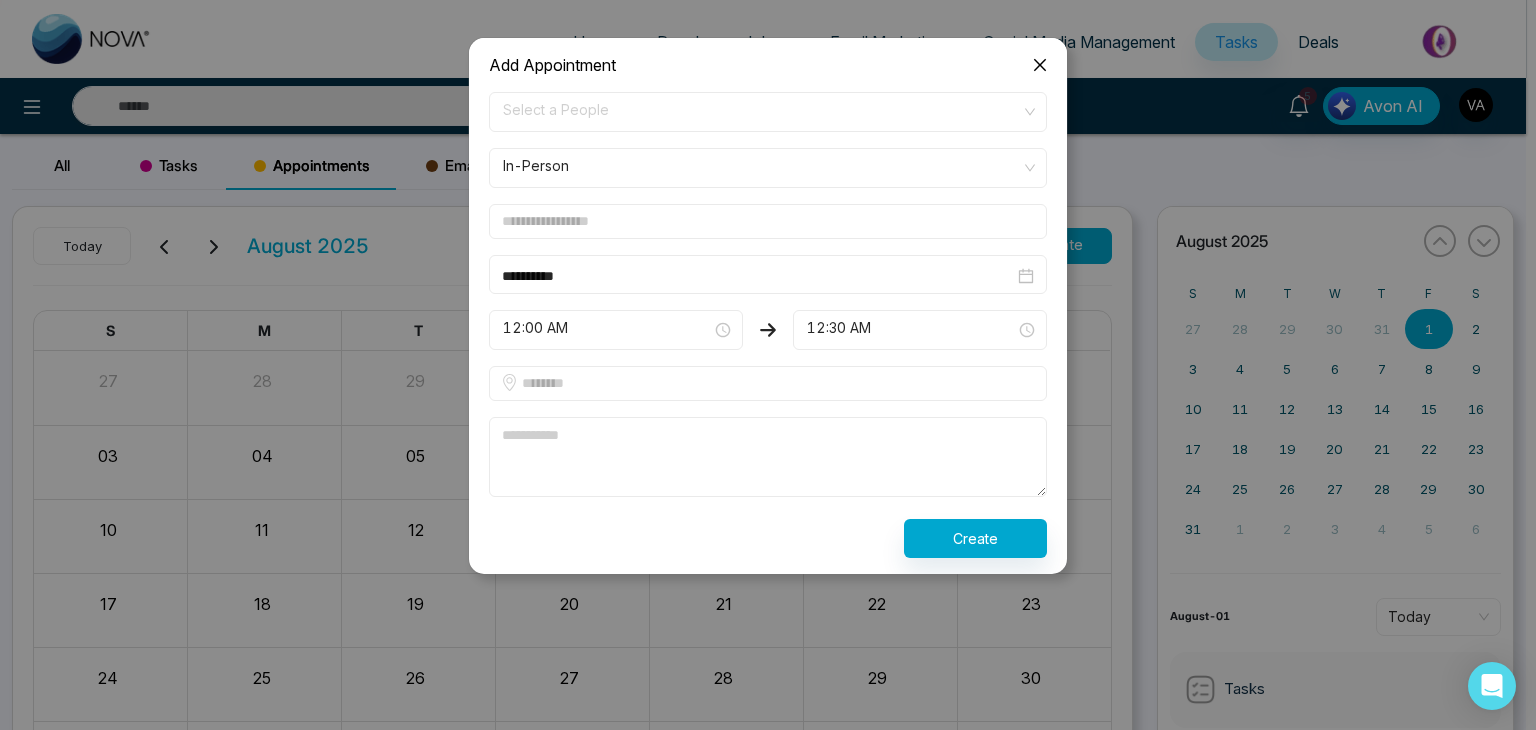 click at bounding box center (1040, 65) 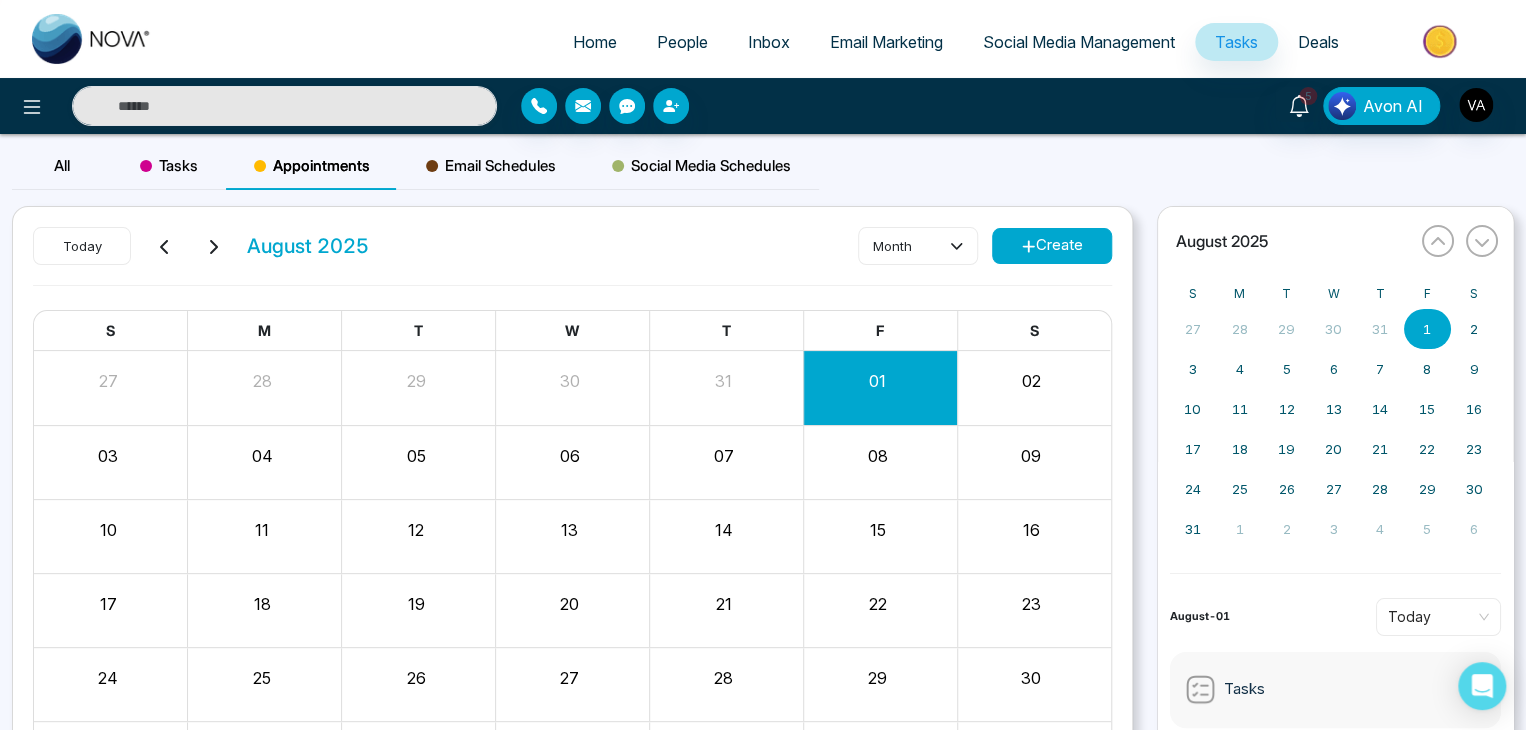 click on "08" at bounding box center (877, 453) 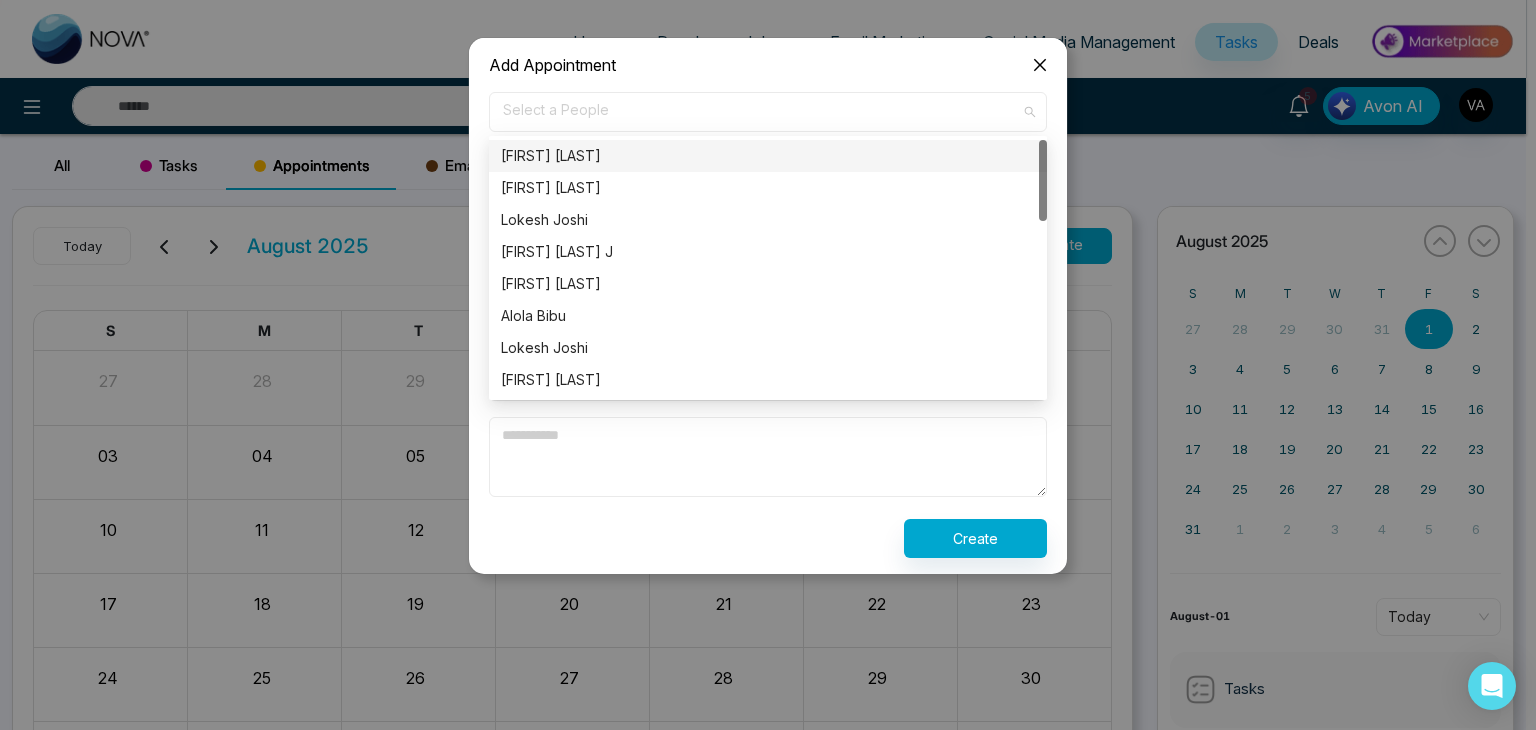 click on "Select a People" at bounding box center (768, 112) 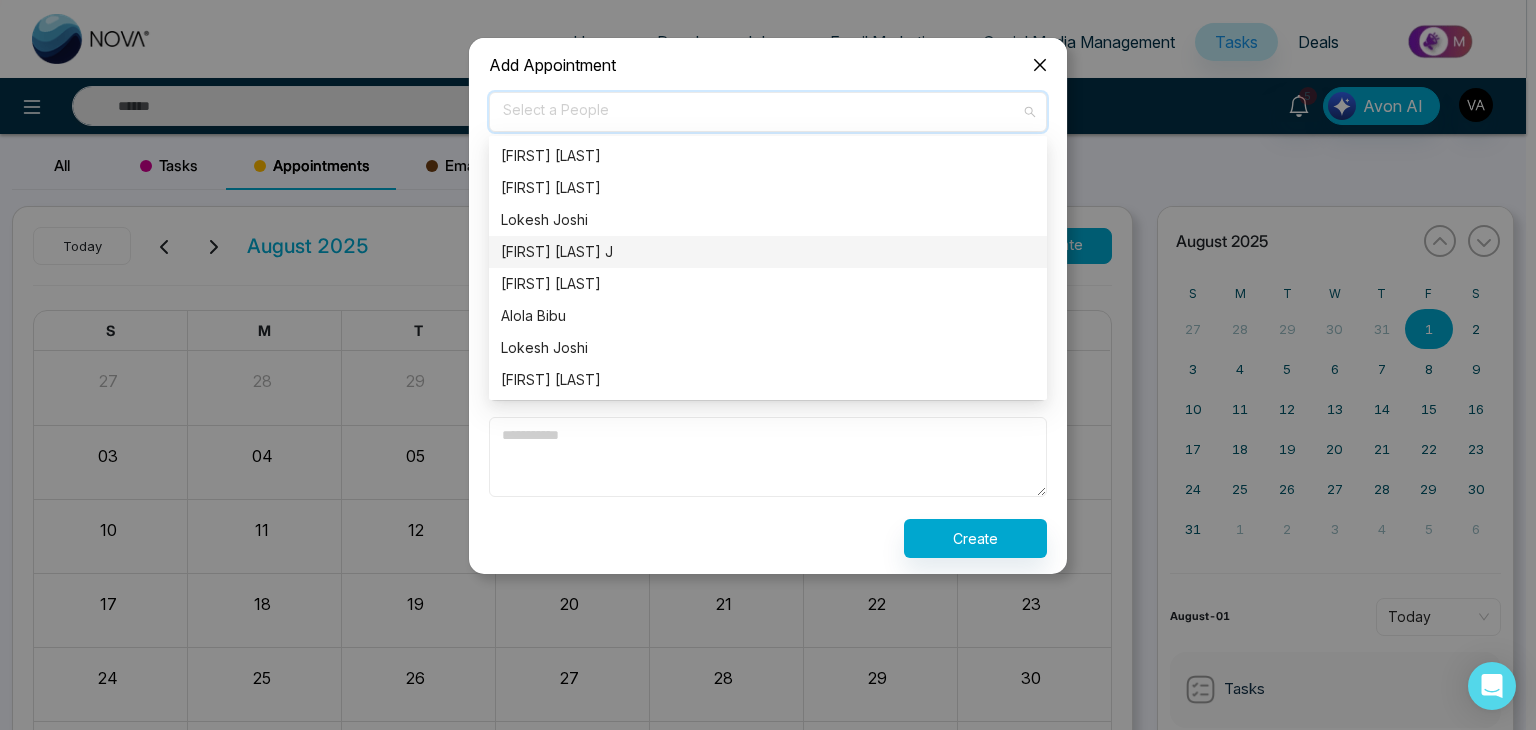 click on "[FIRST] [LAST] J" at bounding box center [768, 252] 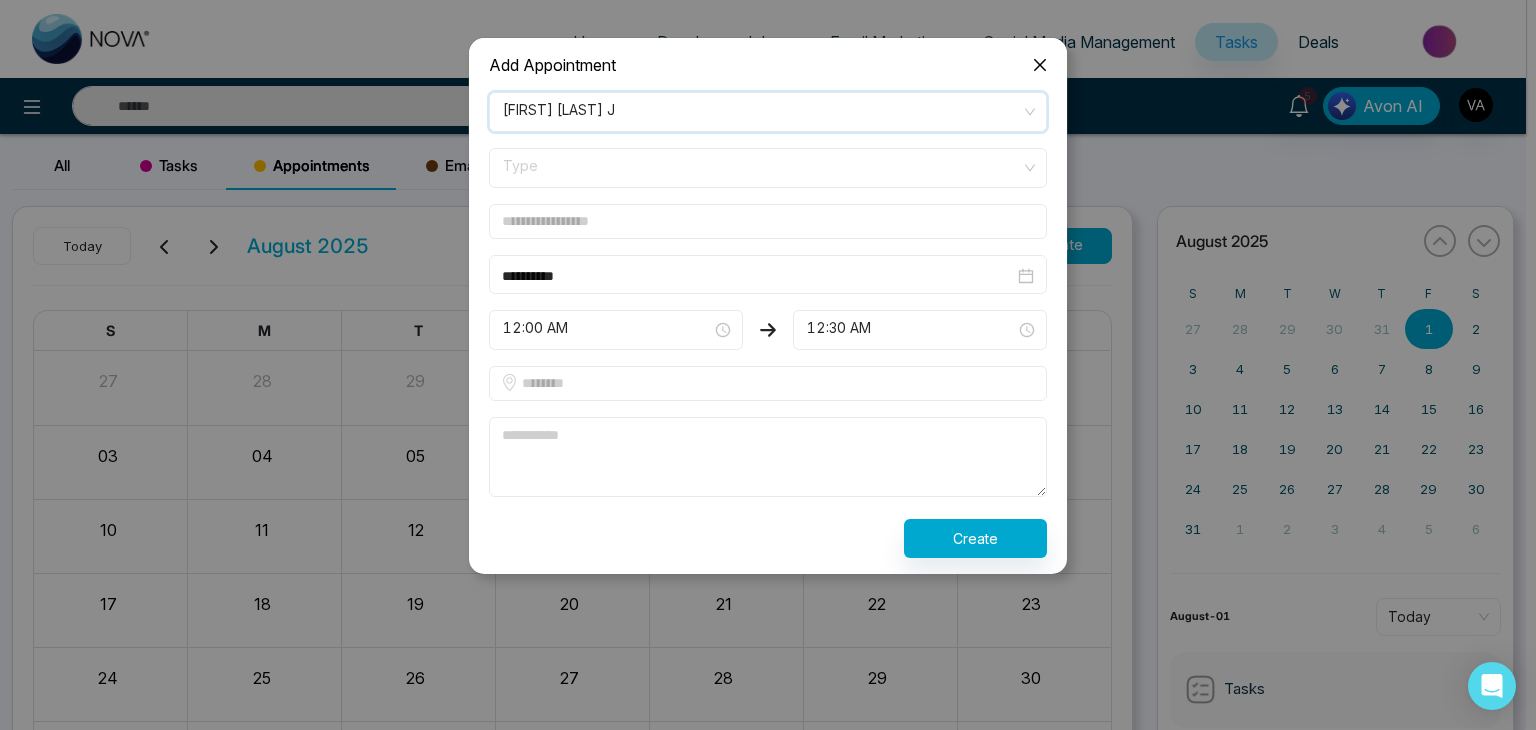 click on "Type" at bounding box center (768, 168) 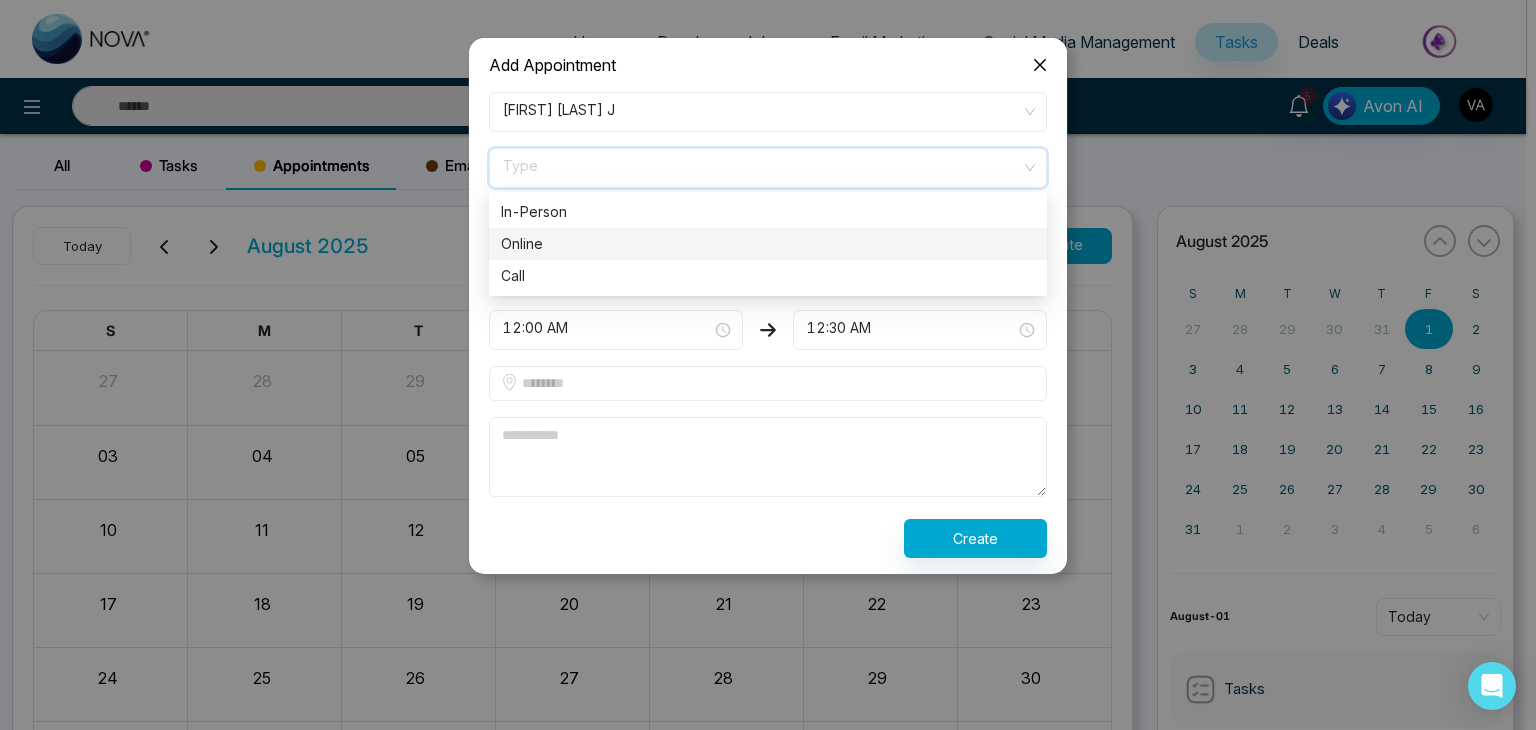 click on "Online" at bounding box center (768, 244) 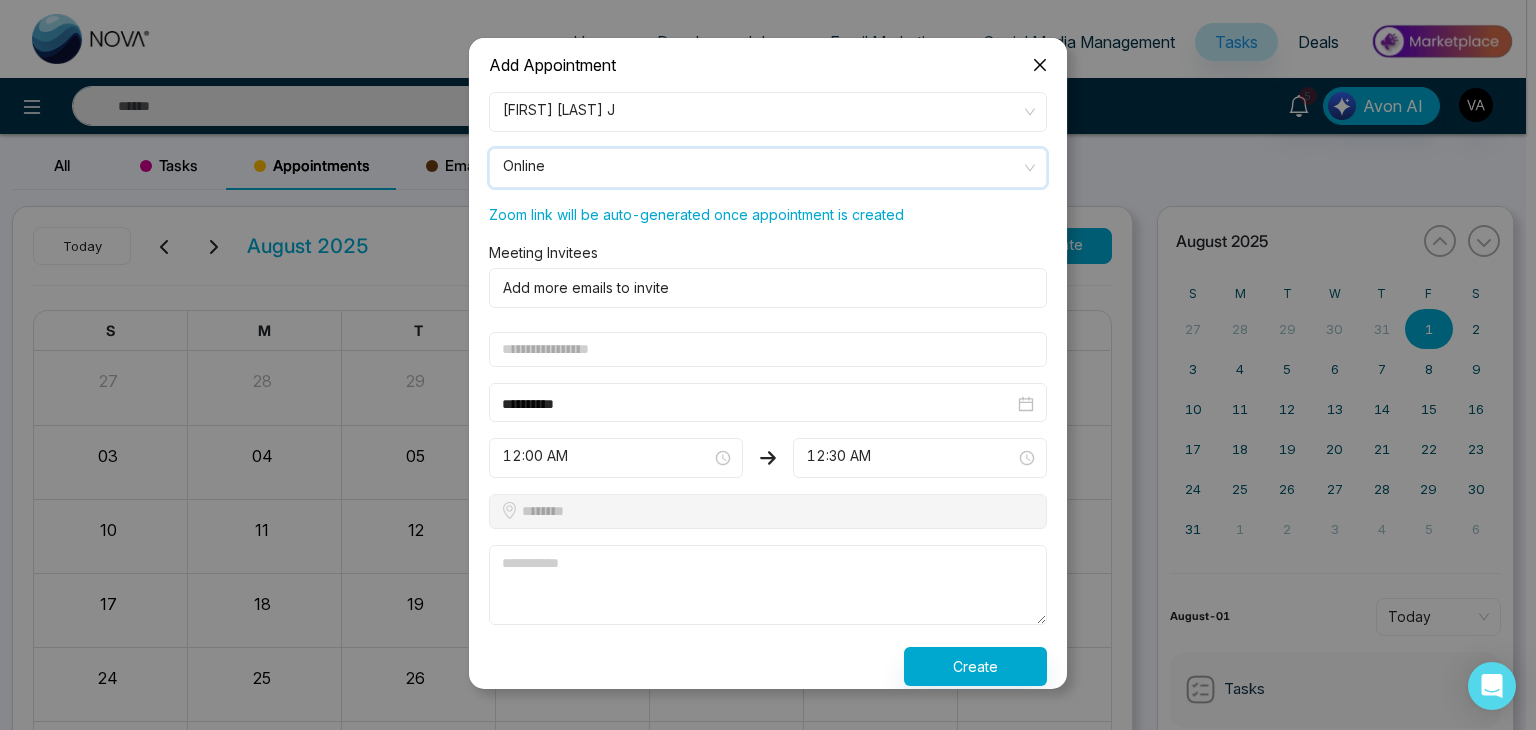 click at bounding box center (764, 288) 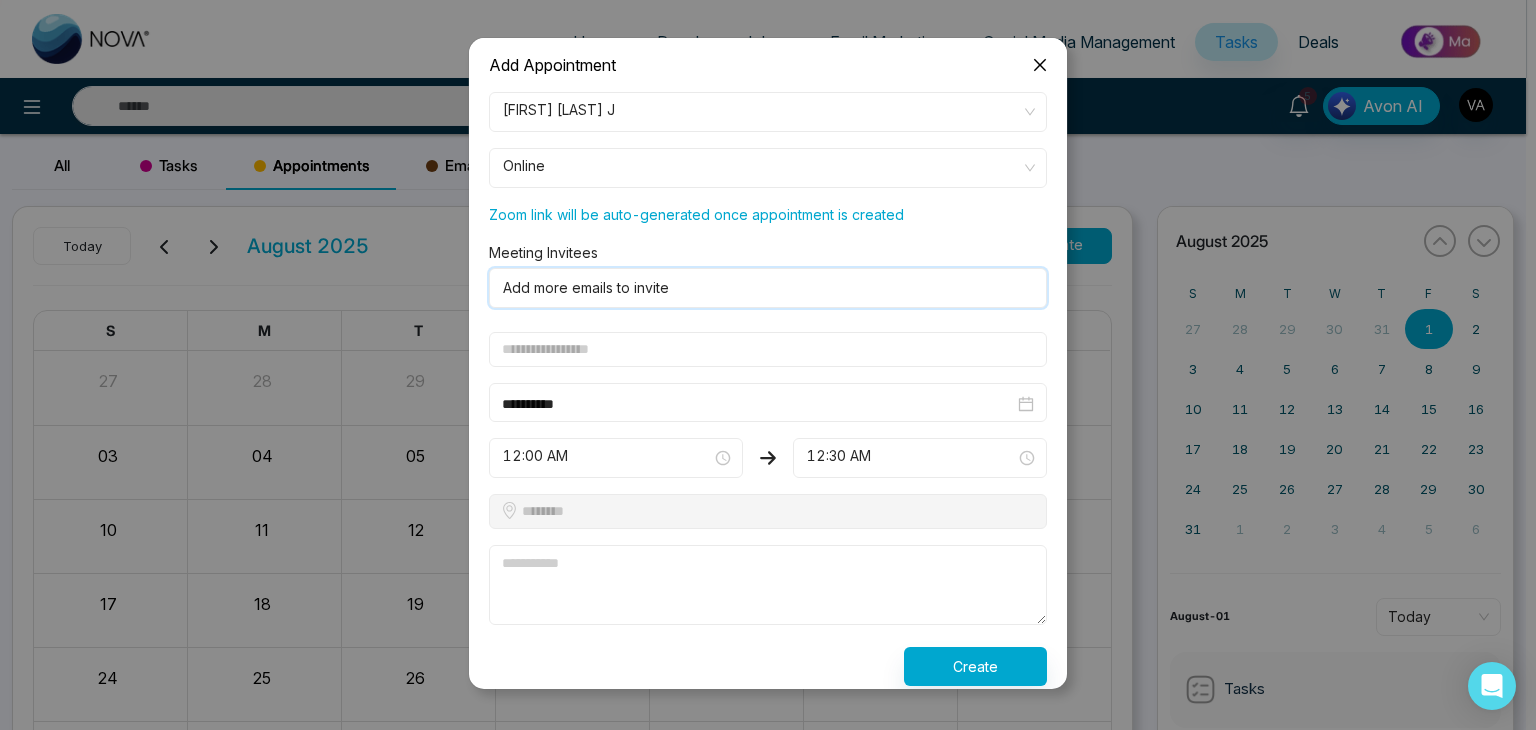 click at bounding box center [764, 288] 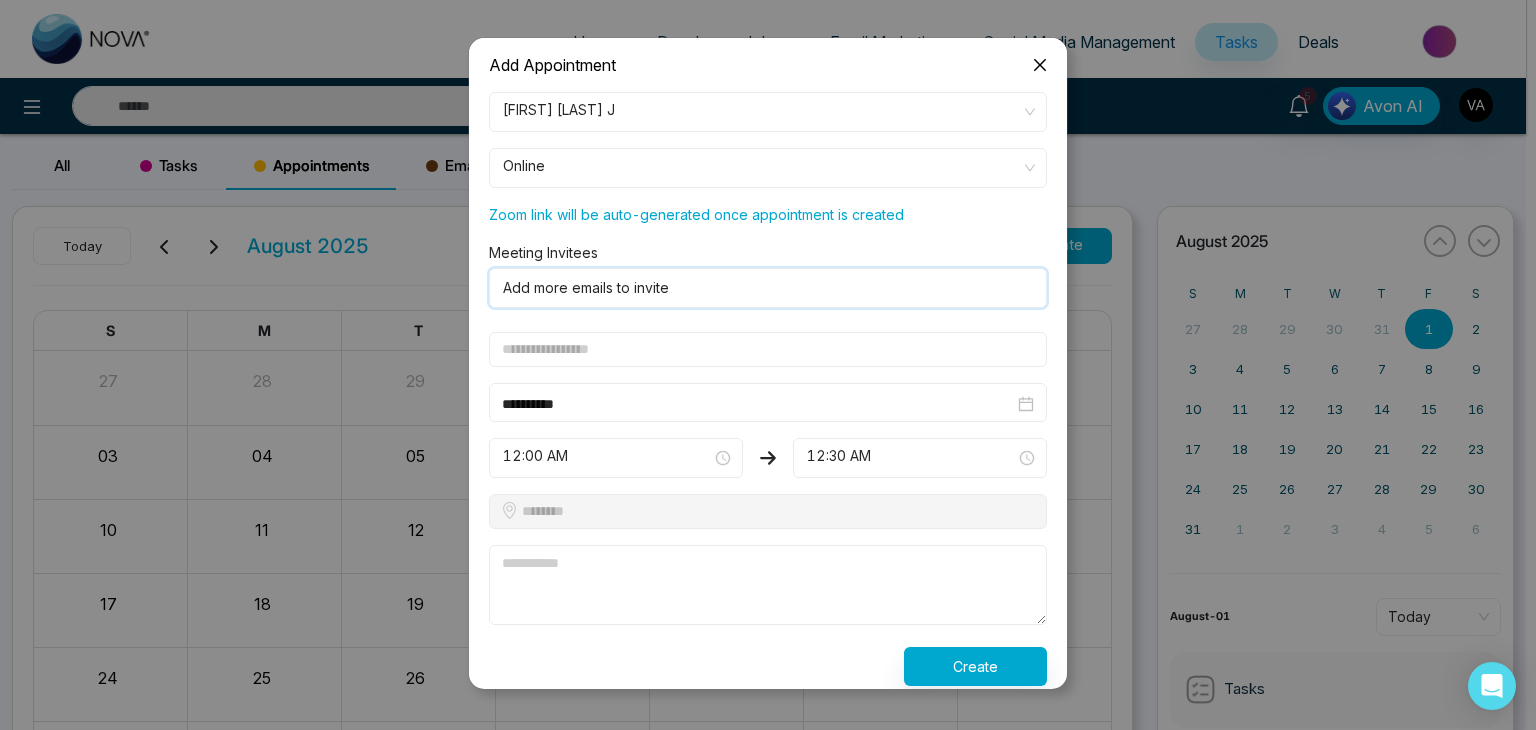 click at bounding box center (764, 288) 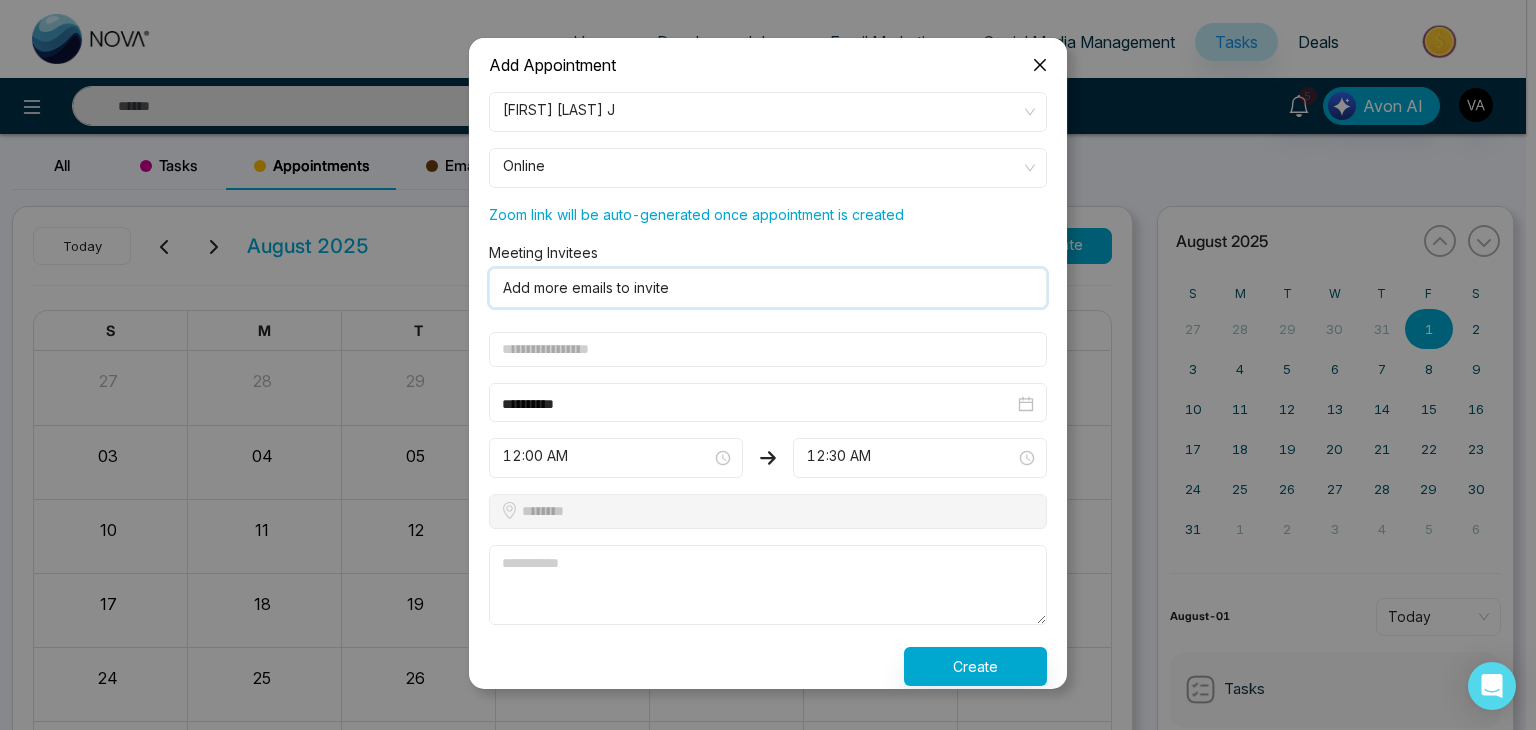 click at bounding box center [764, 288] 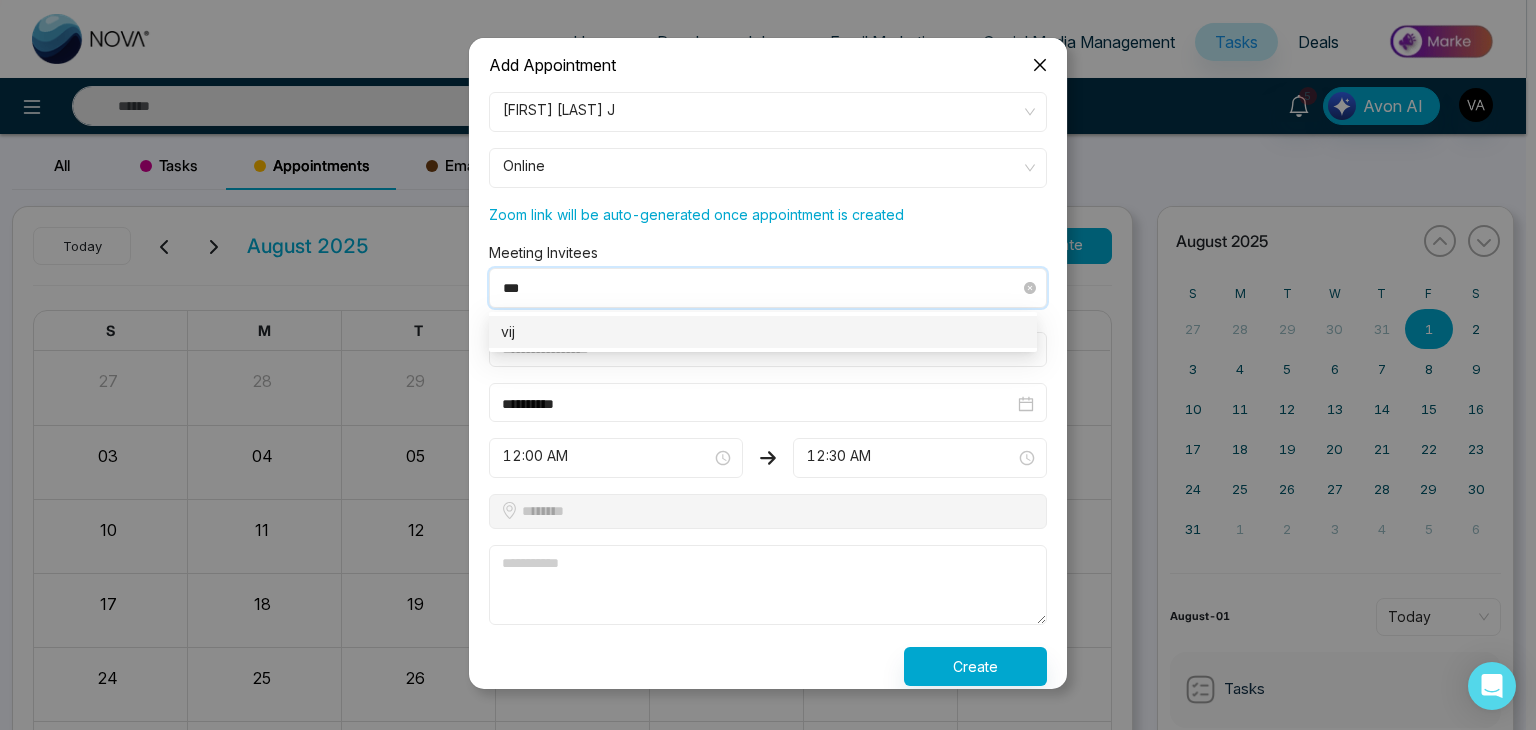 type on "****" 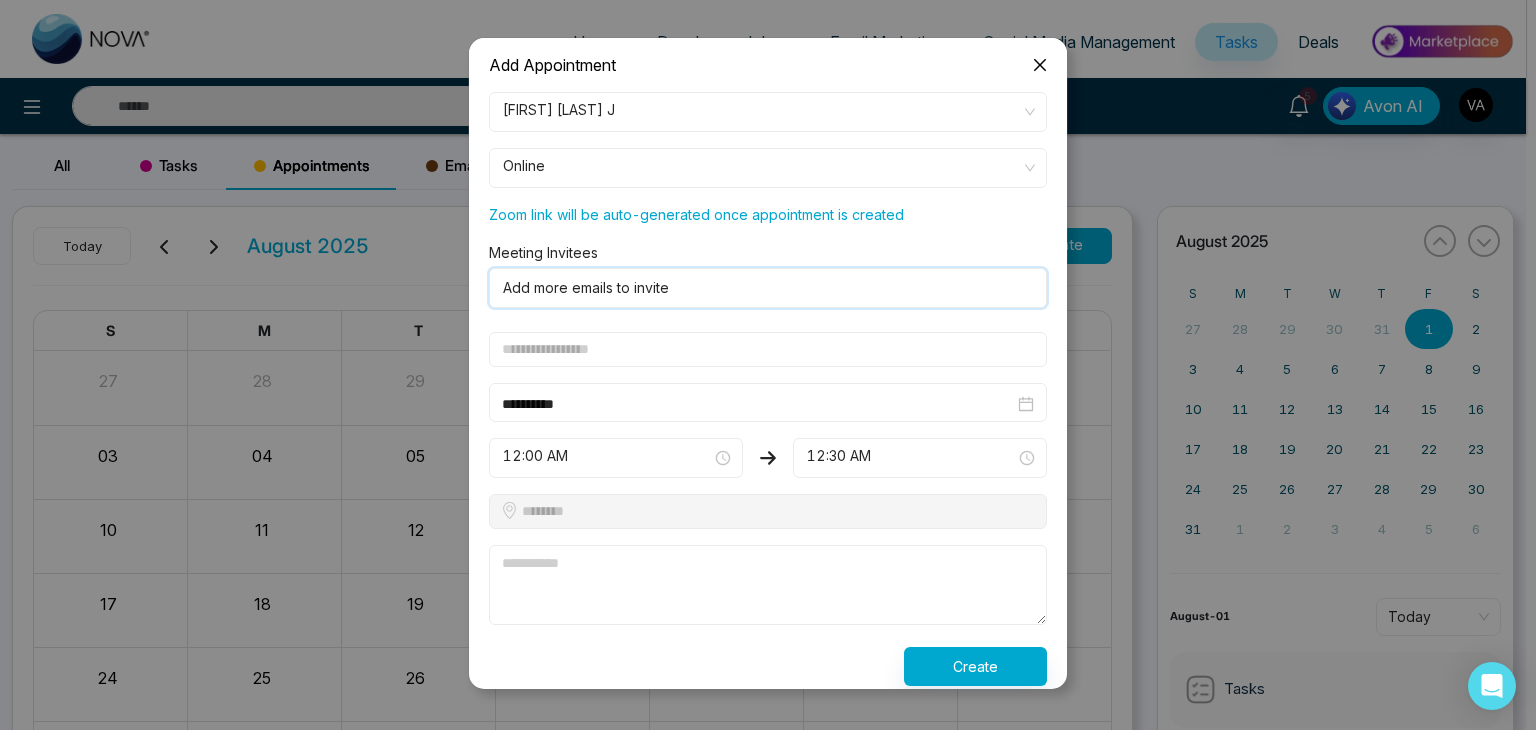 click on "Add more emails to invite" at bounding box center (768, 288) 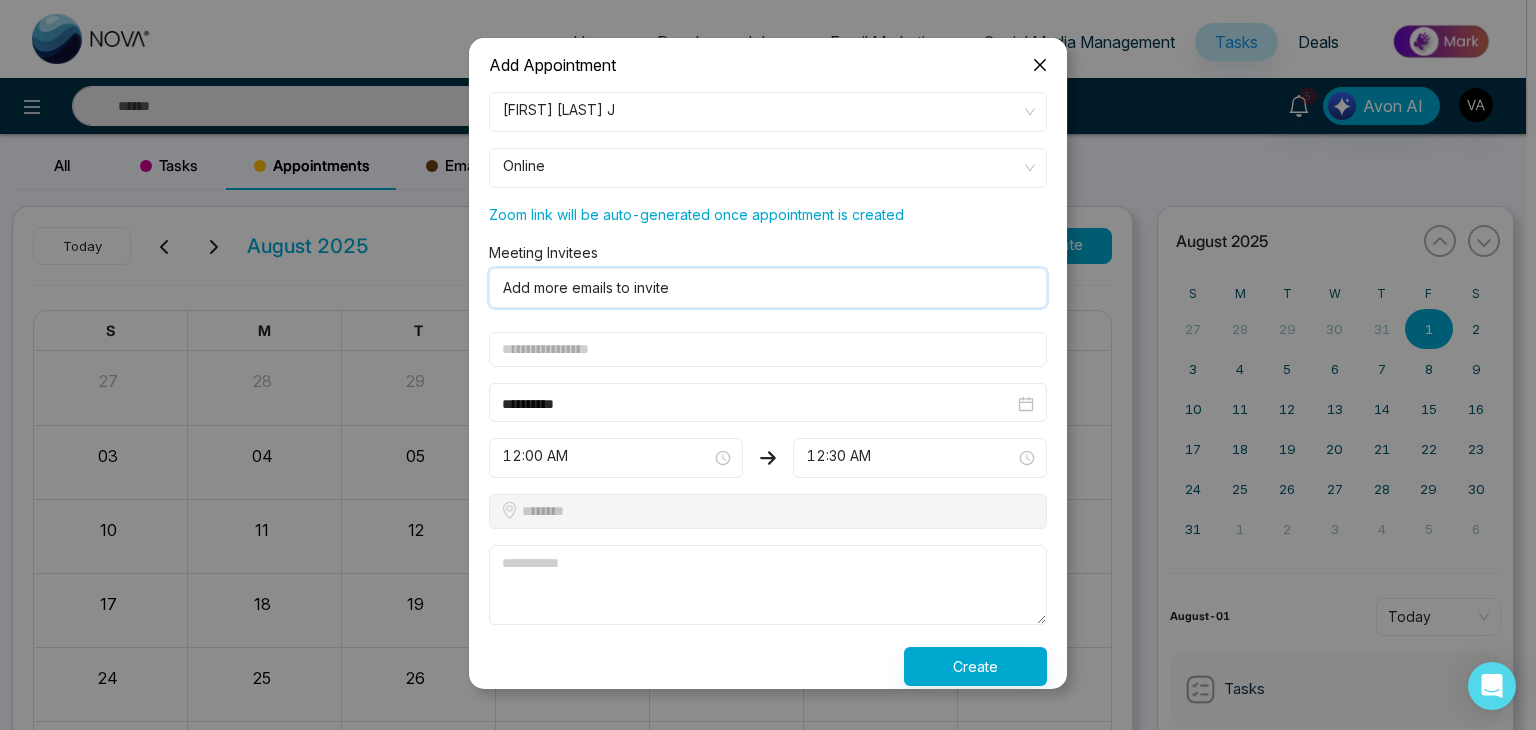 click on "Add more emails to invite" at bounding box center [768, 288] 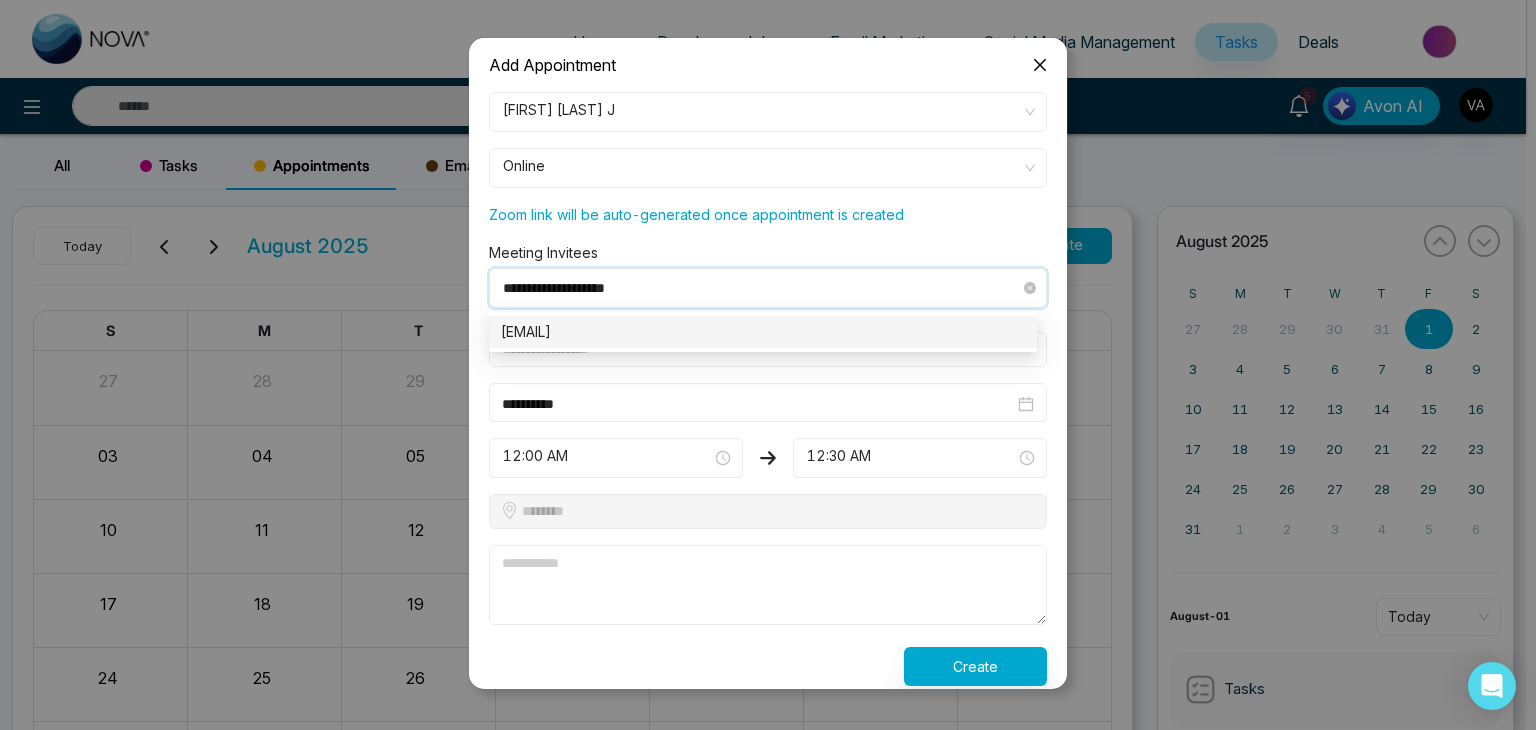 type on "**********" 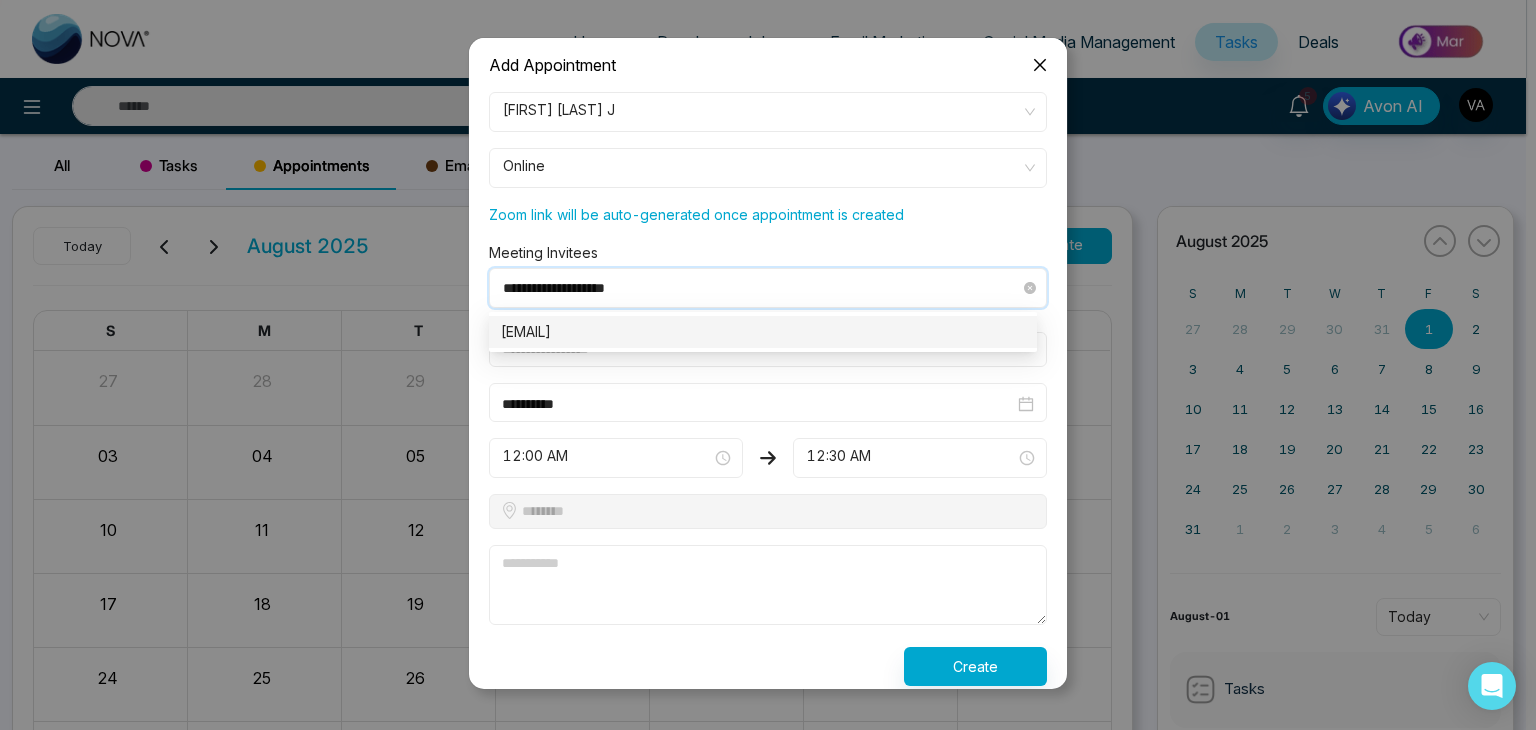 type 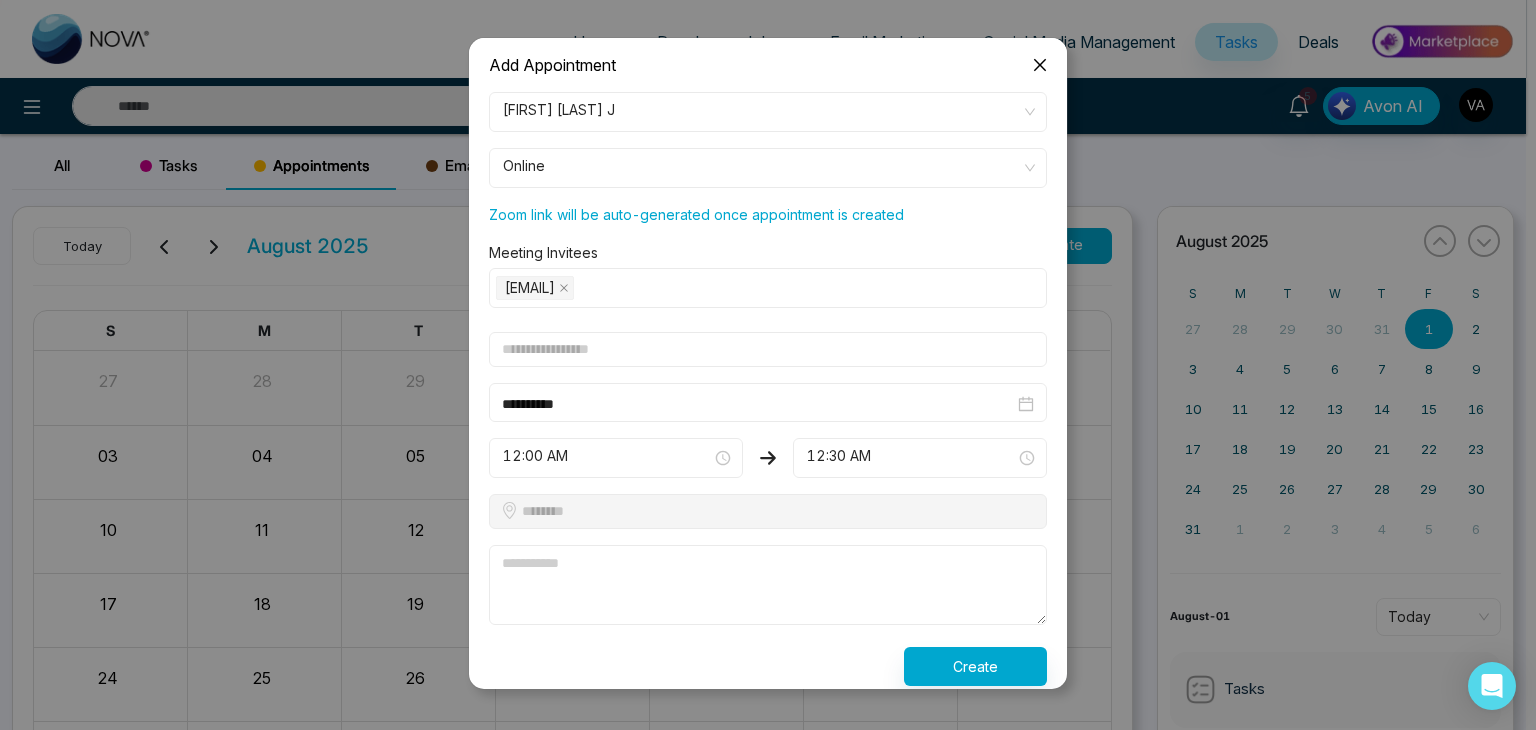 click at bounding box center (768, 349) 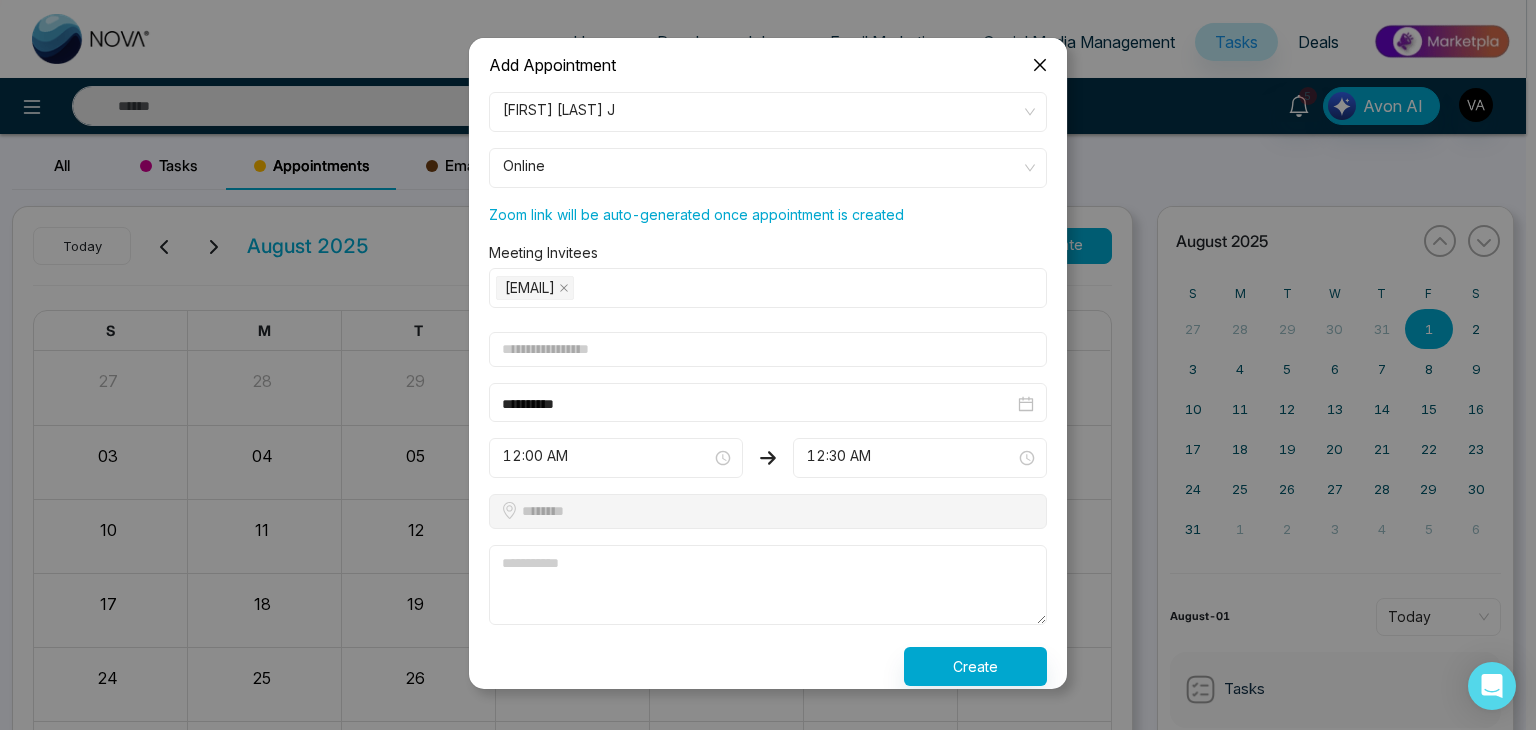 type on "**********" 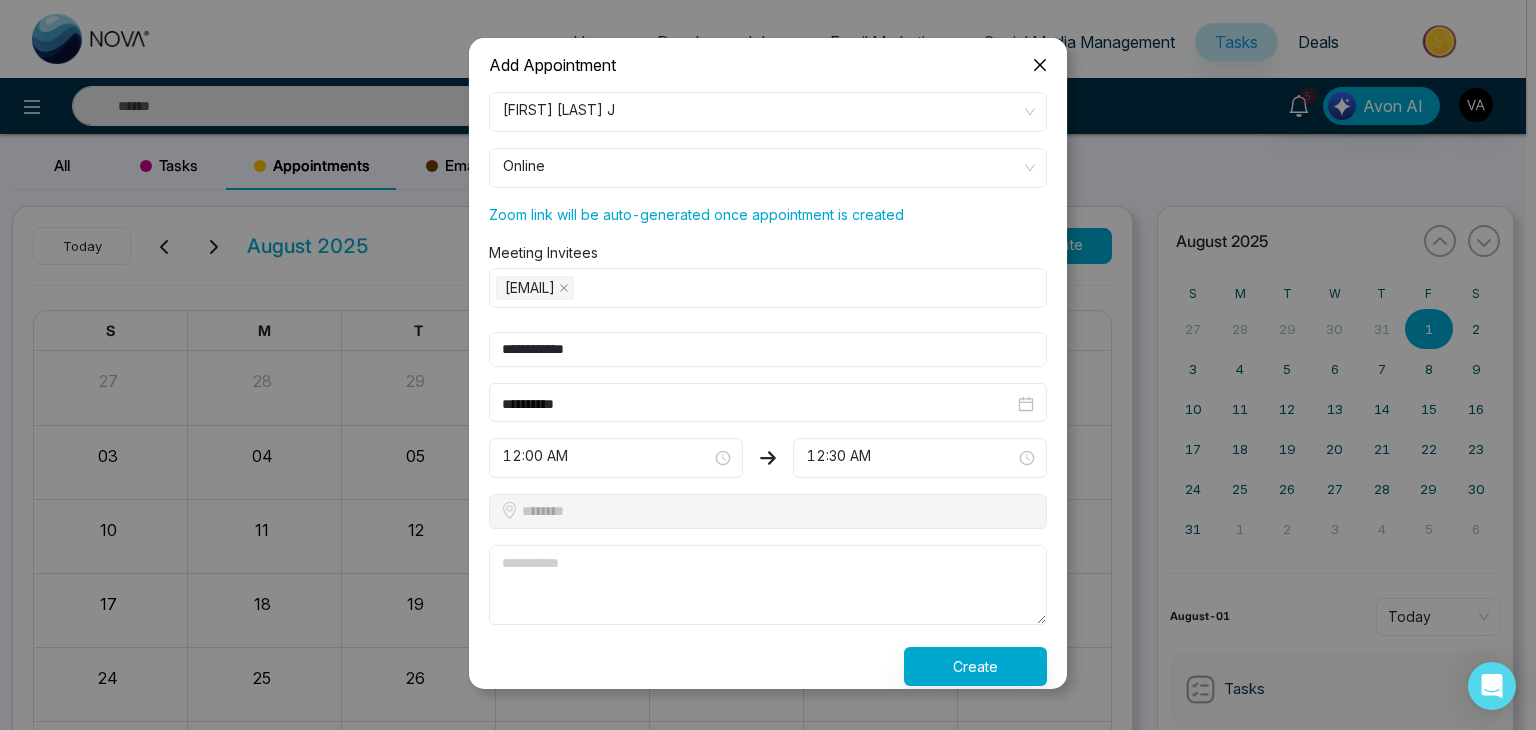 click at bounding box center [768, 585] 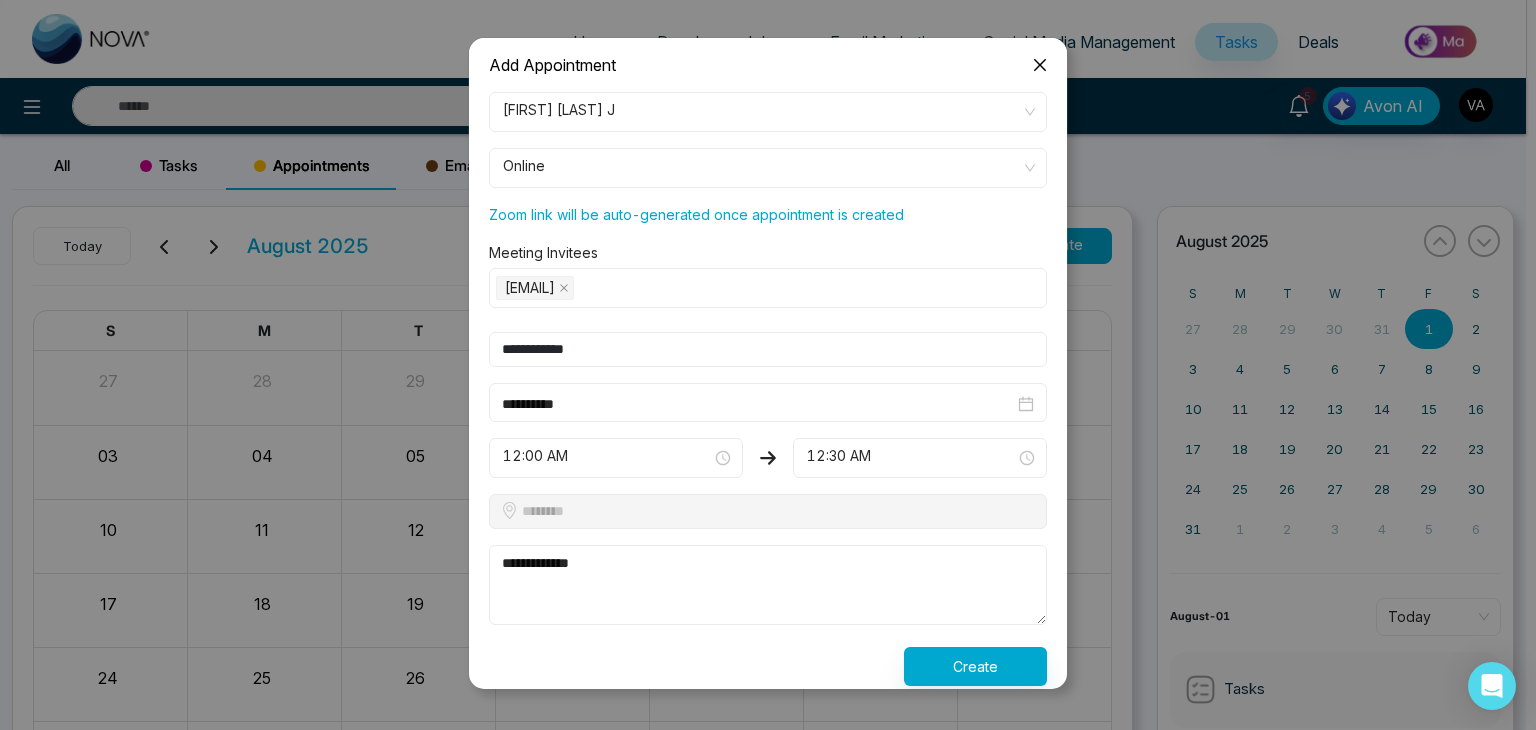 type on "**********" 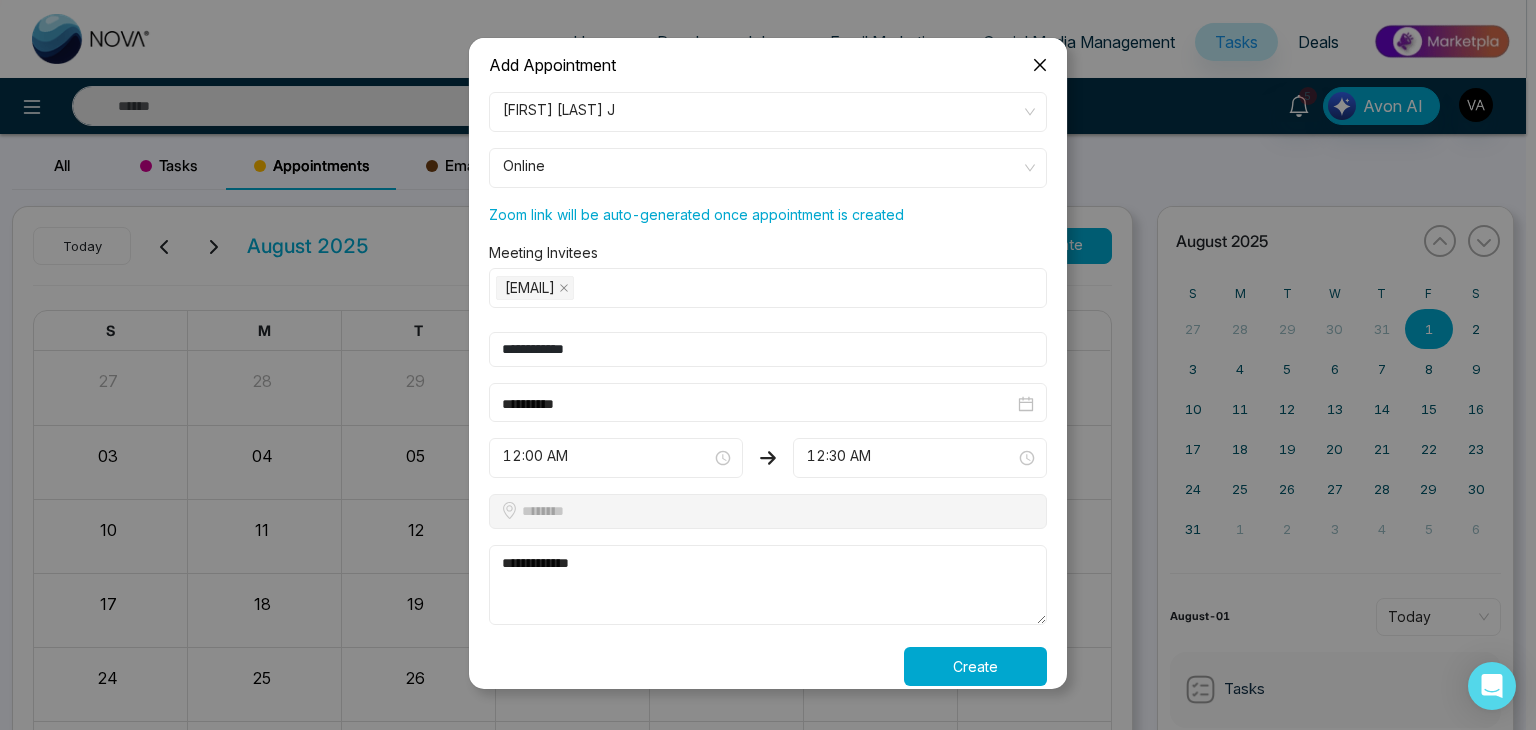 click on "Create" at bounding box center [975, 666] 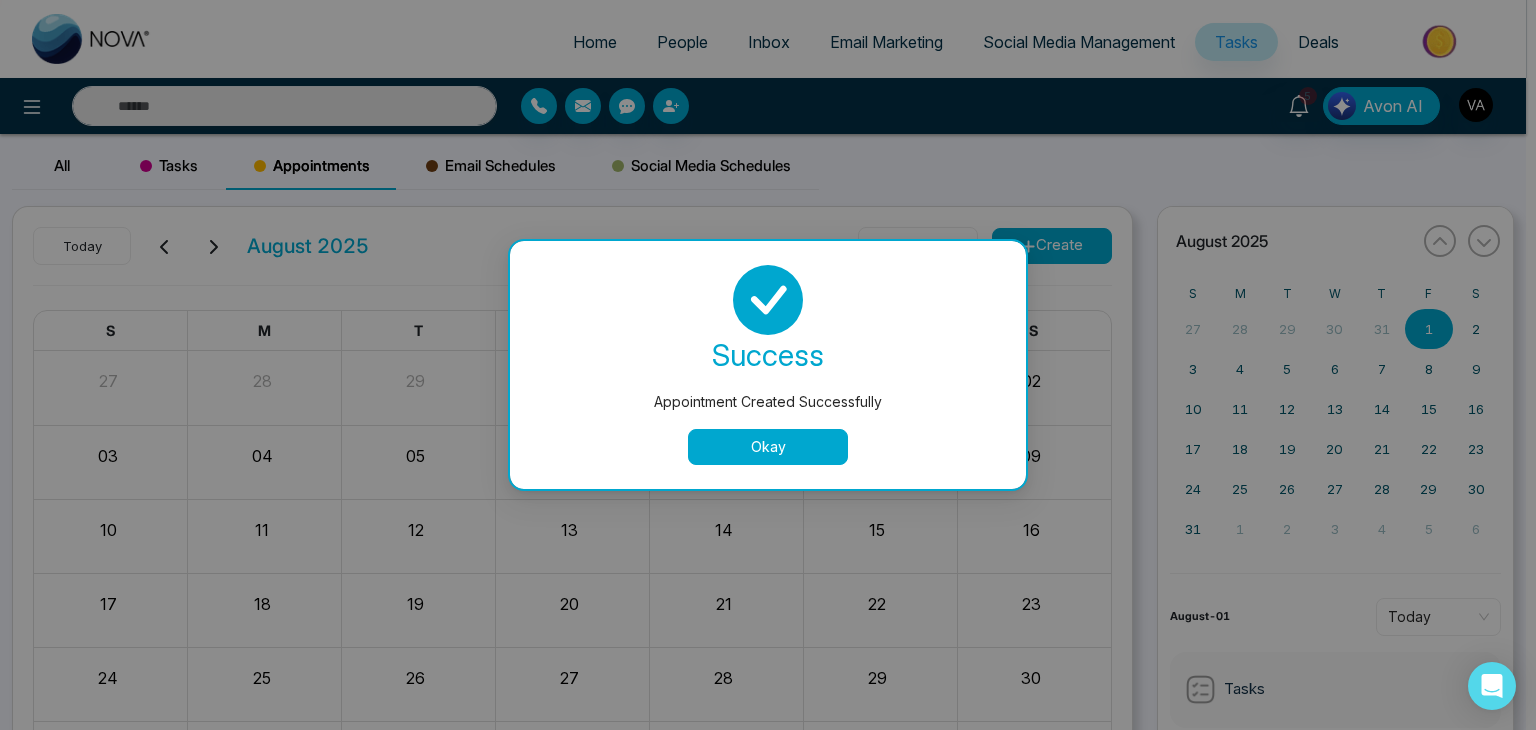 click on "Okay" at bounding box center (768, 447) 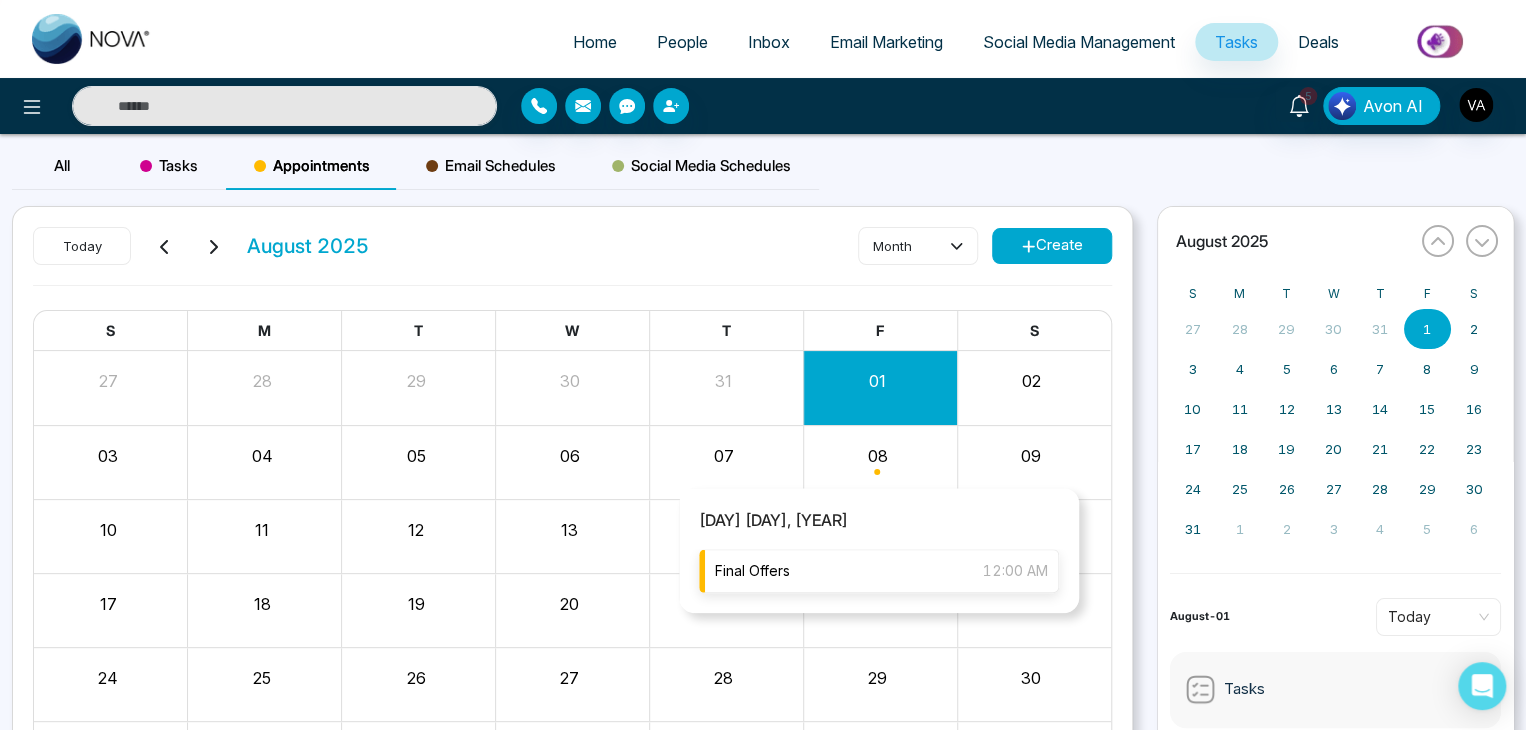 click on "Final Offers 12:00 AM" at bounding box center (879, 571) 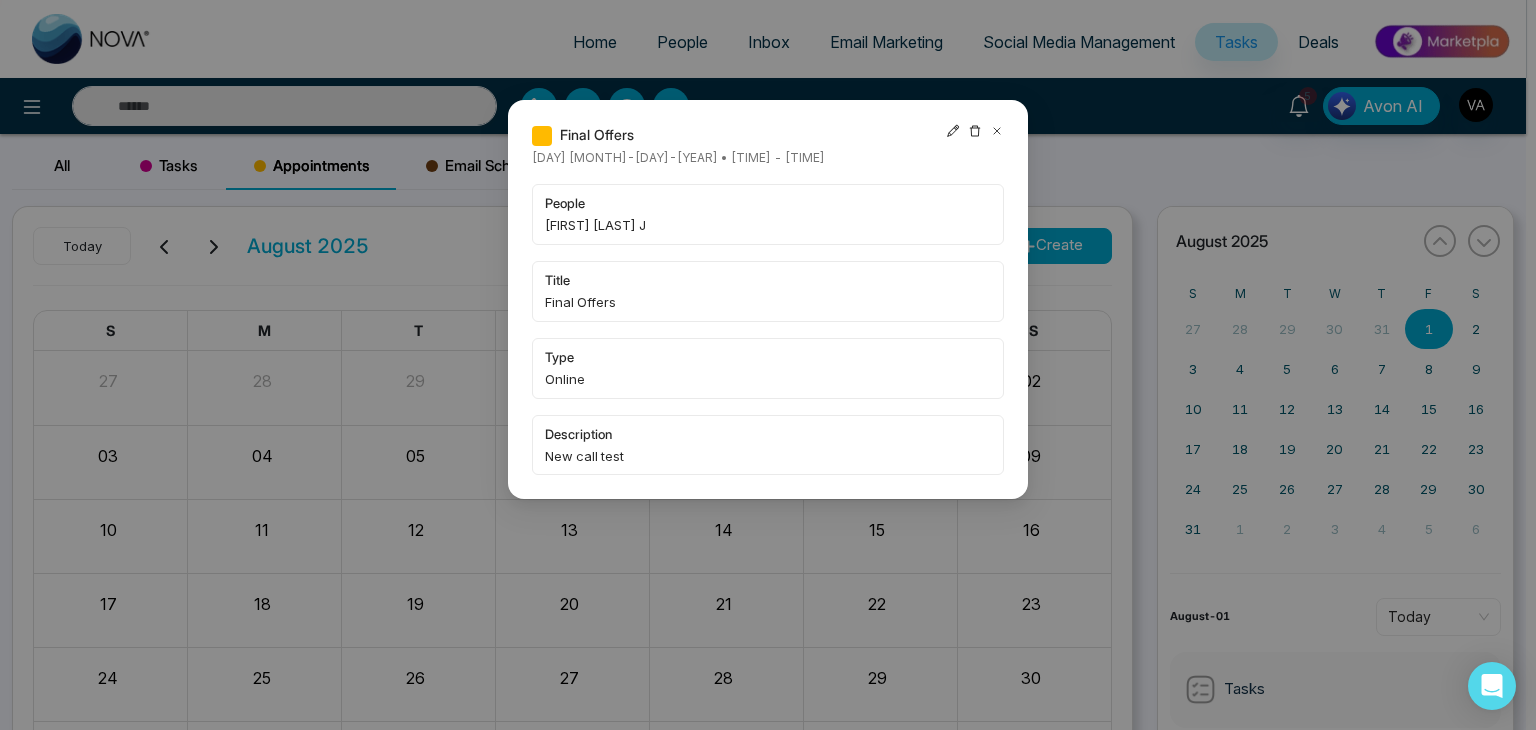 click 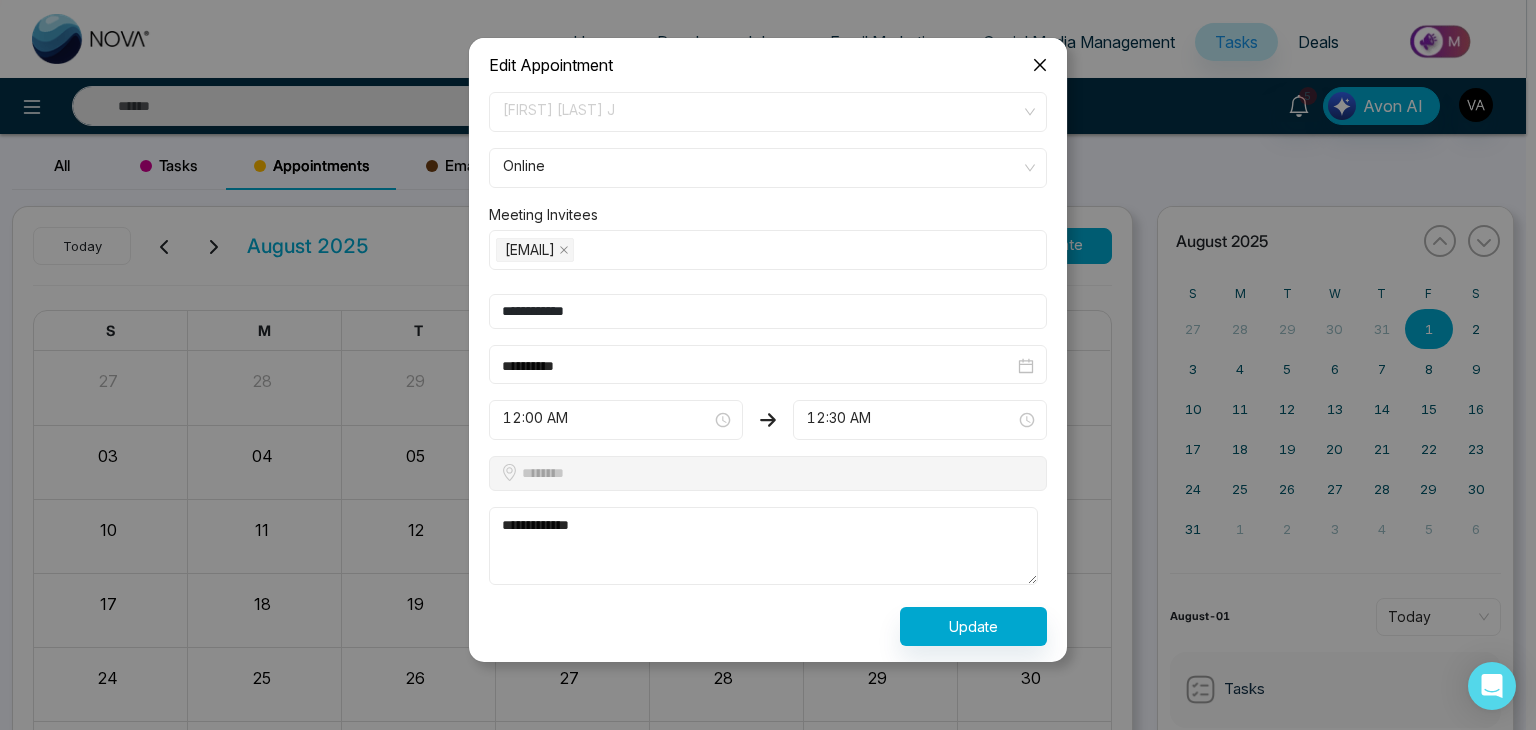 click on "Meeting Invitees [EMAIL]" at bounding box center [768, 237] 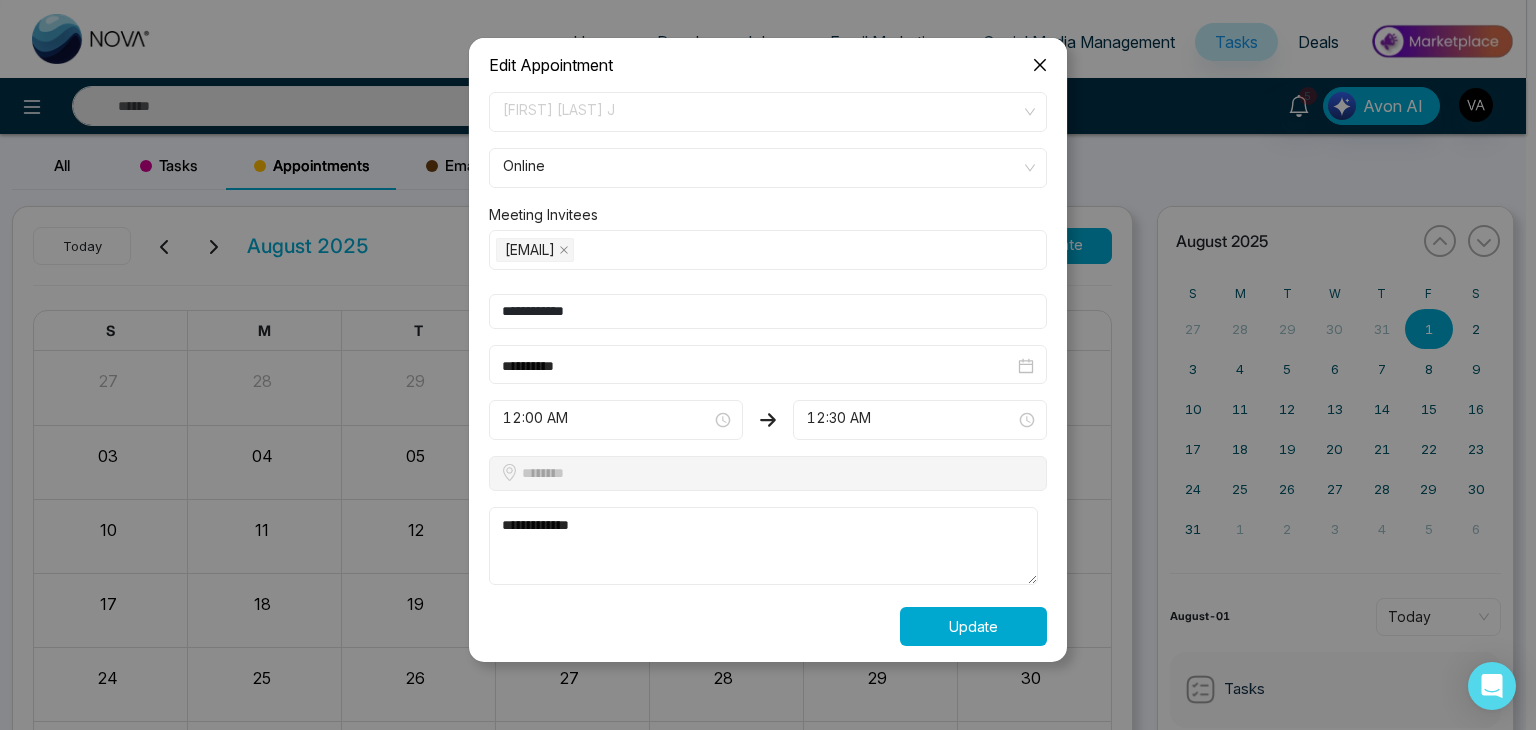 click on "Update" at bounding box center (973, 626) 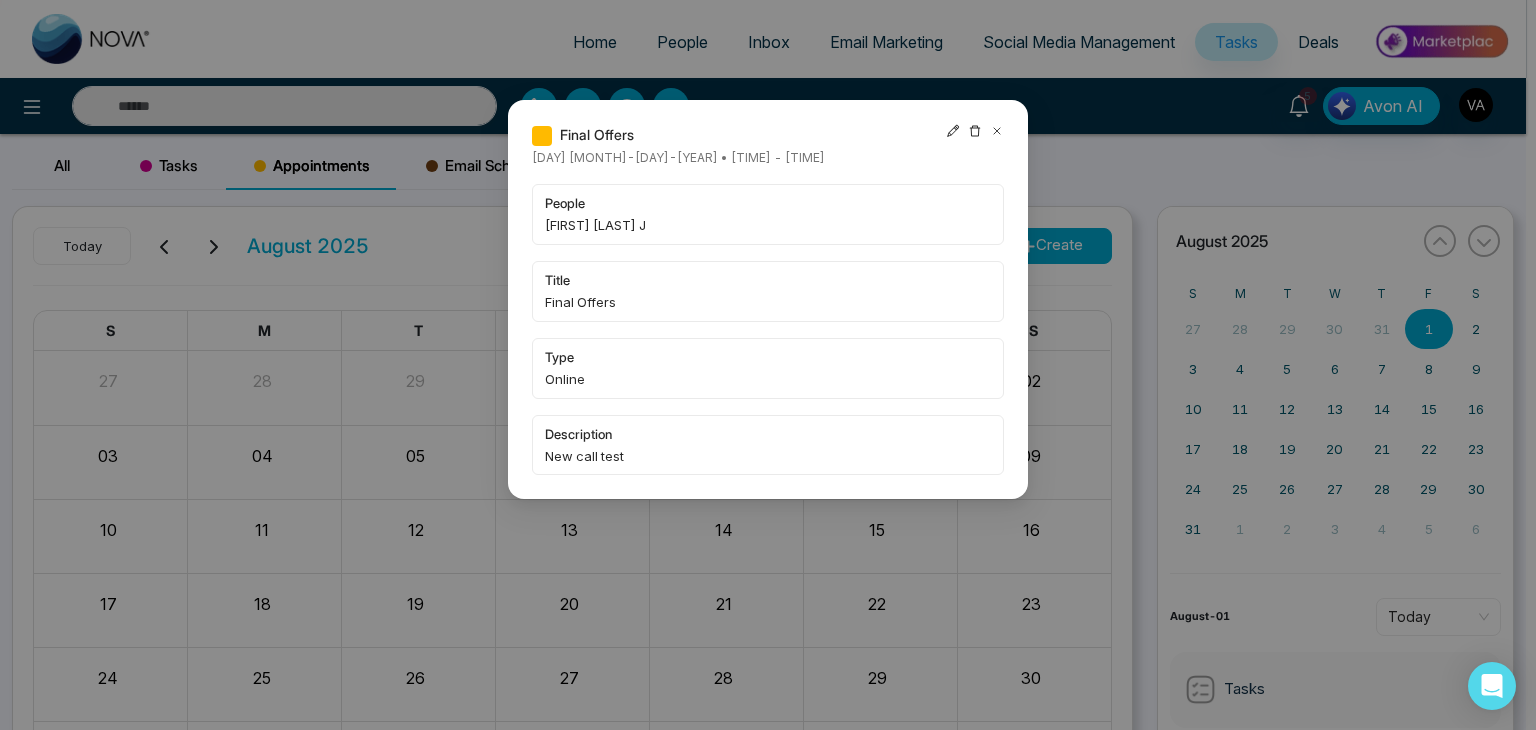 click 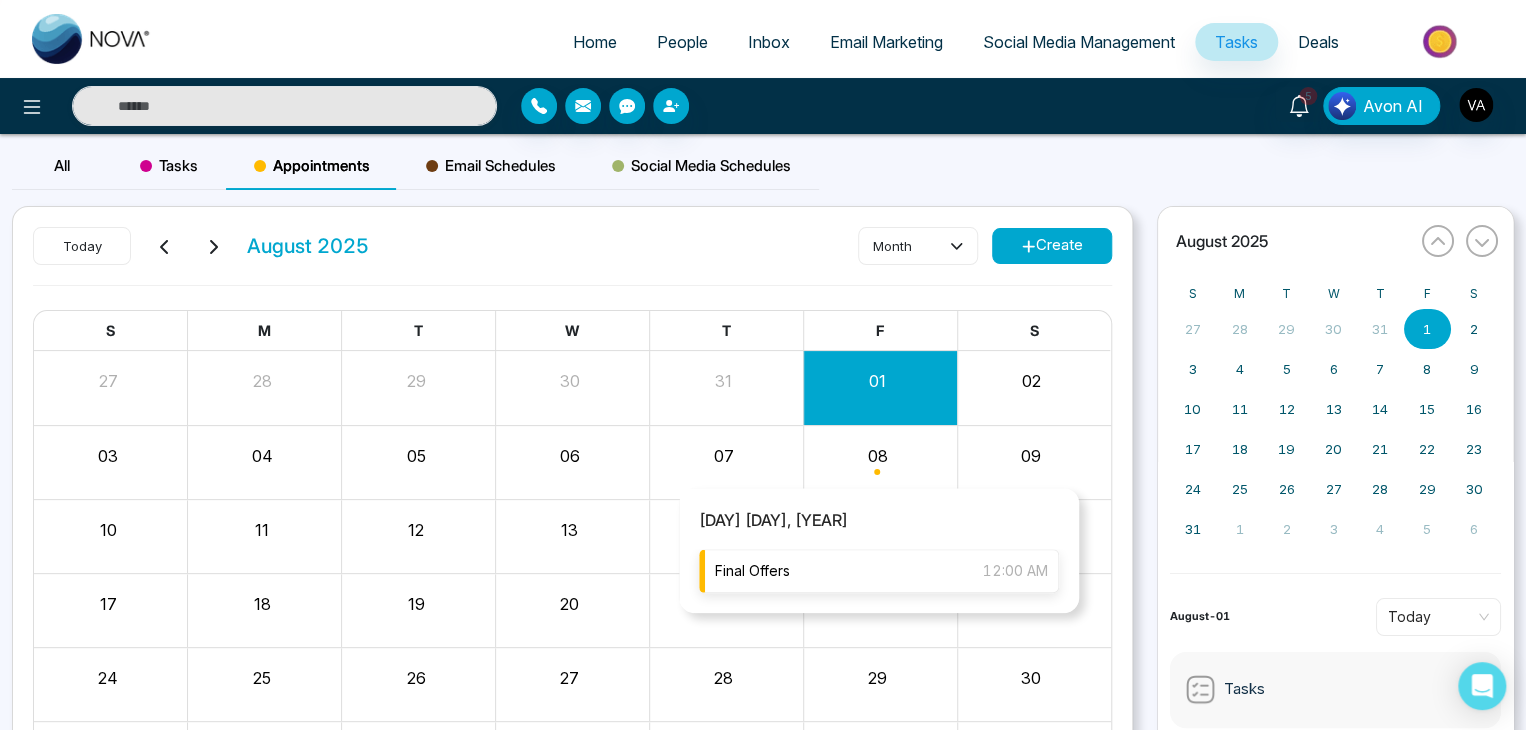 click on "Final Offers 12:00 AM" at bounding box center (879, 571) 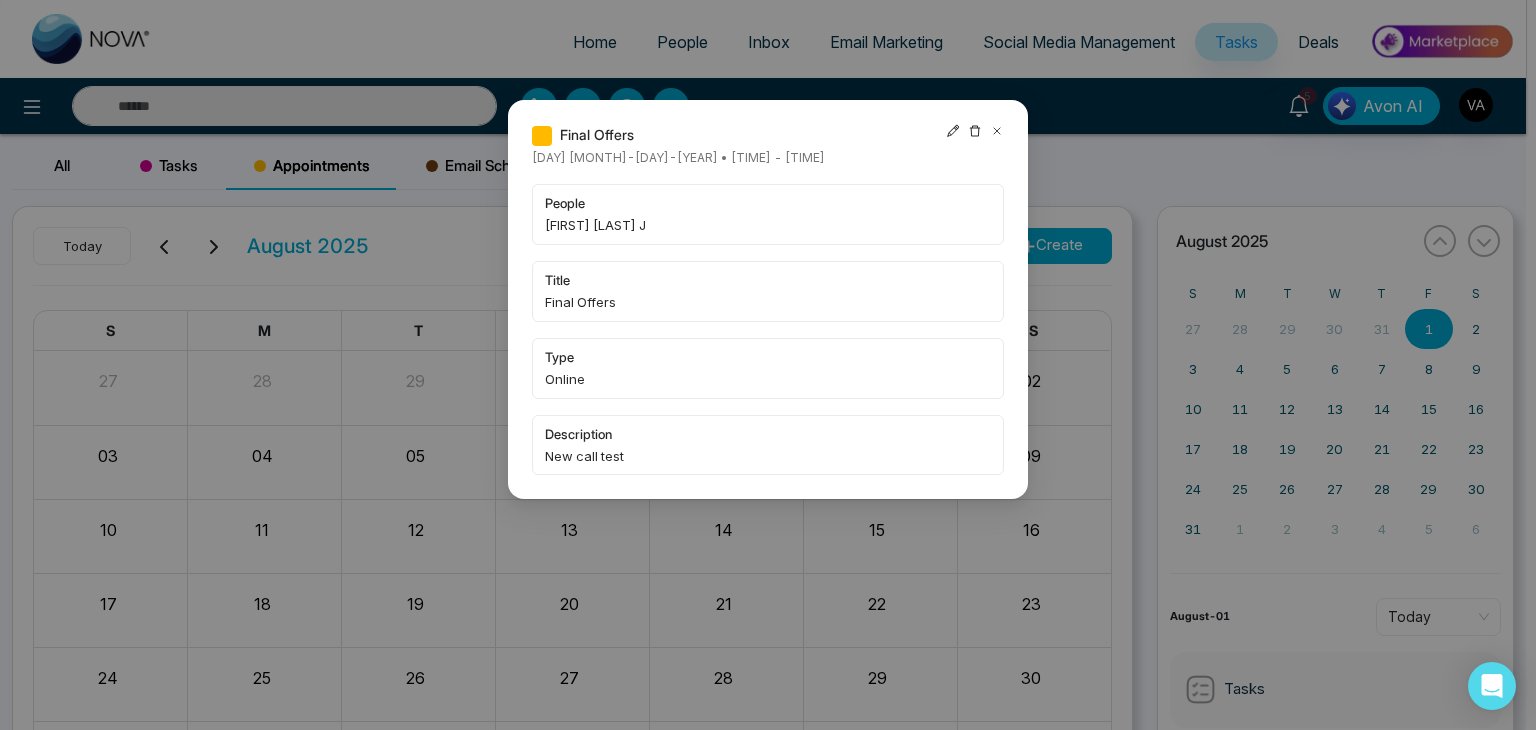 click 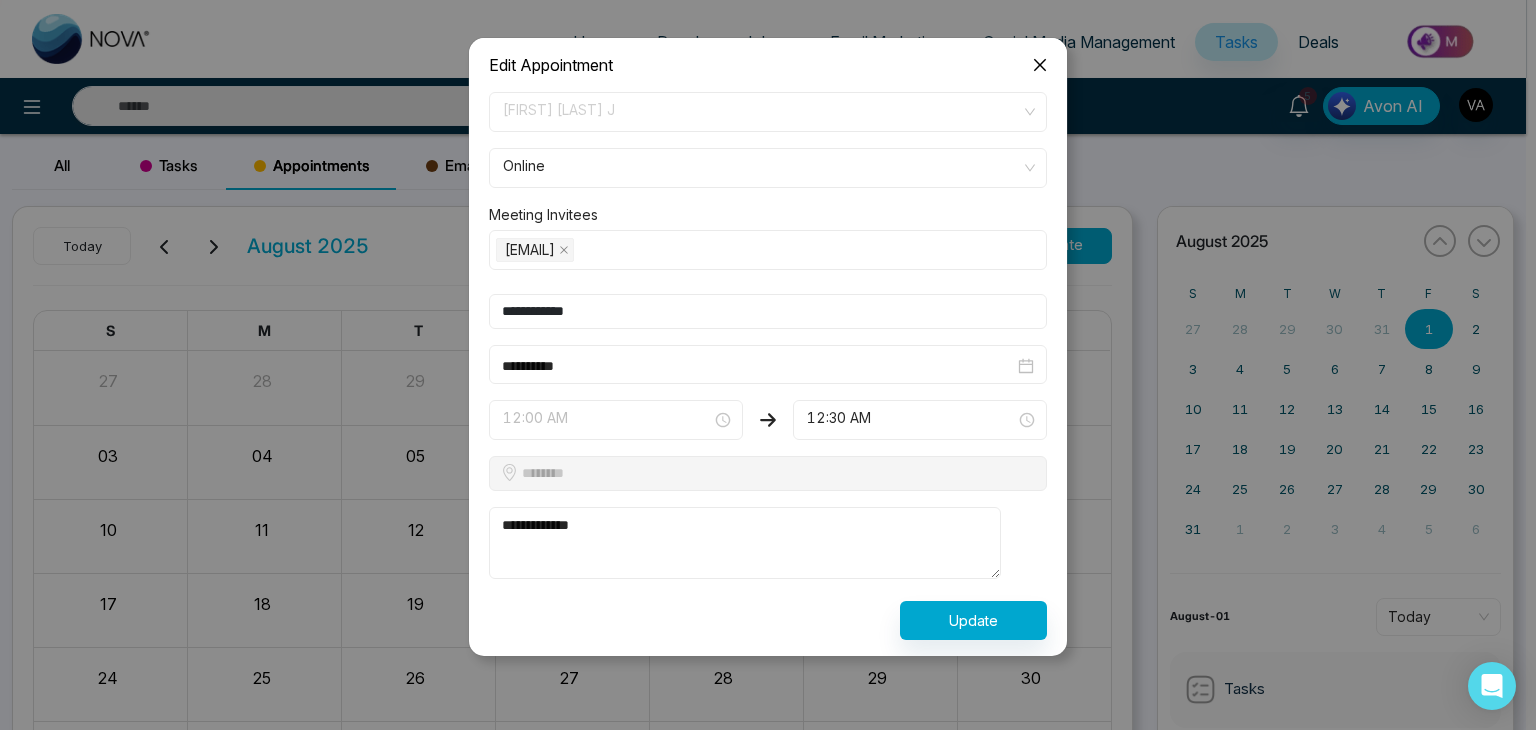 click on "12:00 AM" at bounding box center [616, 420] 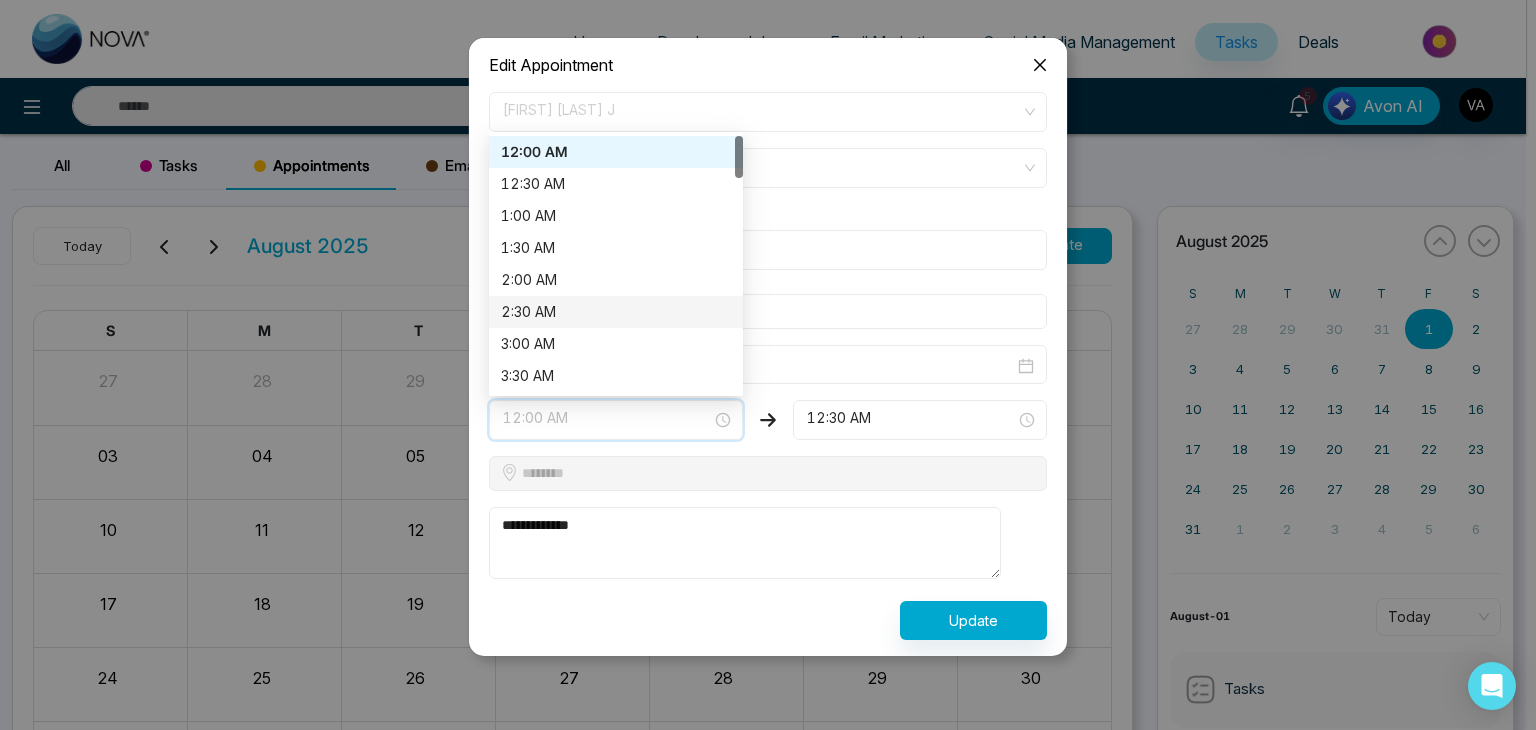 click on "2:30 AM" at bounding box center (616, 312) 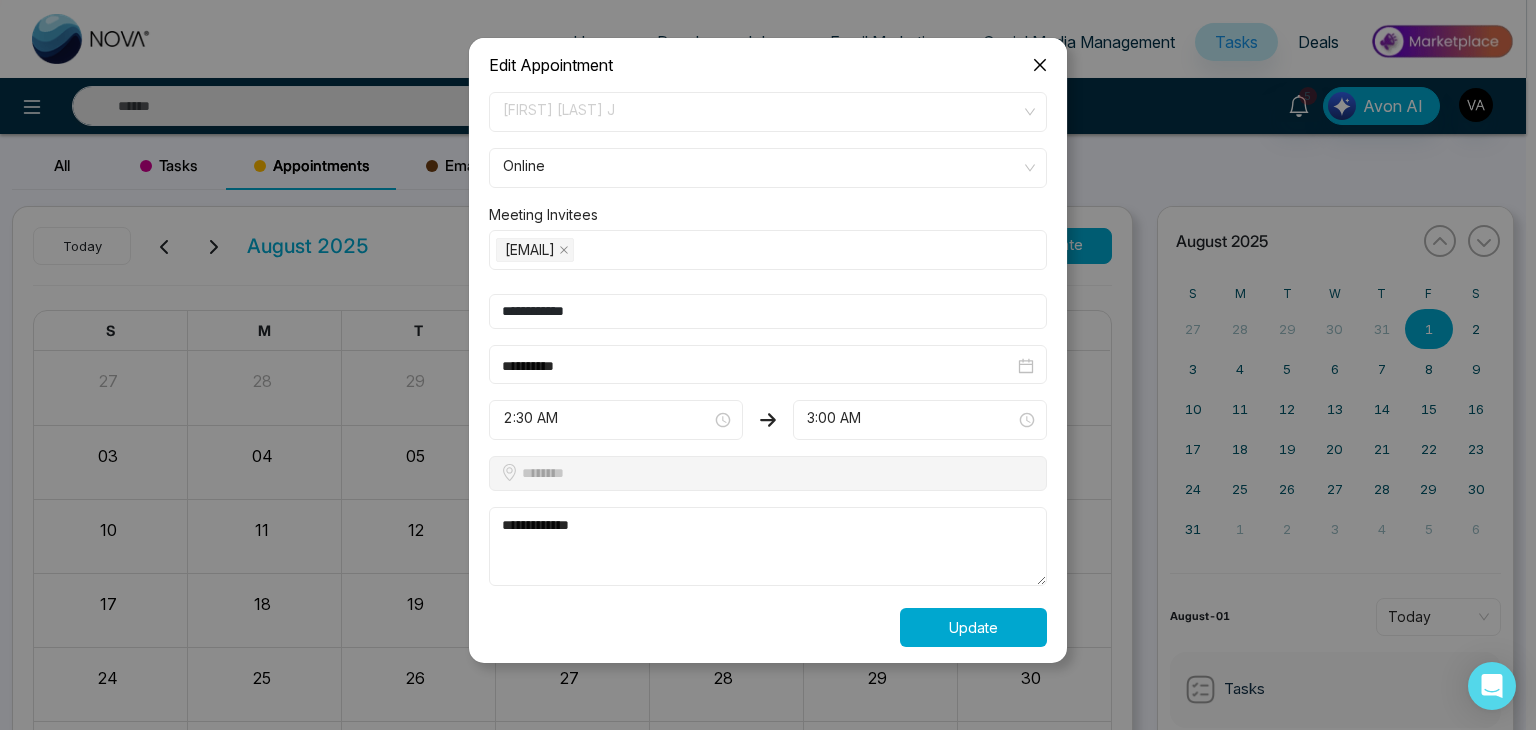 click on "Update" at bounding box center (973, 627) 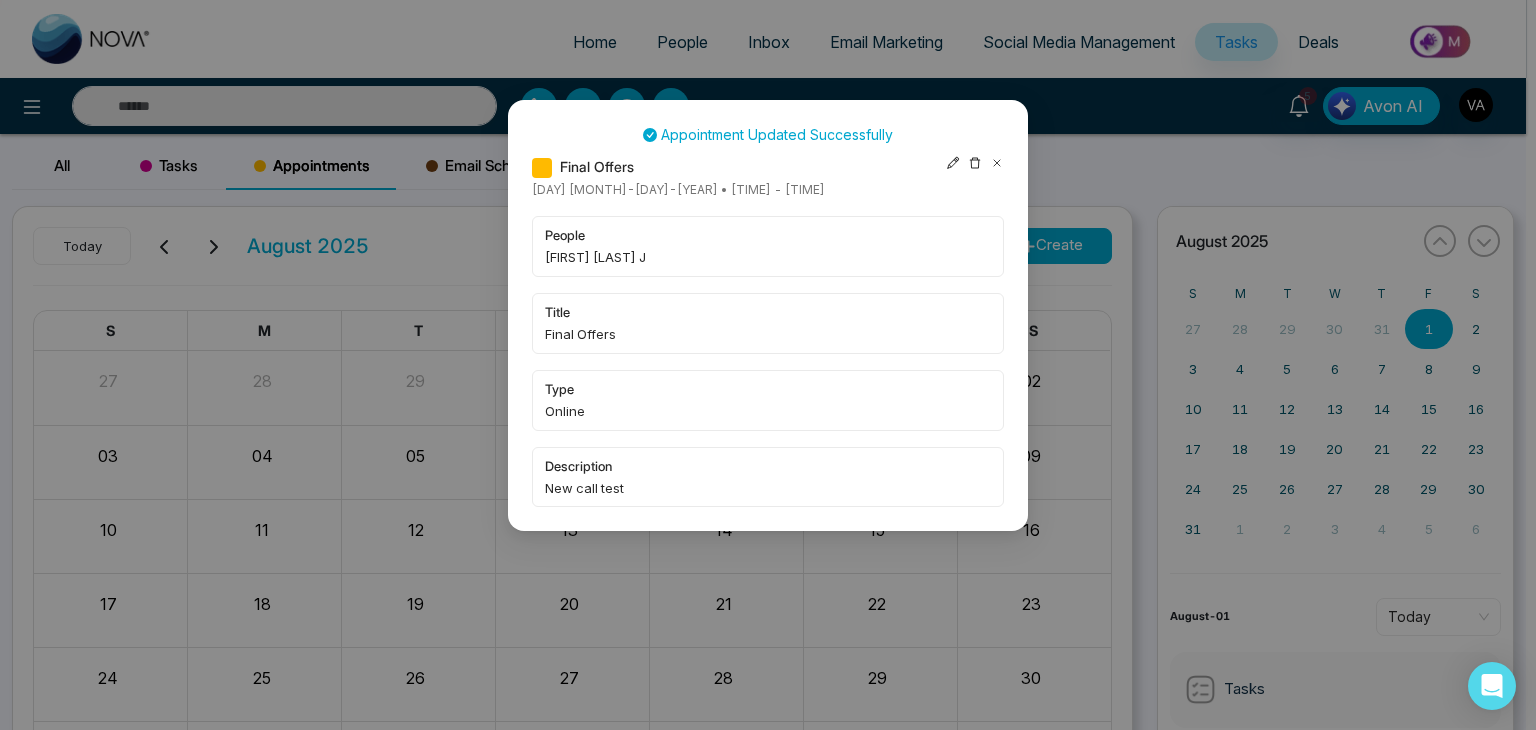 click 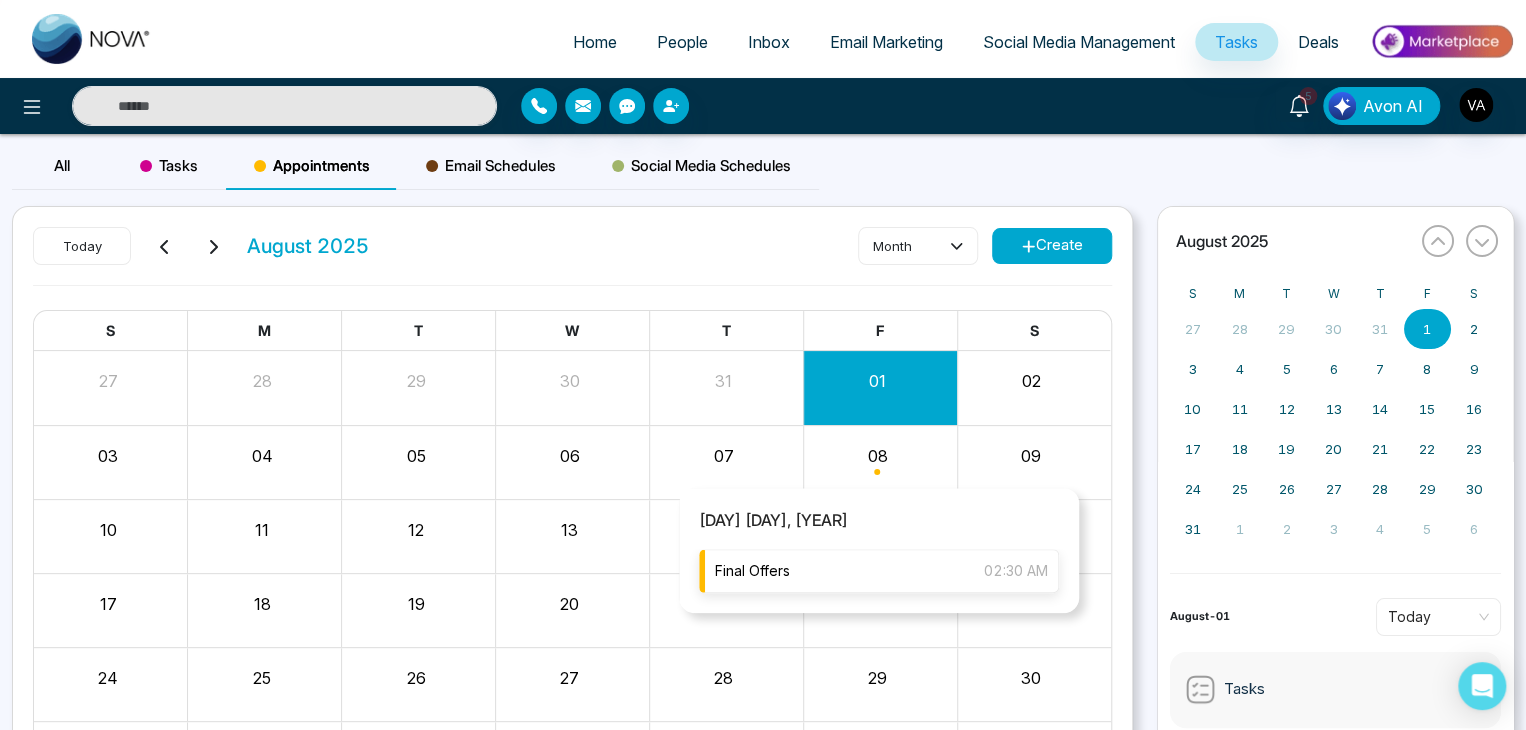click on "Final Offers 02:30 AM" at bounding box center (879, 571) 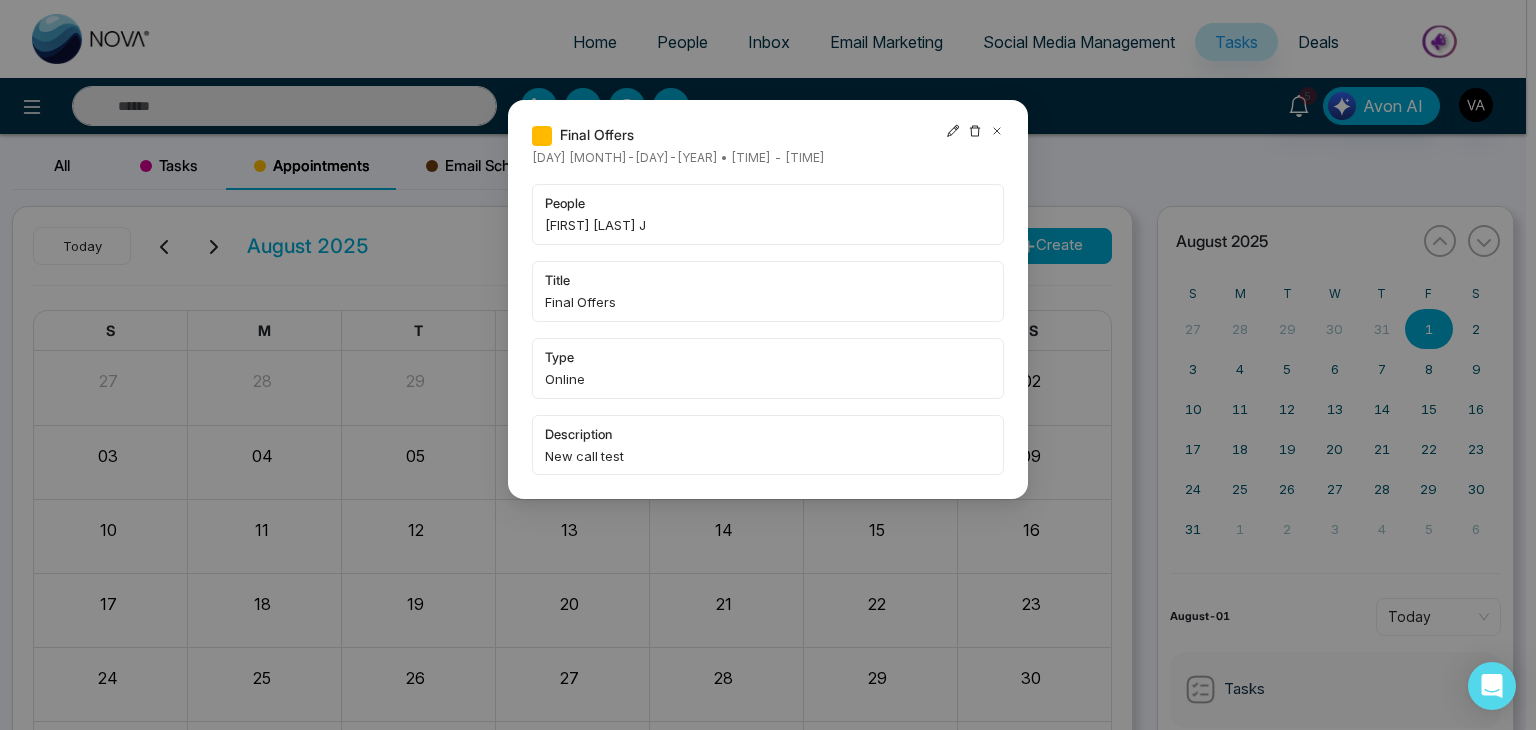 click 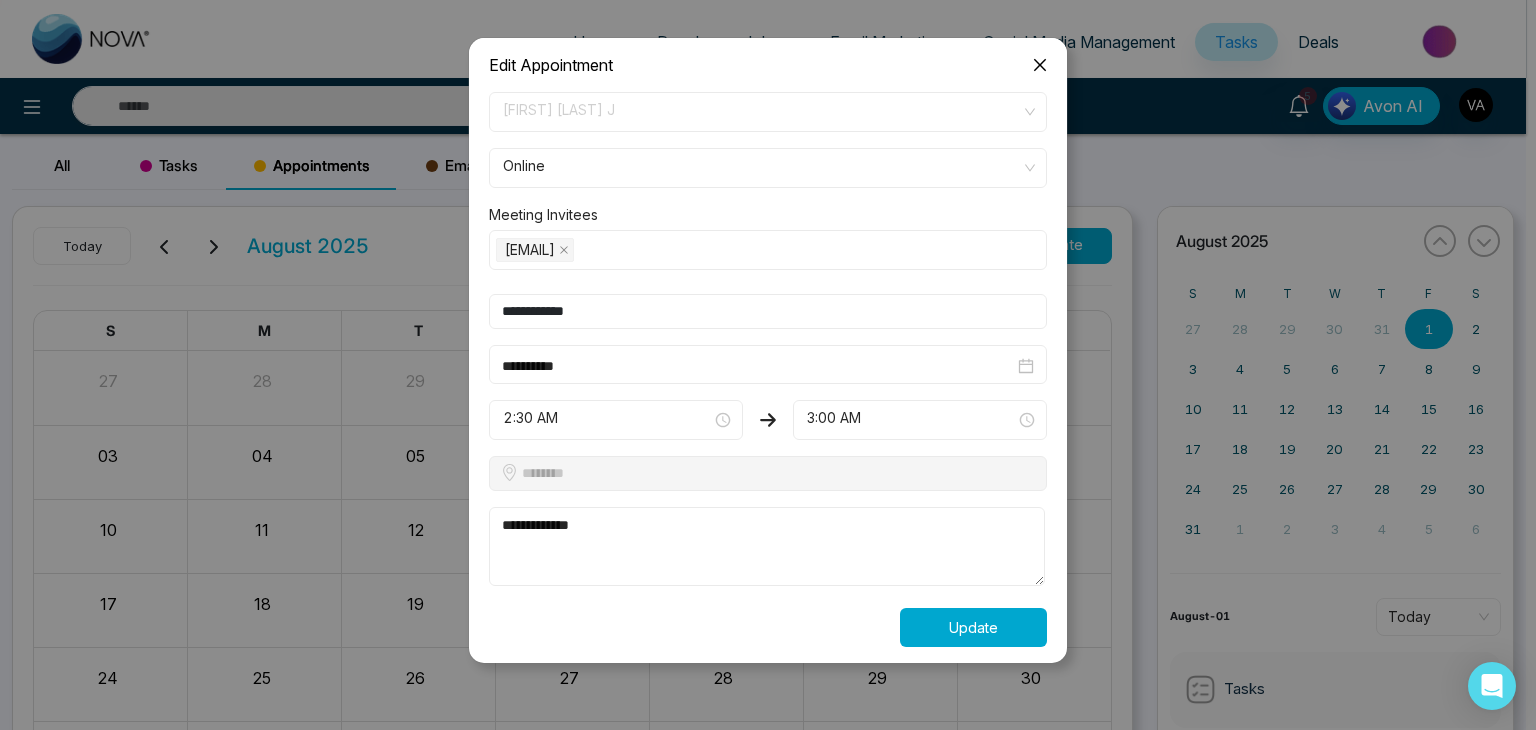 click on "Update" at bounding box center [973, 627] 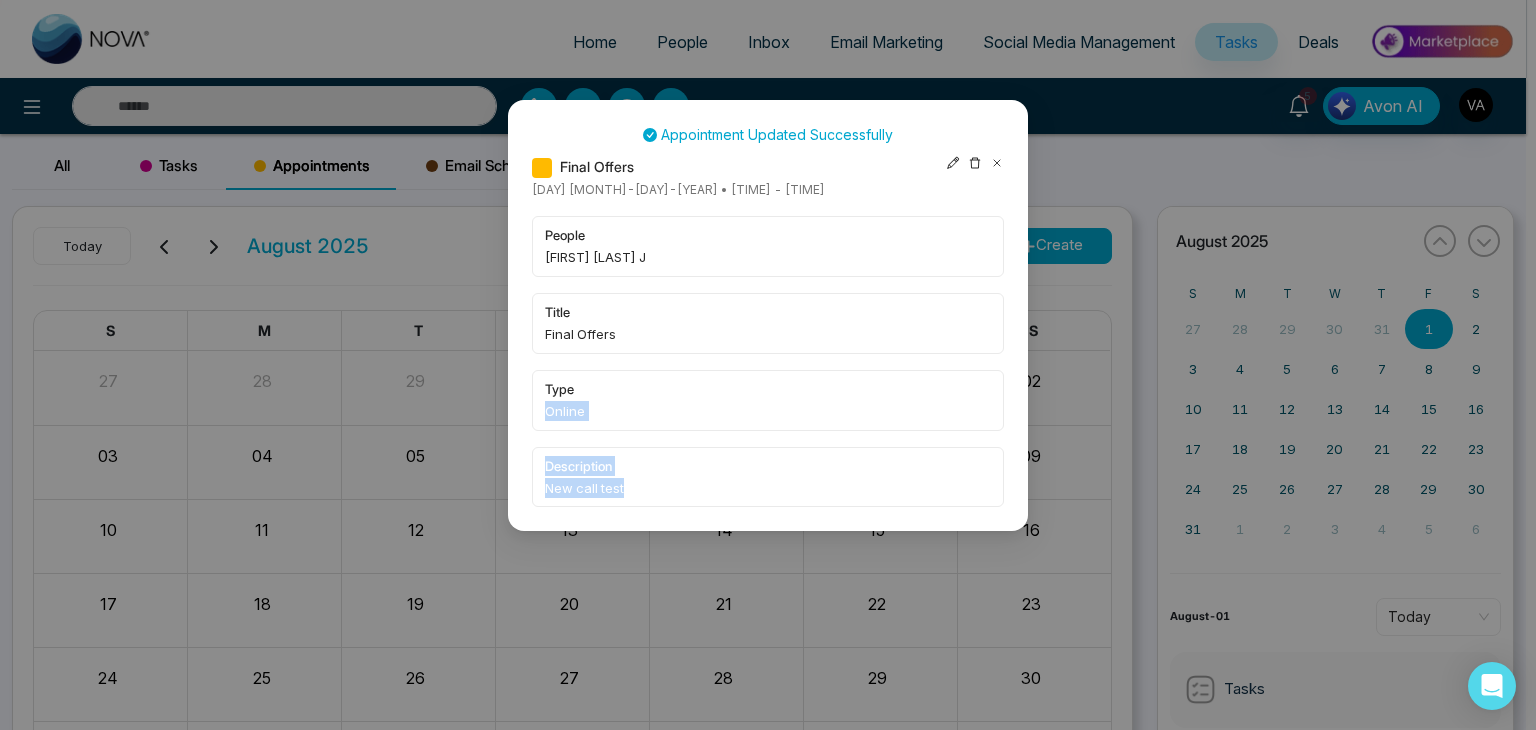 drag, startPoint x: 1003, startPoint y: 629, endPoint x: 925, endPoint y: 362, distance: 278.16003 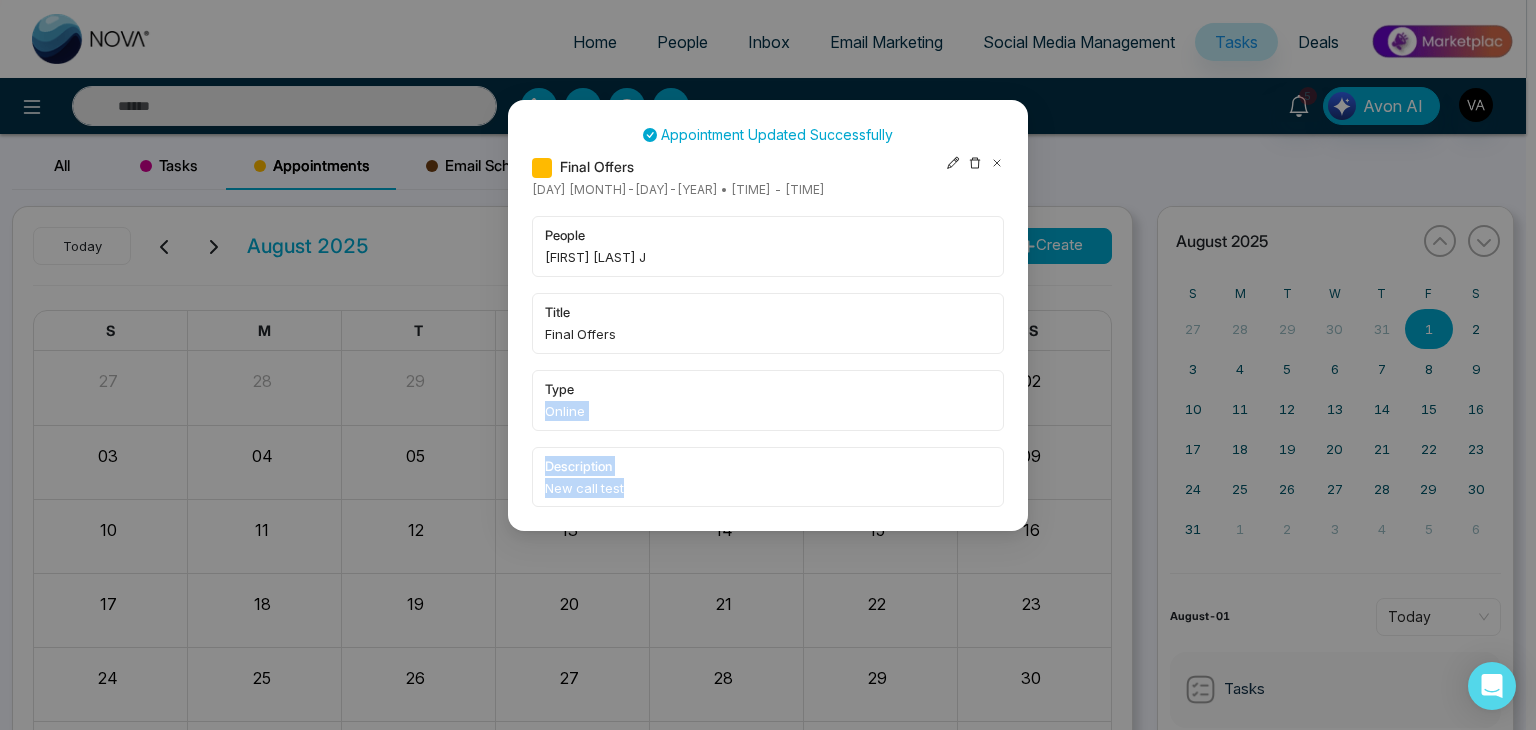 click on "Appointment Updated Successfully Final Offers   [DAY] [MONTH]-[DAY]-[YEAR] • [TIME] - [TIME] people [FIRST] [LAST] J title Final Offers type Online description New call test" at bounding box center (768, 365) 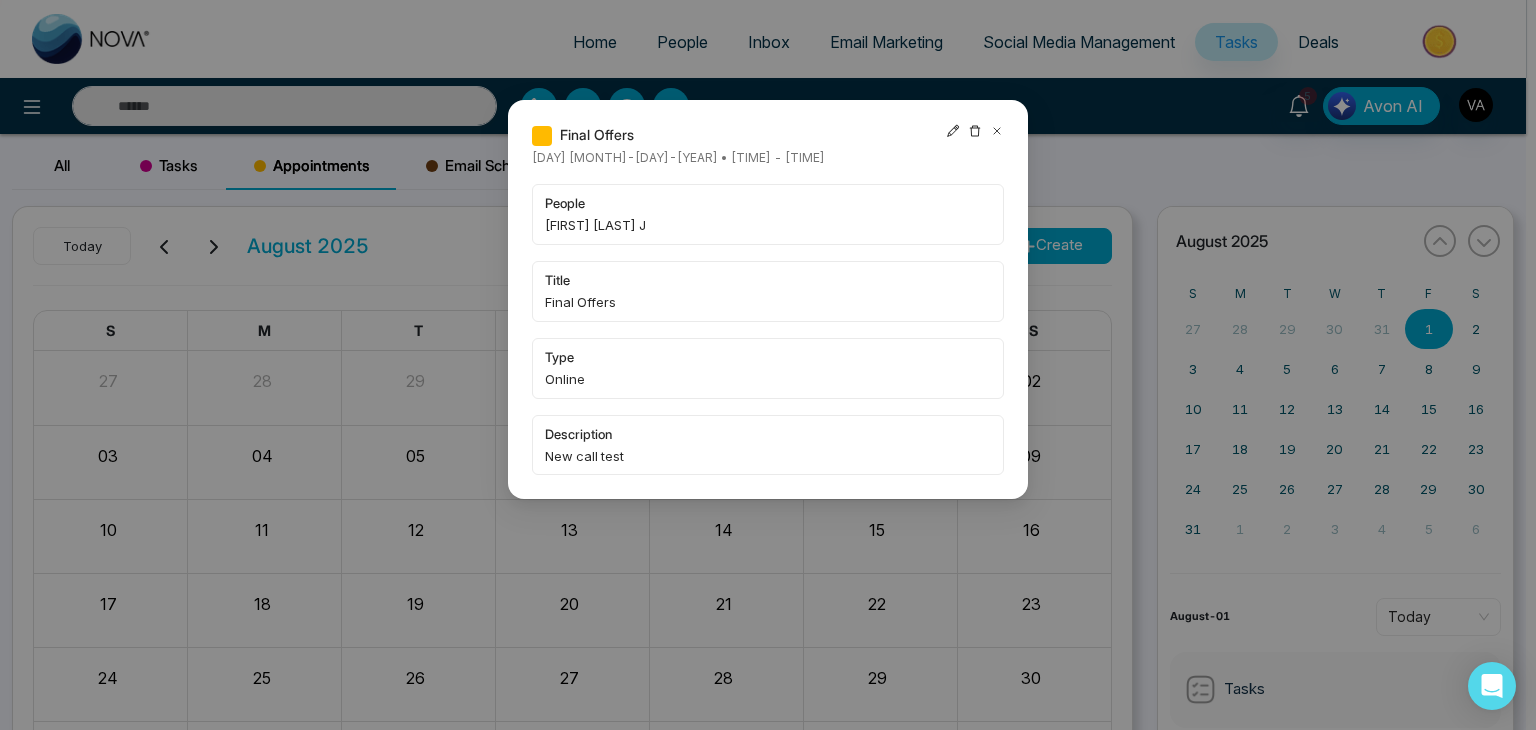 click 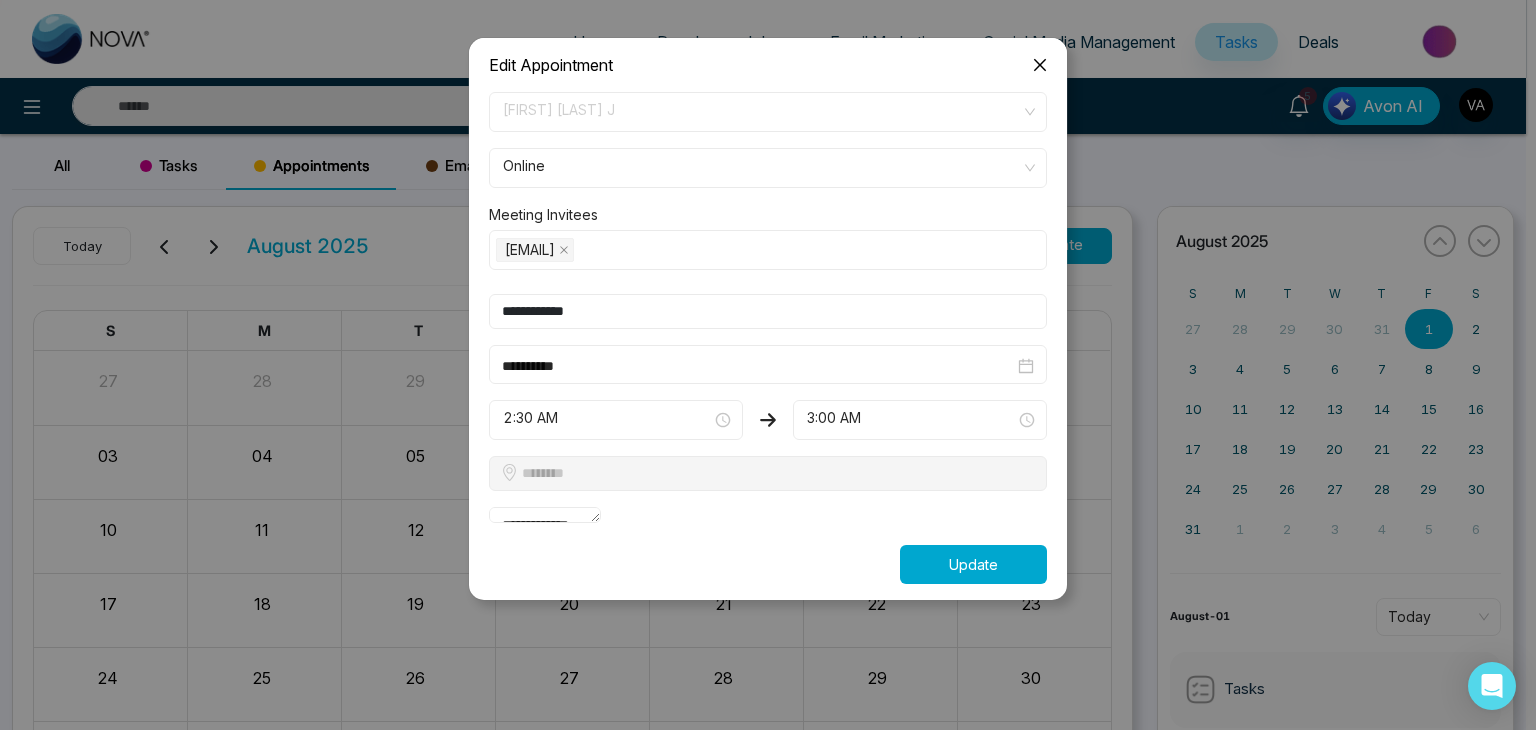 click on "Update" at bounding box center (973, 564) 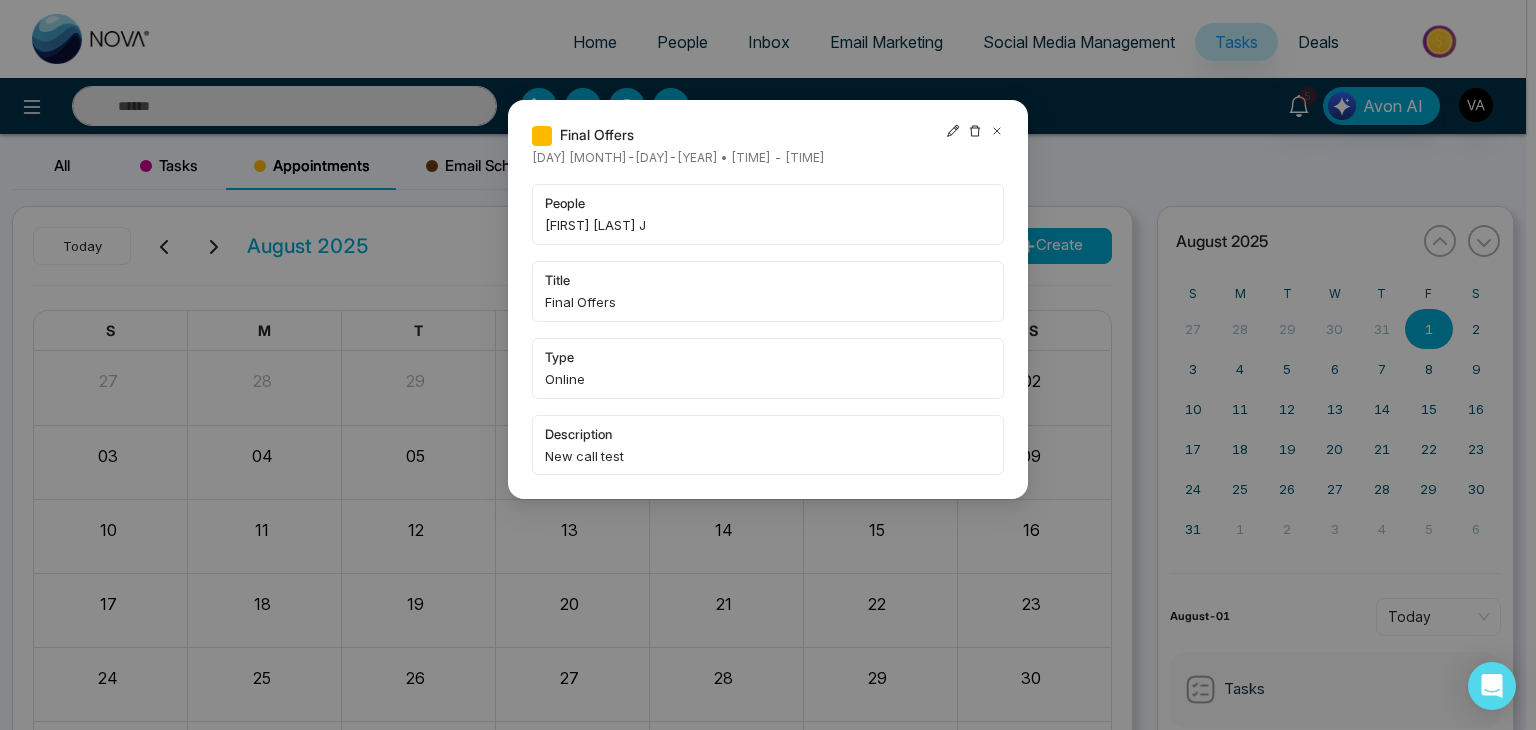 click 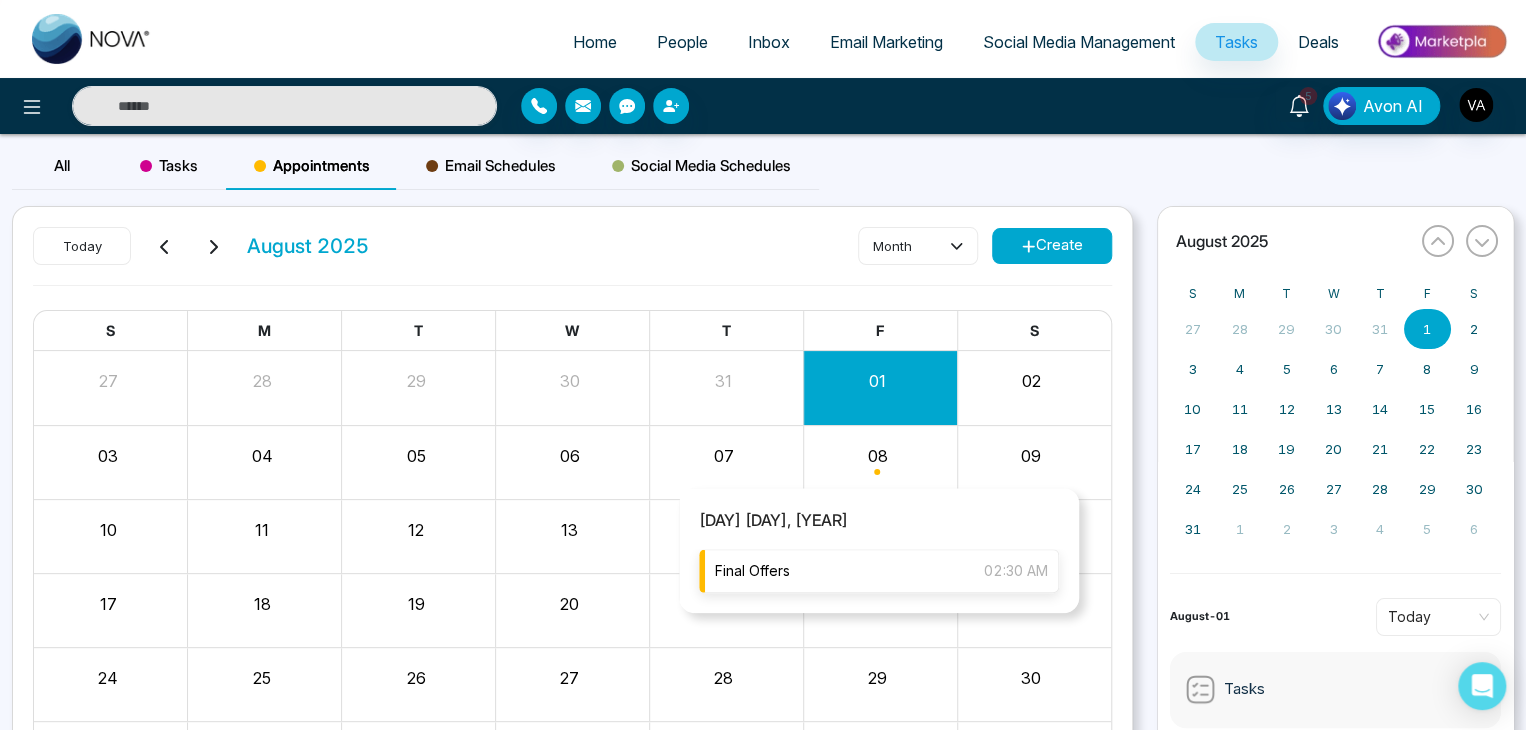 click on "Final Offers 02:30 AM" at bounding box center [879, 571] 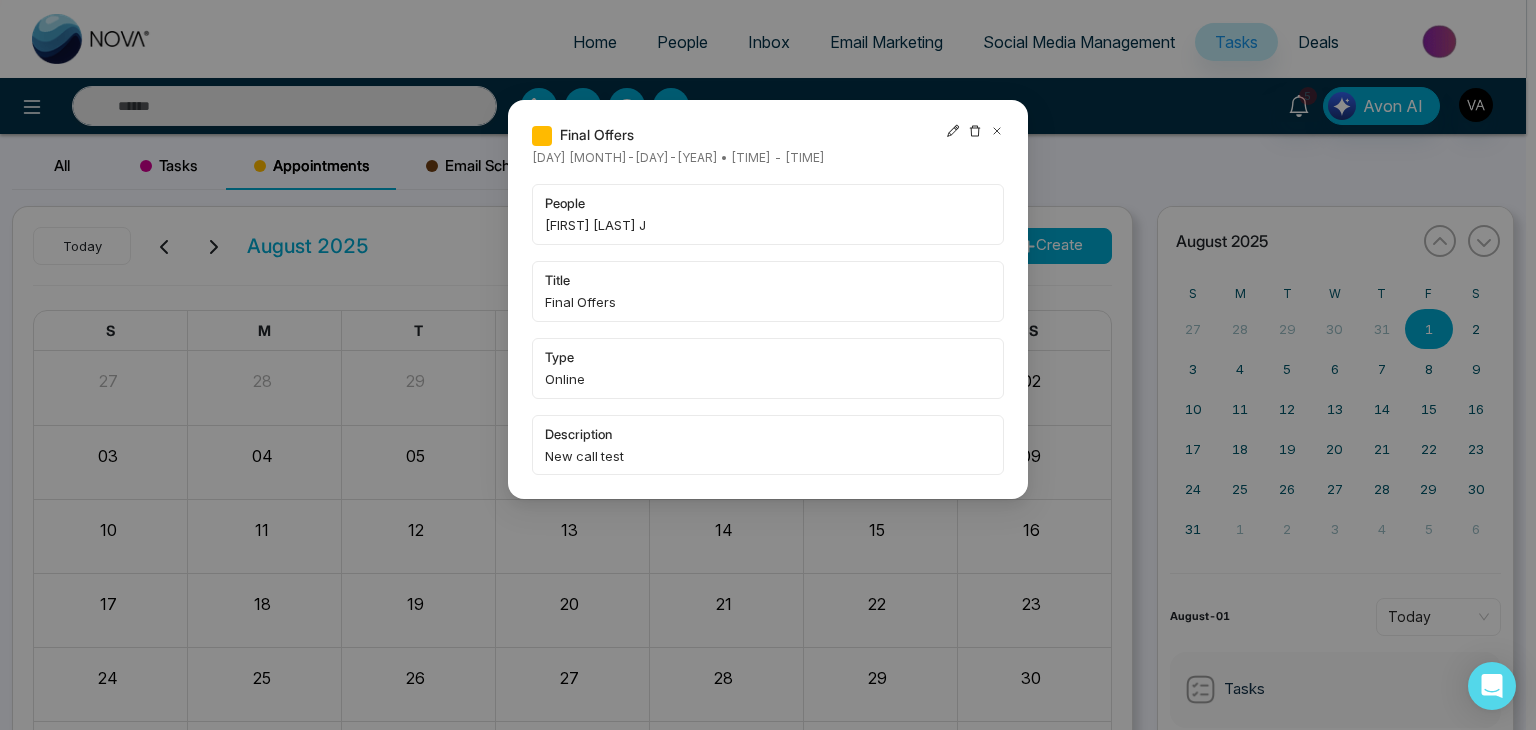 click on "Final Offers   [DAY] [MONTH]-[DAY]-[YEAR] • [TIME] - [TIME] people [FIRST] [LAST] J title Final Offers type Online description New call test" at bounding box center (768, 365) 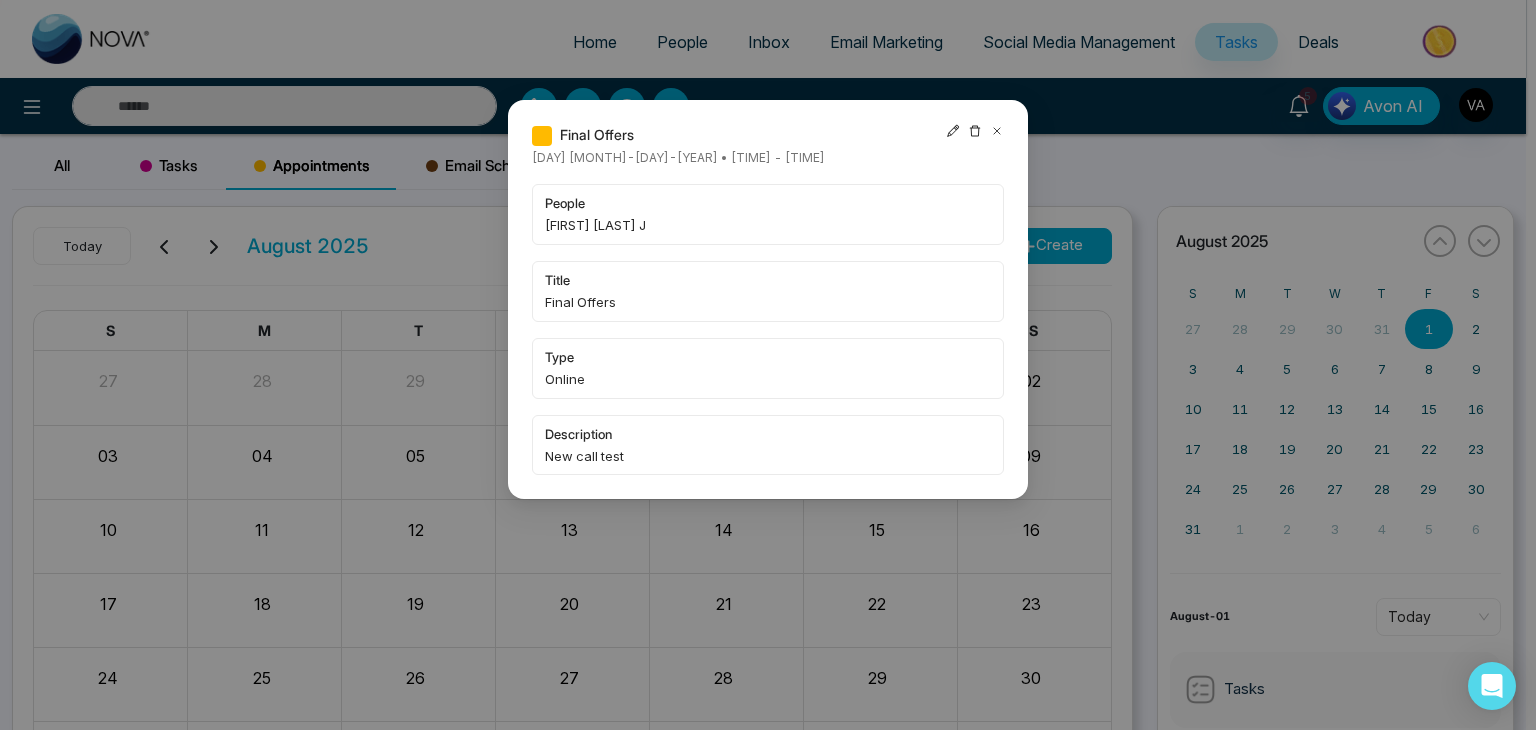 click on "Final Offers   [DAY] [MONTH]-[DAY]-[YEAR] • [TIME] - [TIME] people [FIRST] [LAST] J title Final Offers type Online description New call test" at bounding box center (768, 365) 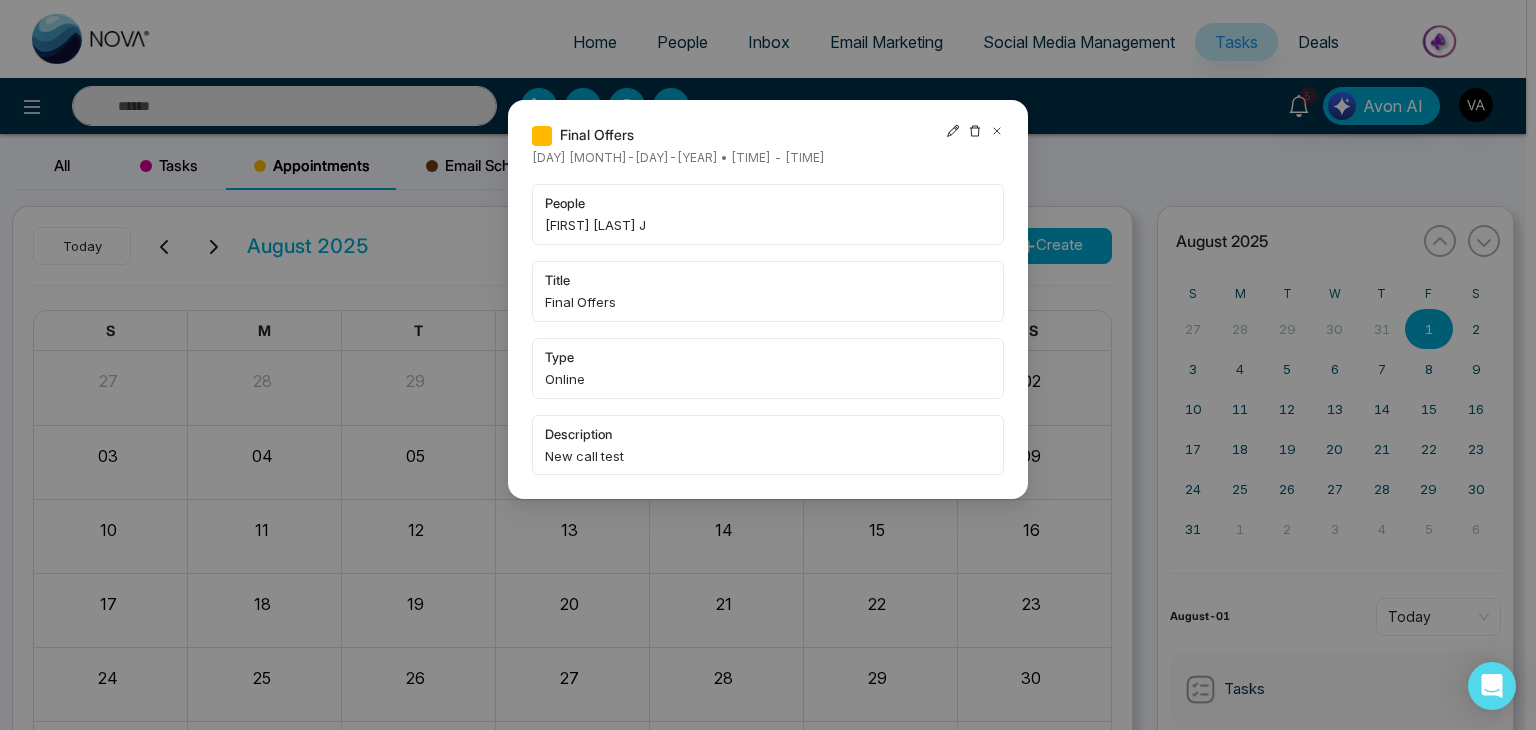 click on "Final Offers   [DAY] [MONTH]-[DAY]-[YEAR] • [TIME] - [TIME] people [FIRST] [LAST] J title Final Offers type Online description New call test" at bounding box center [768, 365] 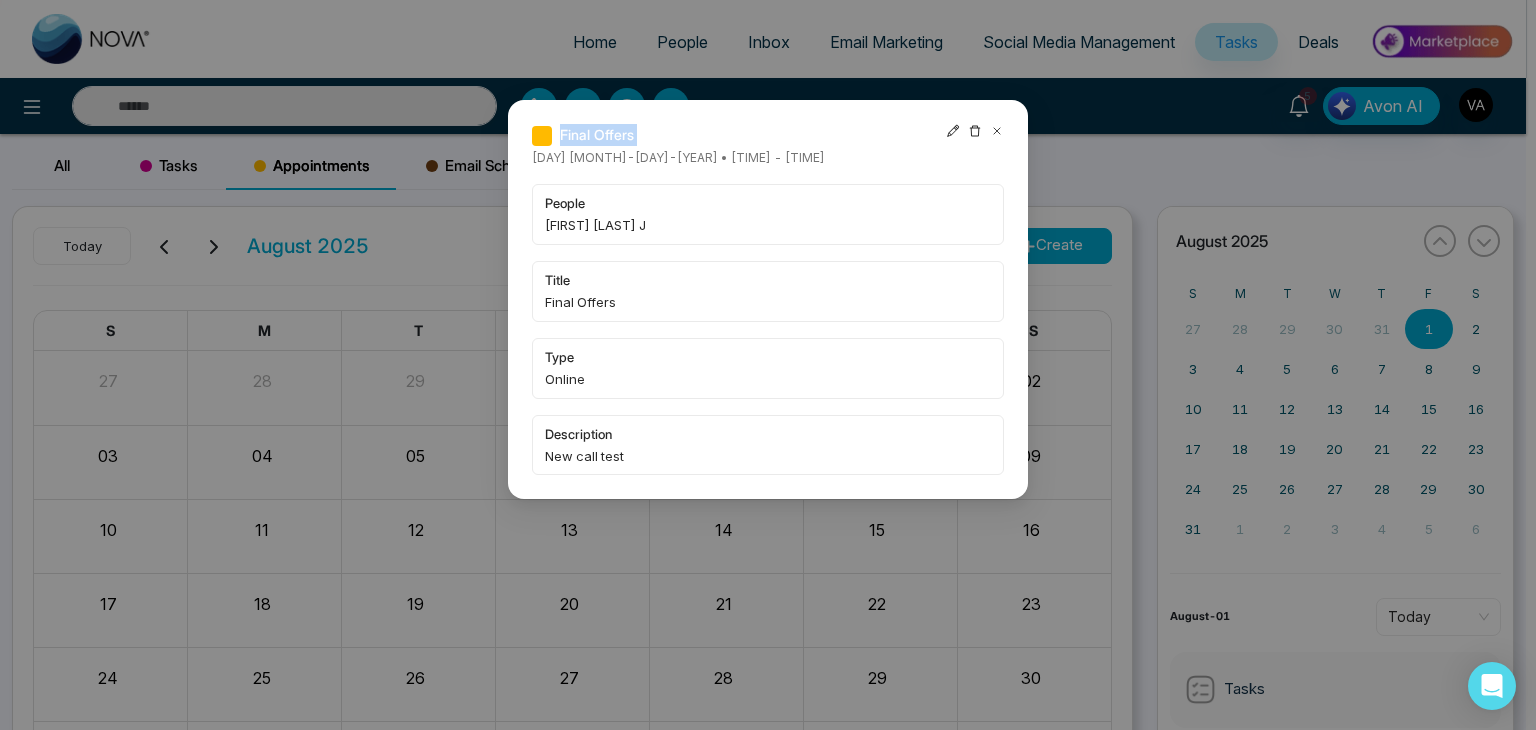 click on "Final Offers   [DAY] [MONTH]-[DAY]-[YEAR] • [TIME] - [TIME] people [FIRST] [LAST] J title Final Offers type Online description New call test" at bounding box center [768, 365] 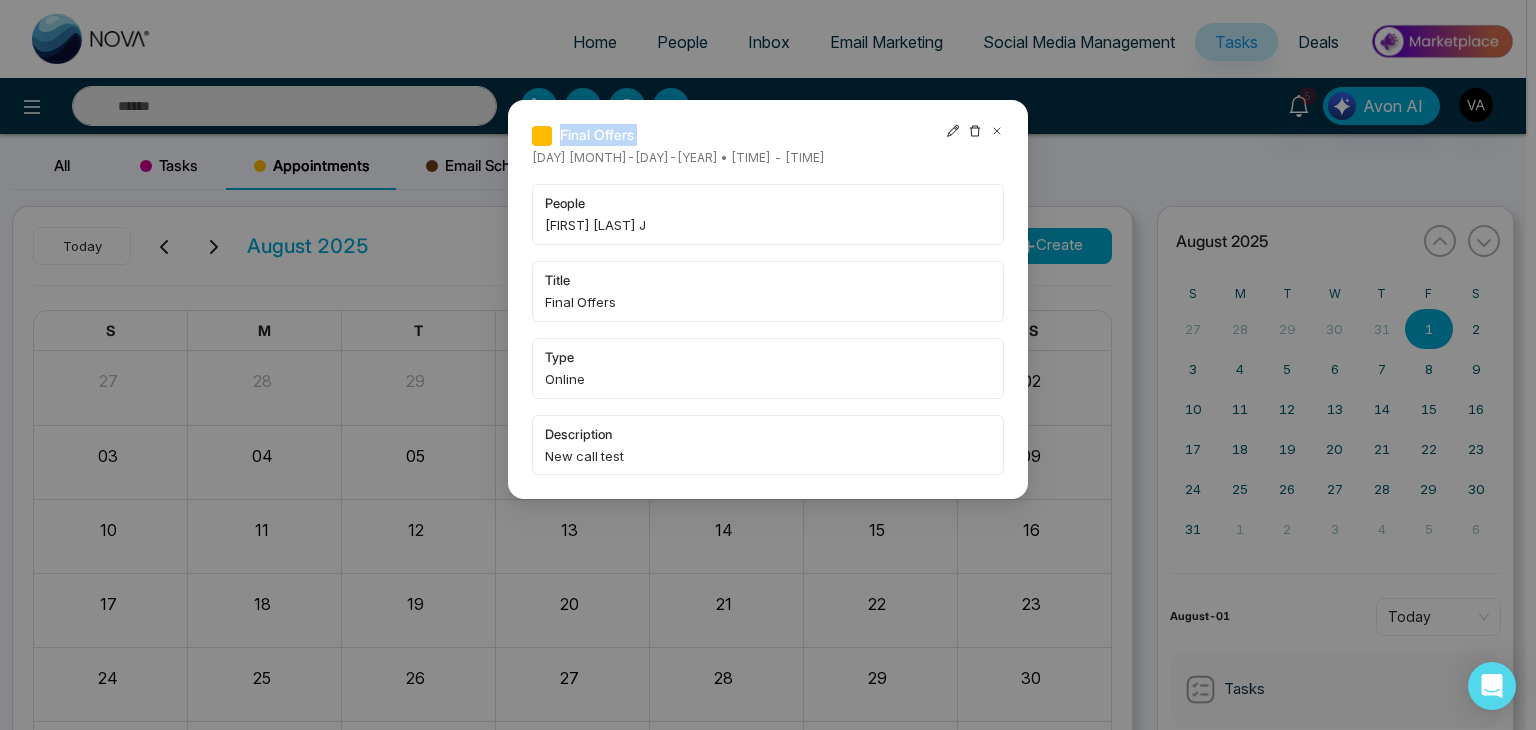 click 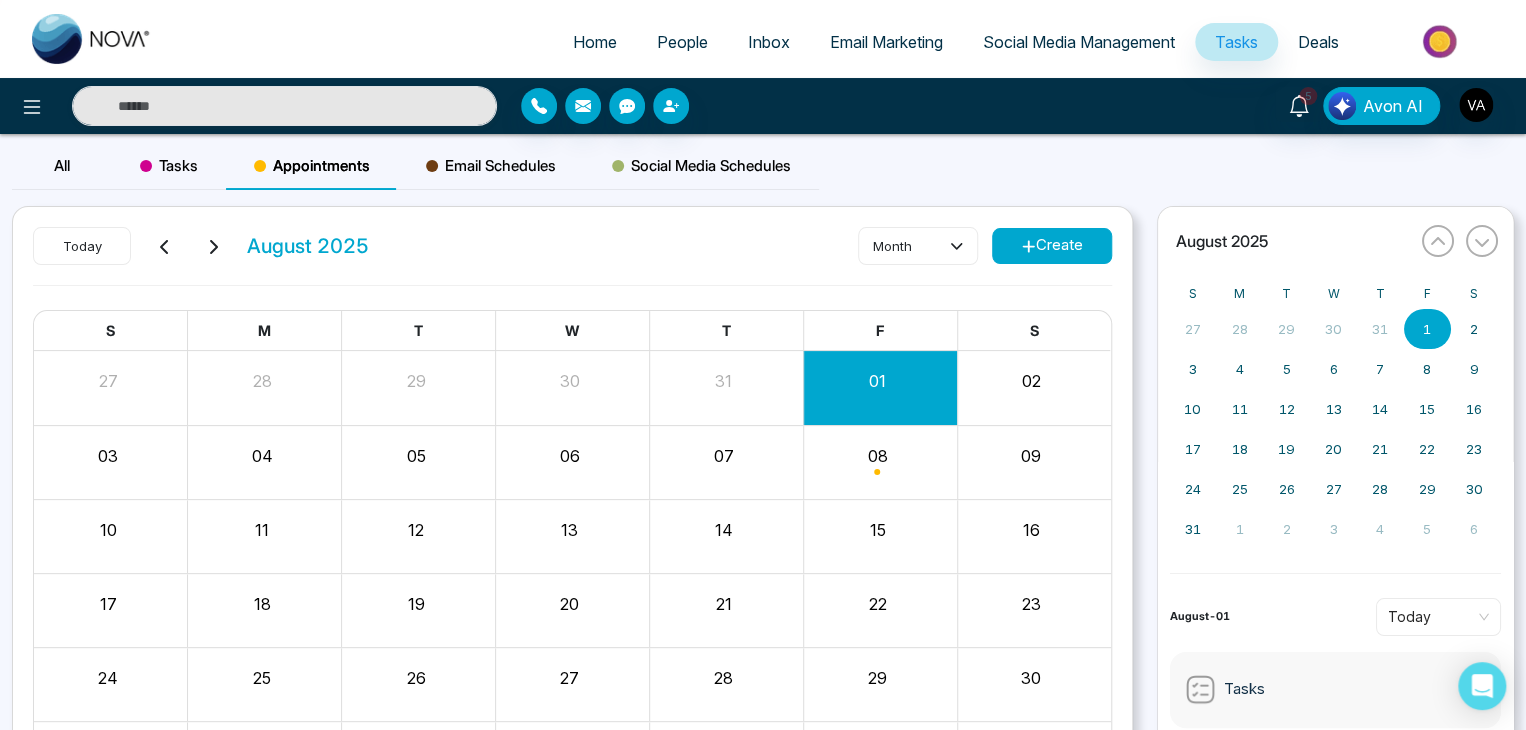click on "People" at bounding box center [682, 42] 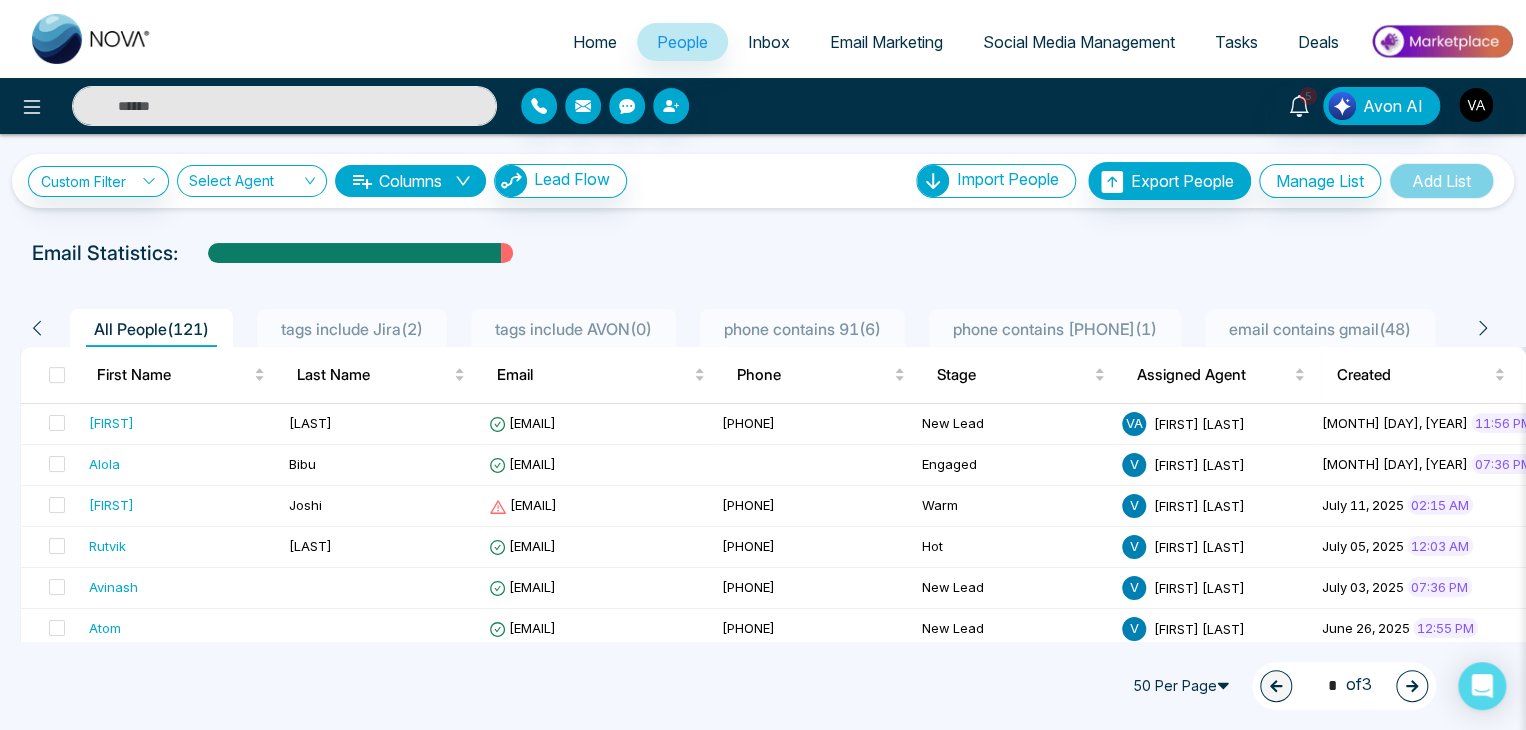 click at bounding box center (284, 106) 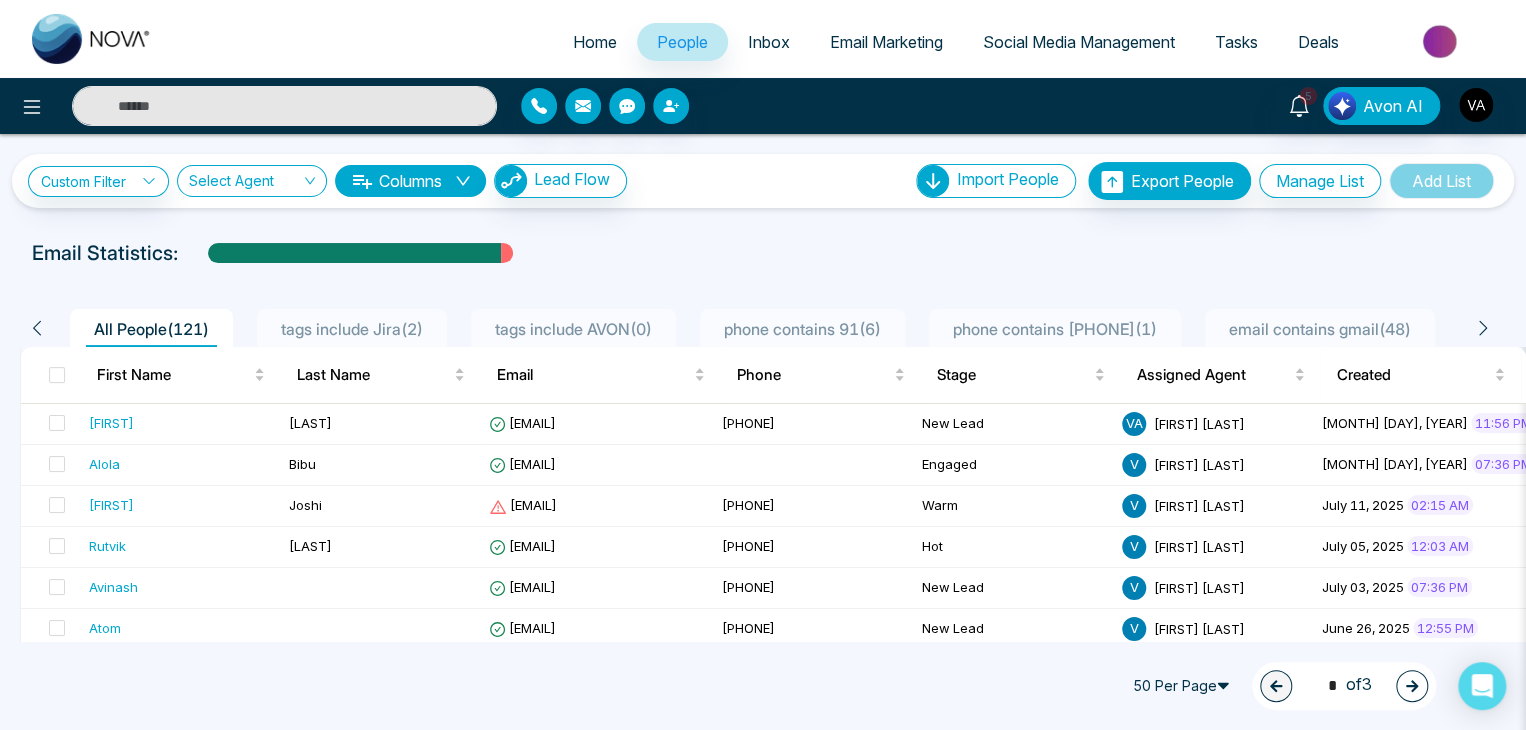 type on "*****" 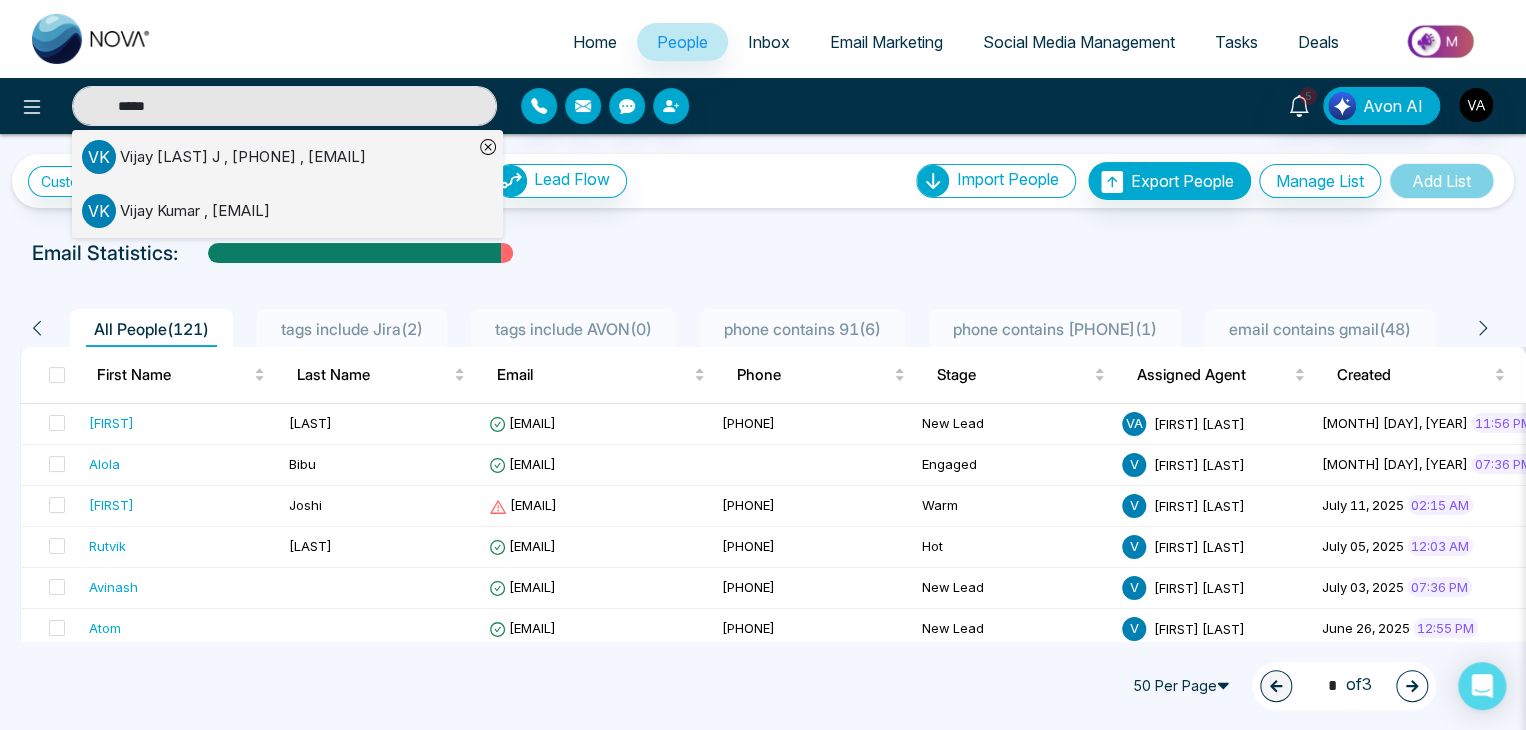 click on "[FIRST]   [LAST] J   , [PHONE]   , [EMAIL]" at bounding box center [243, 157] 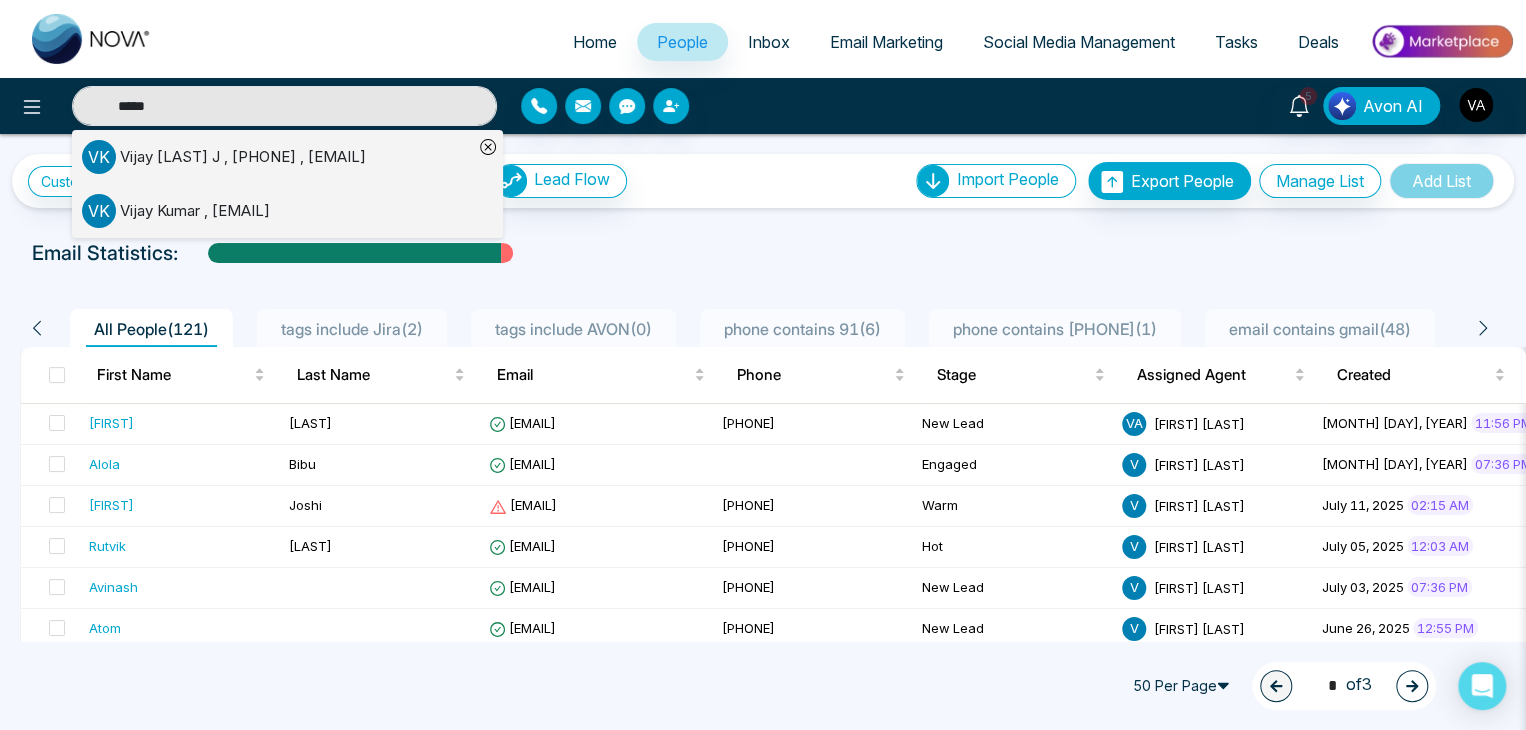 type 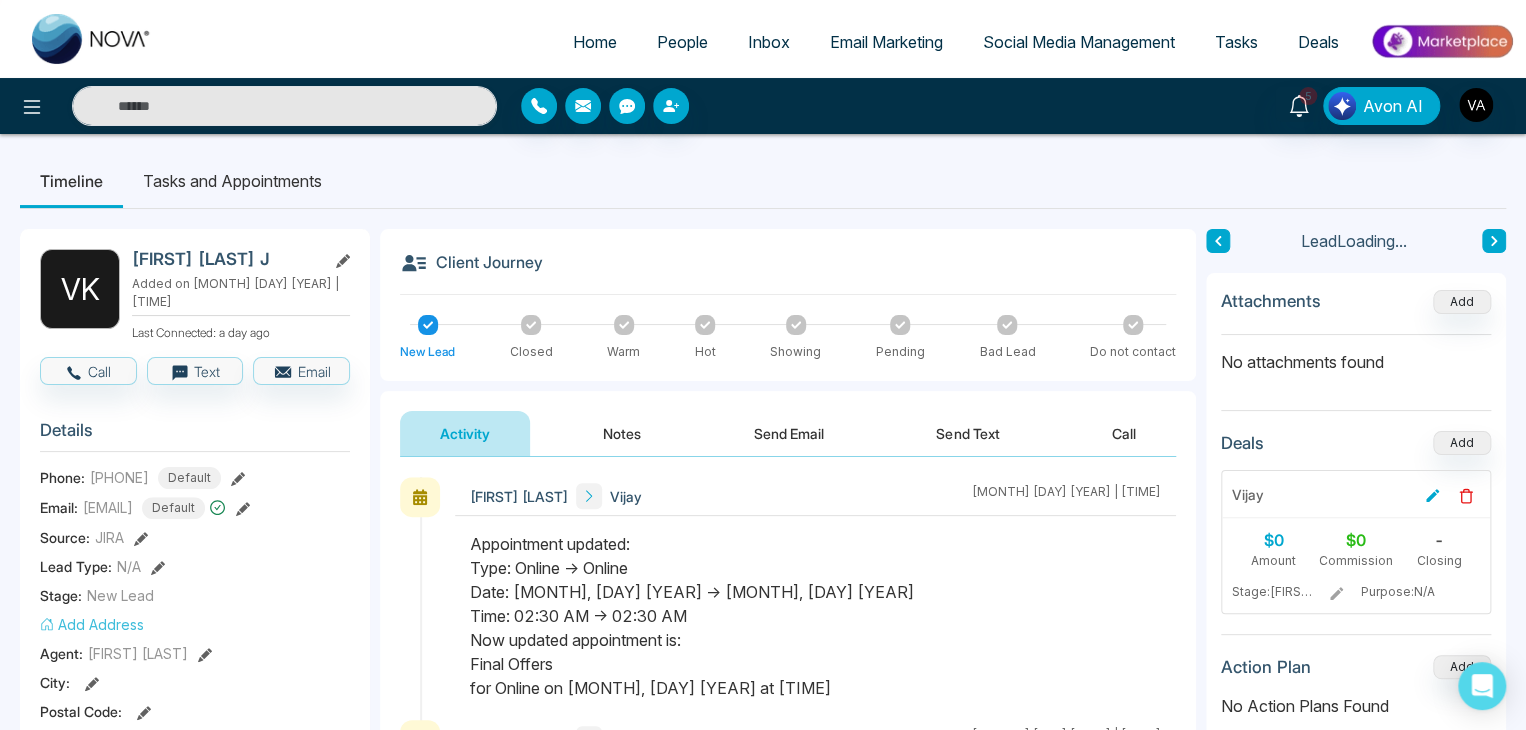 click on "Tasks and Appointments" at bounding box center (232, 181) 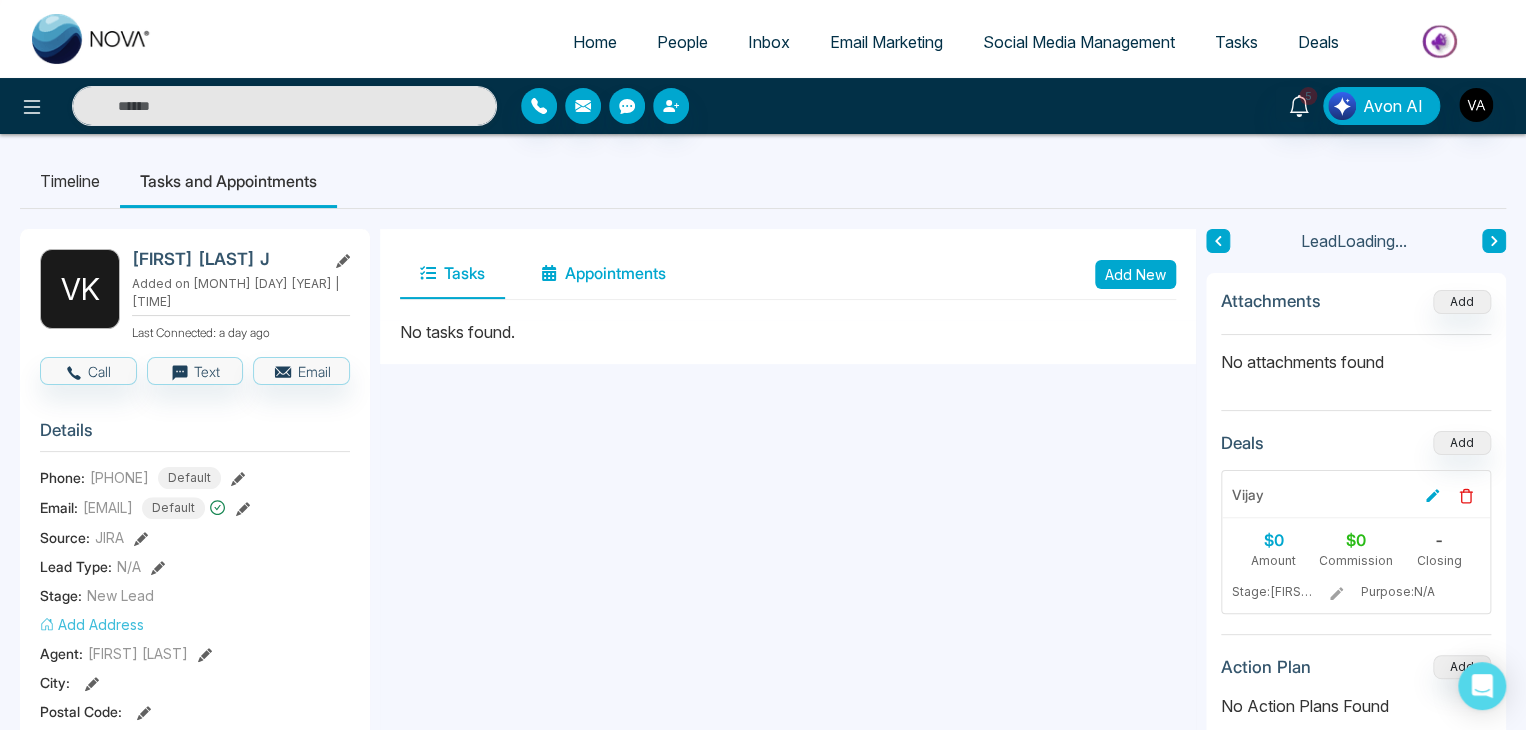 click on "Appointments" at bounding box center (603, 274) 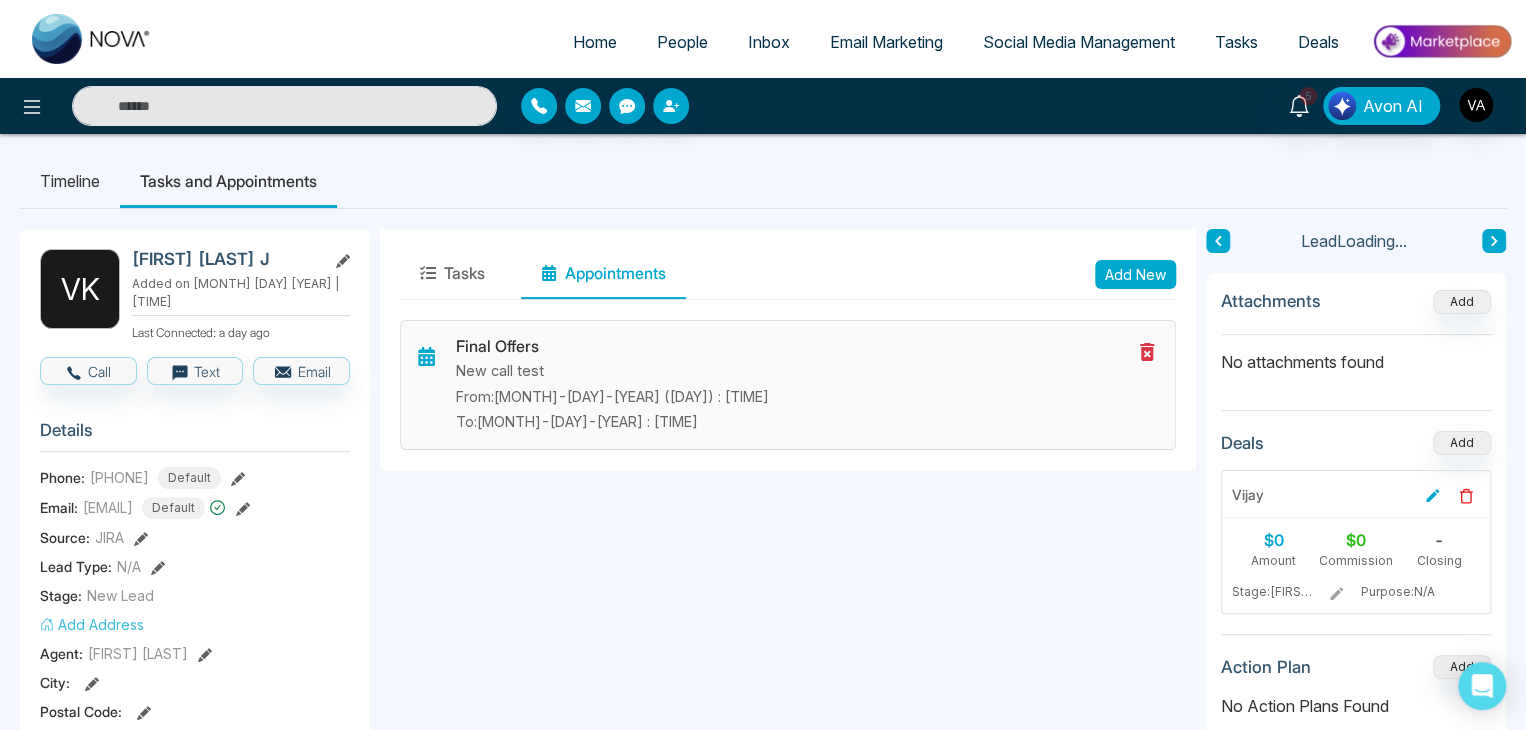 click on "New call test" at bounding box center [793, 371] 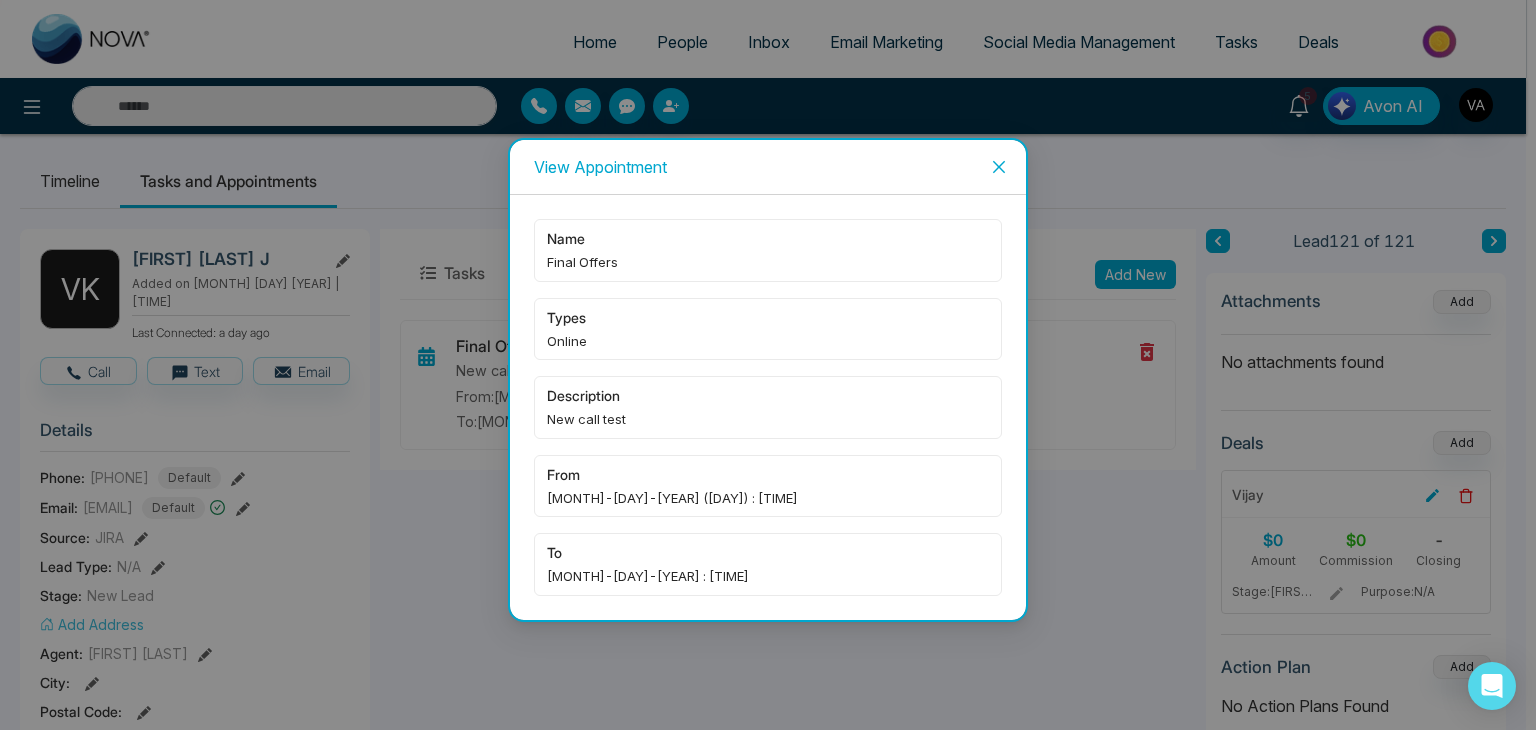 click on "Final Offers" at bounding box center (768, 262) 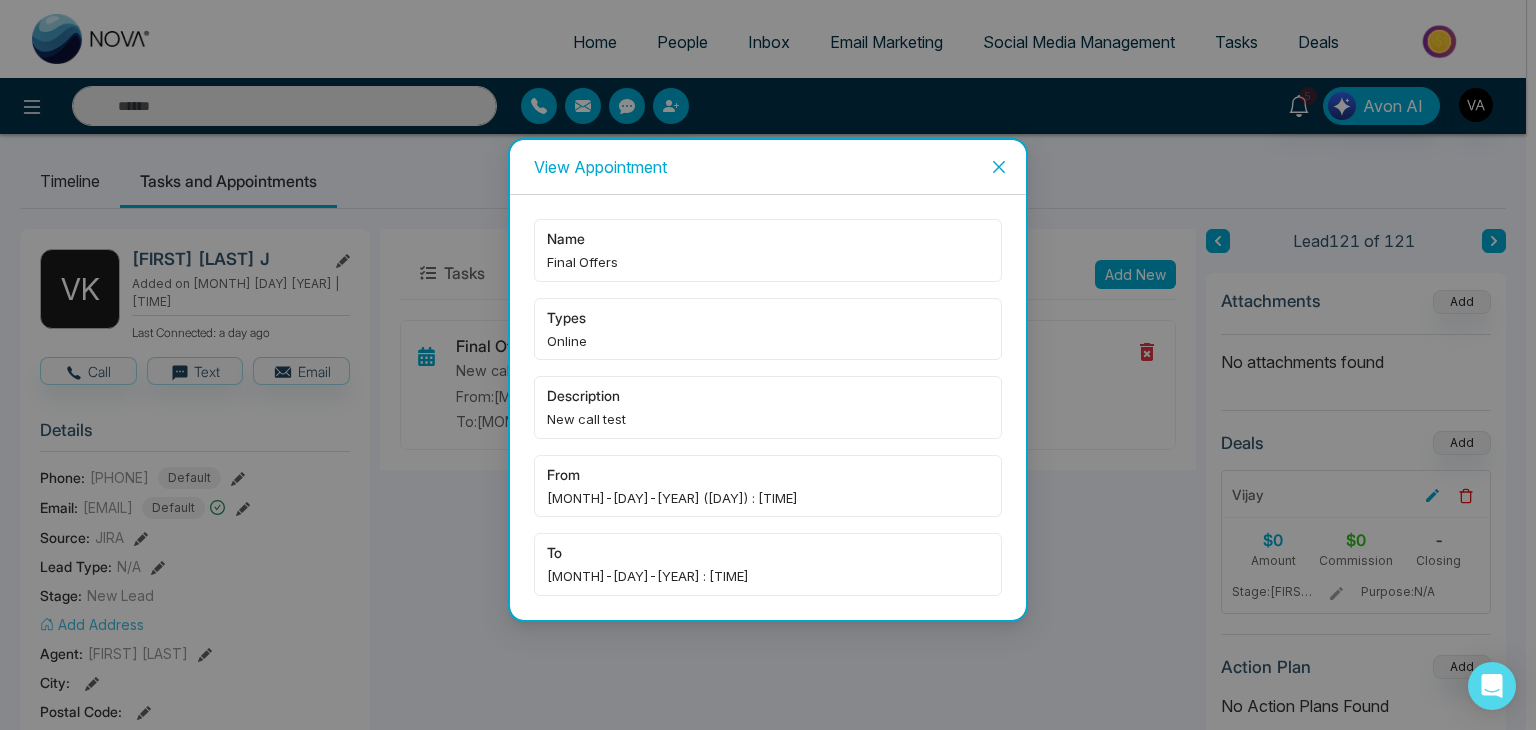 click on "types" at bounding box center [768, 318] 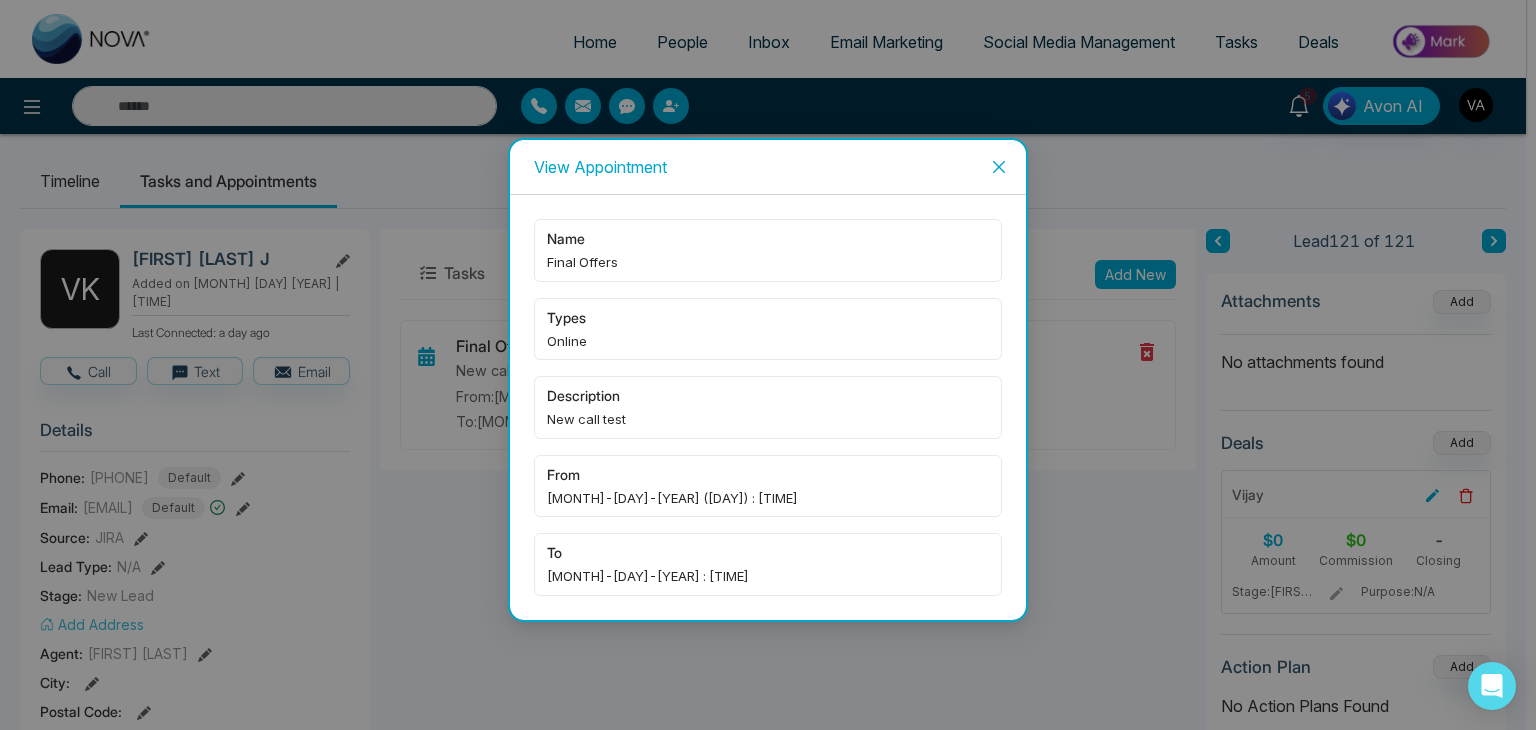 click 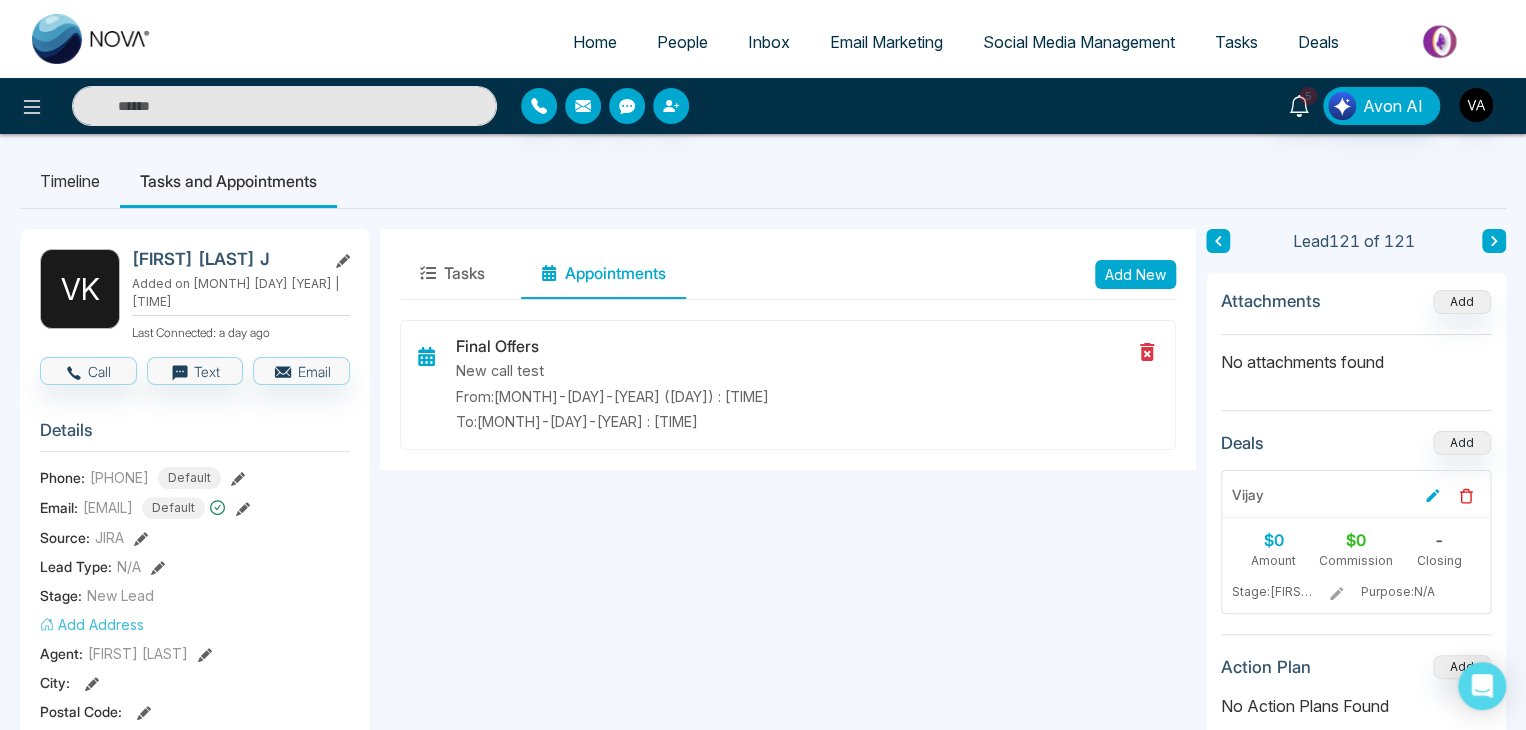 click on "Tasks Appointments Add New Final Offers New call test From: [MONTH]-[DAY]-[YEAR] ([DAY]) : [TIME] To: [MONTH]-[DAY]-[YEAR] ([DAY]) : [TIME]" at bounding box center [788, 922] 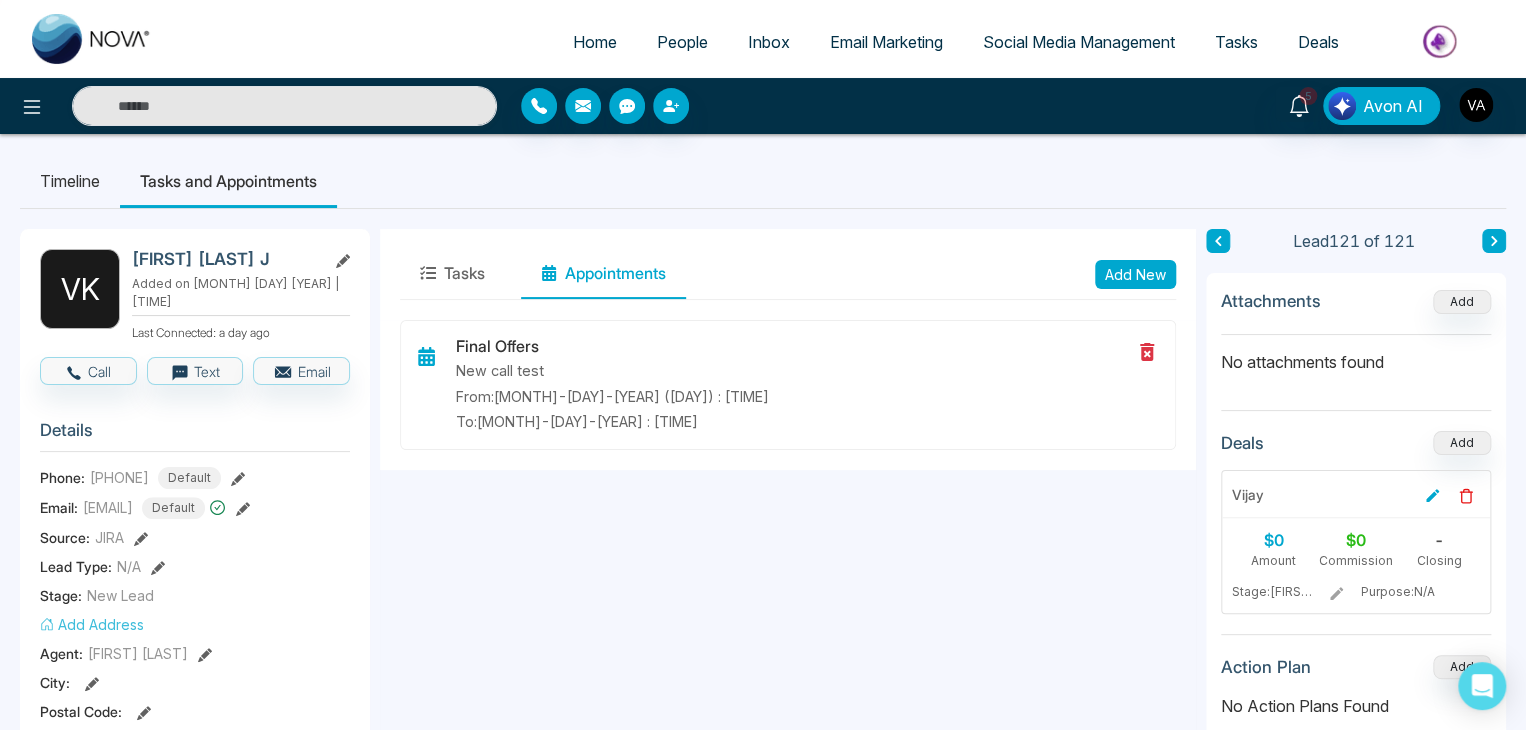 click on "Tasks Appointments Add New Final Offers New call test From: [MONTH]-[DAY]-[YEAR] ([DAY]) : [TIME] To: [MONTH]-[DAY]-[YEAR] ([DAY]) : [TIME]" at bounding box center [788, 922] 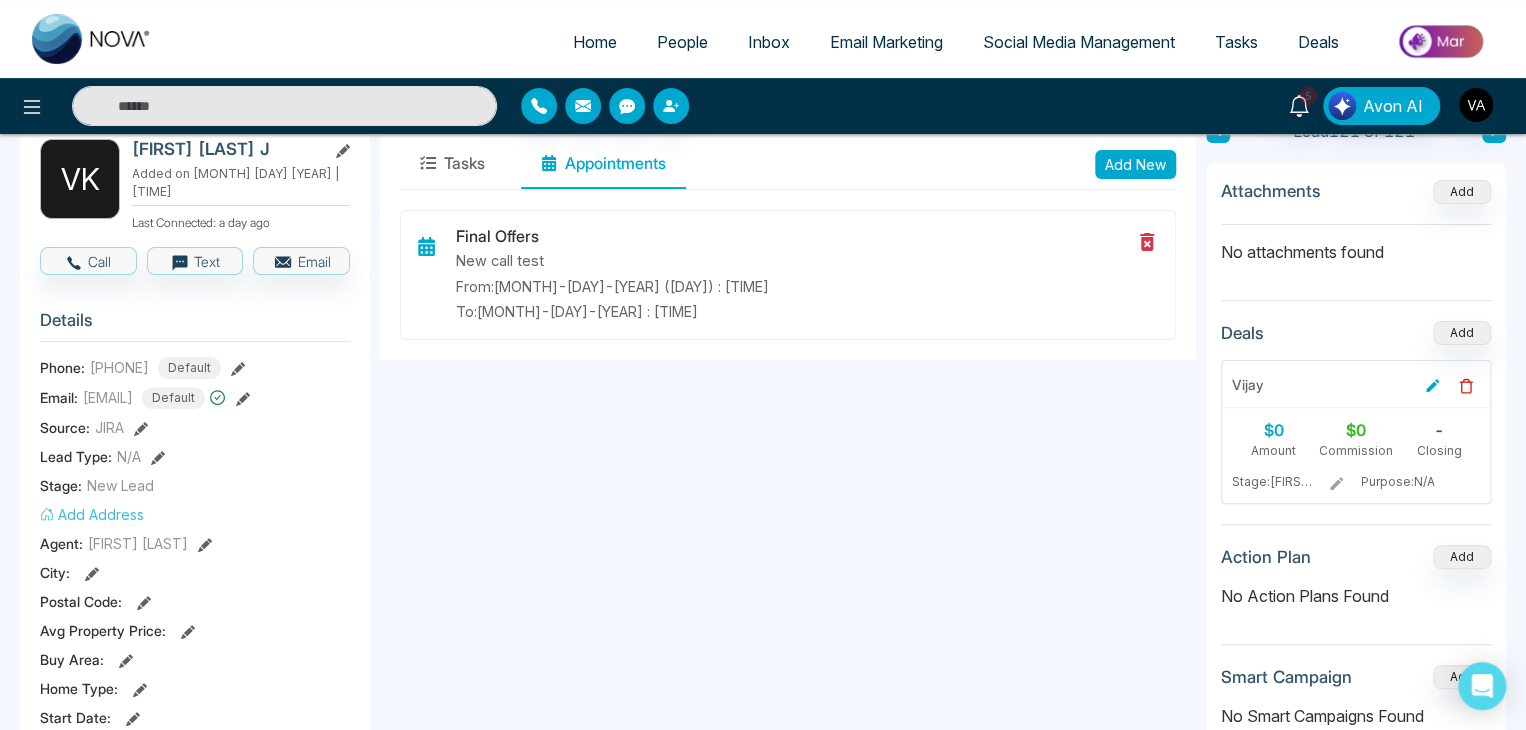 scroll, scrollTop: 0, scrollLeft: 0, axis: both 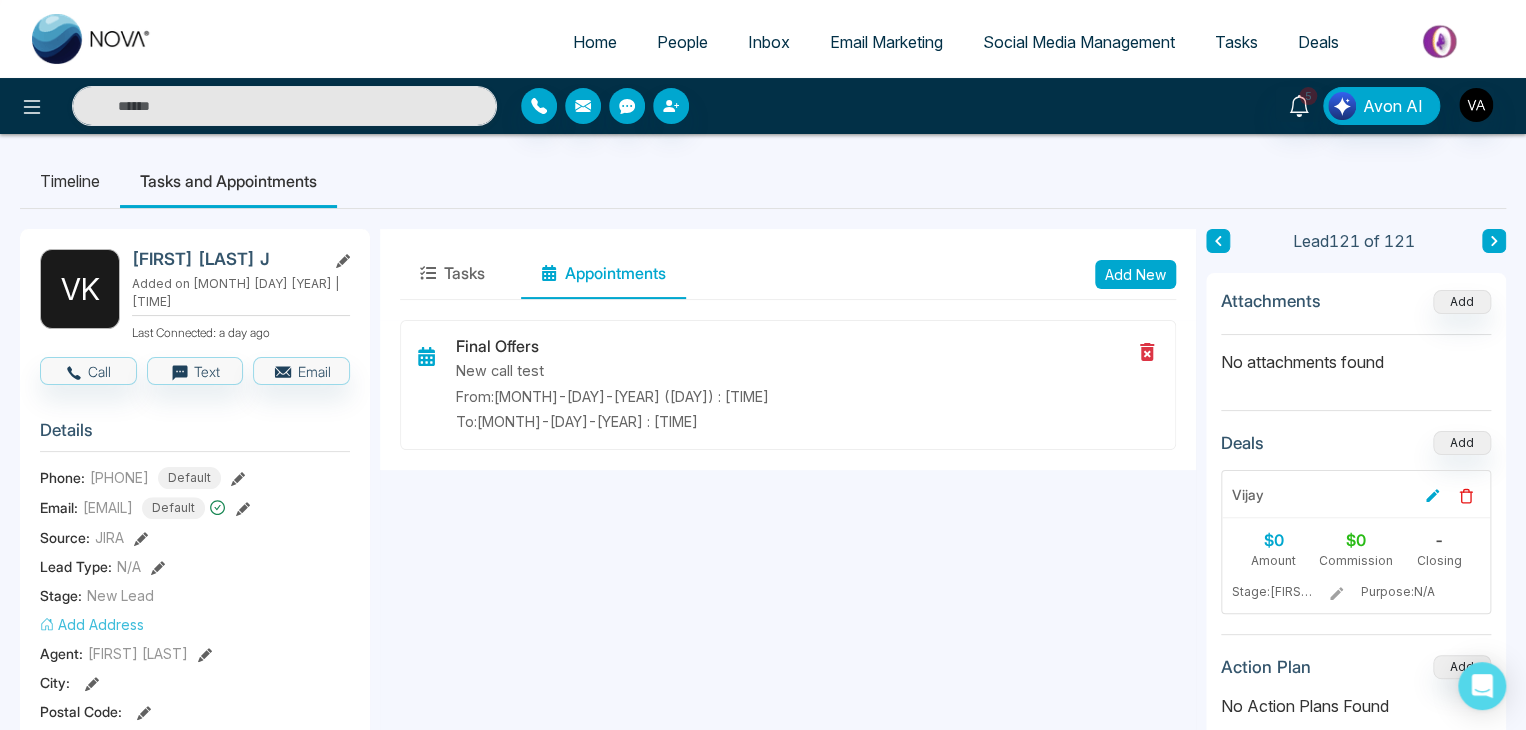 click on "Timeline Tasks and Appointments" at bounding box center [763, 181] 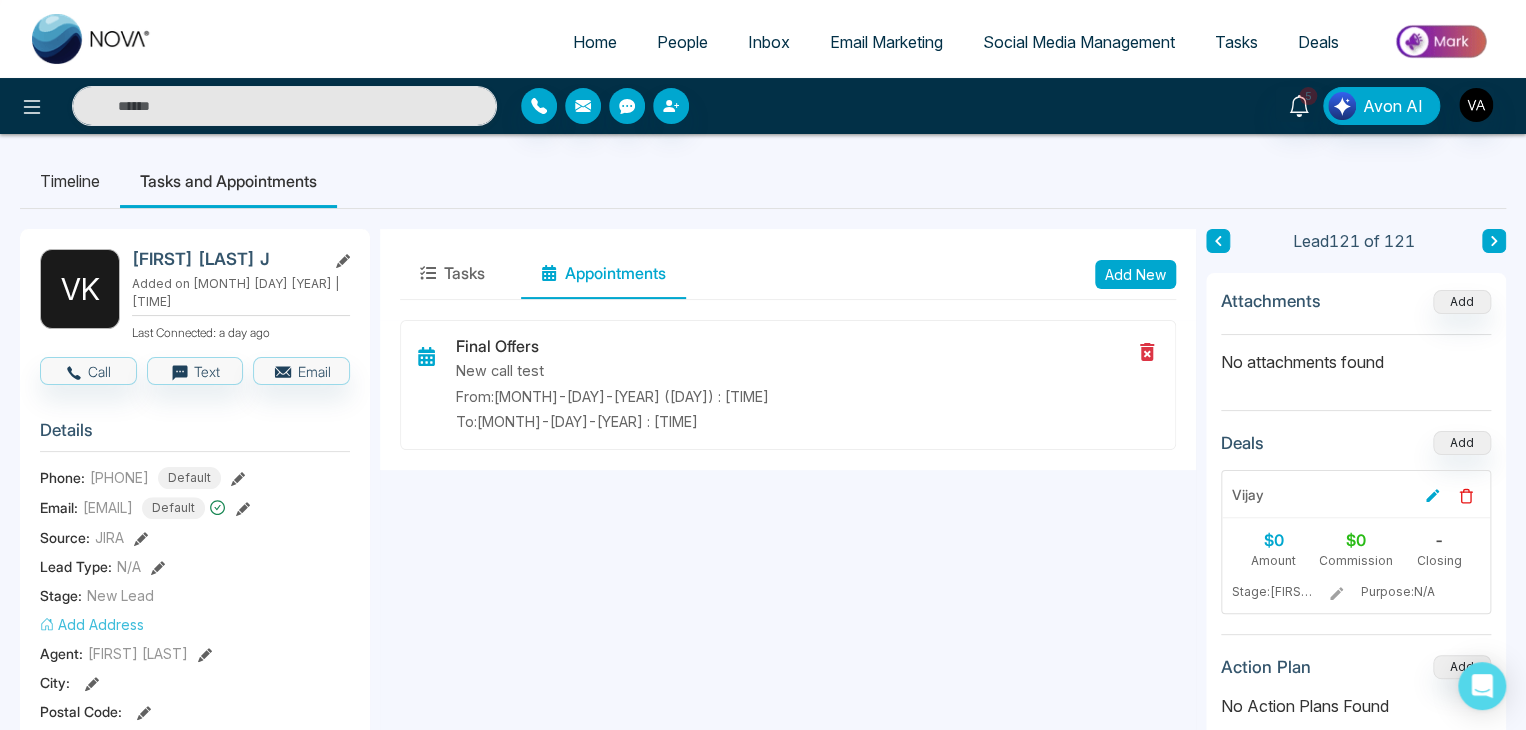 click on "Timeline Tasks and Appointments" at bounding box center (763, 181) 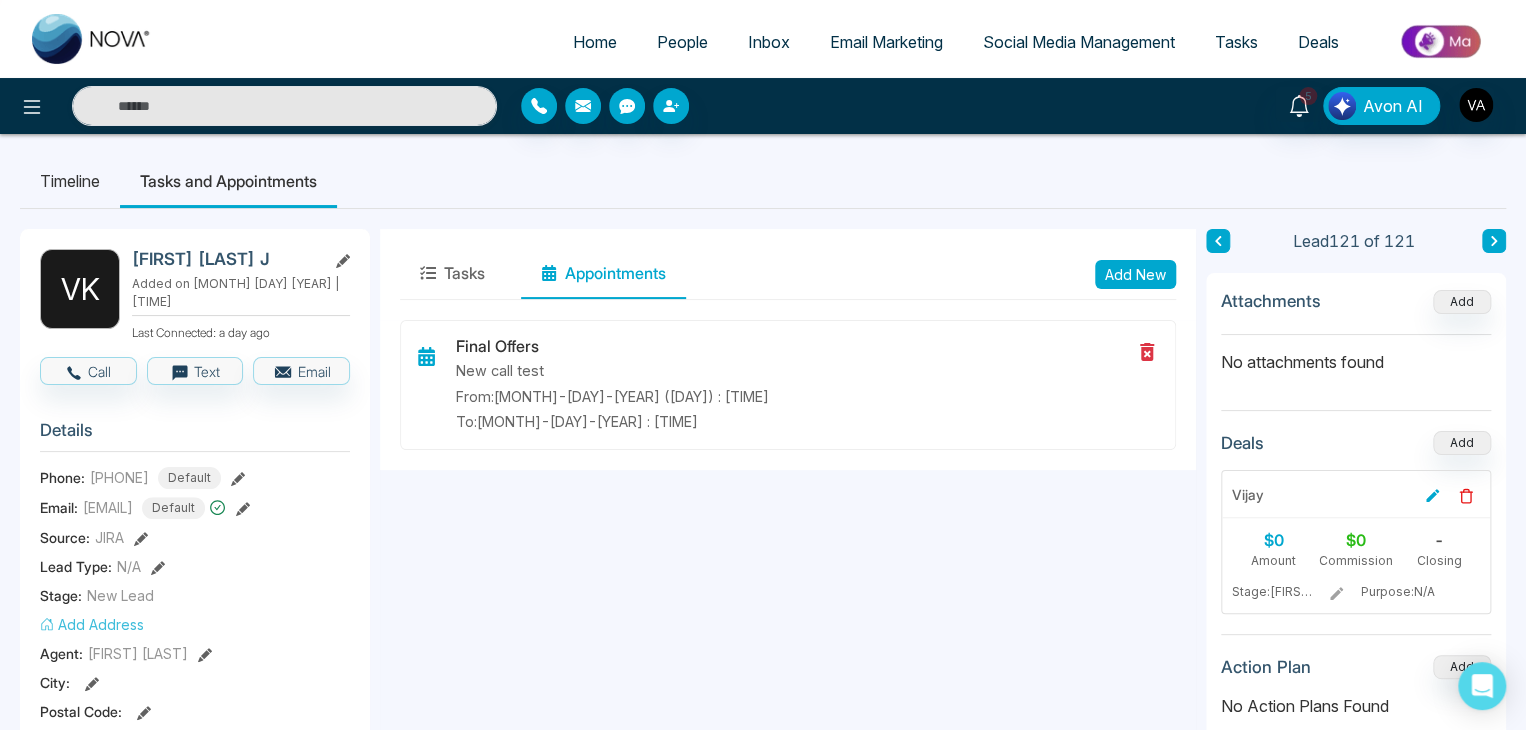 click on "Timeline Tasks and Appointments" at bounding box center (763, 181) 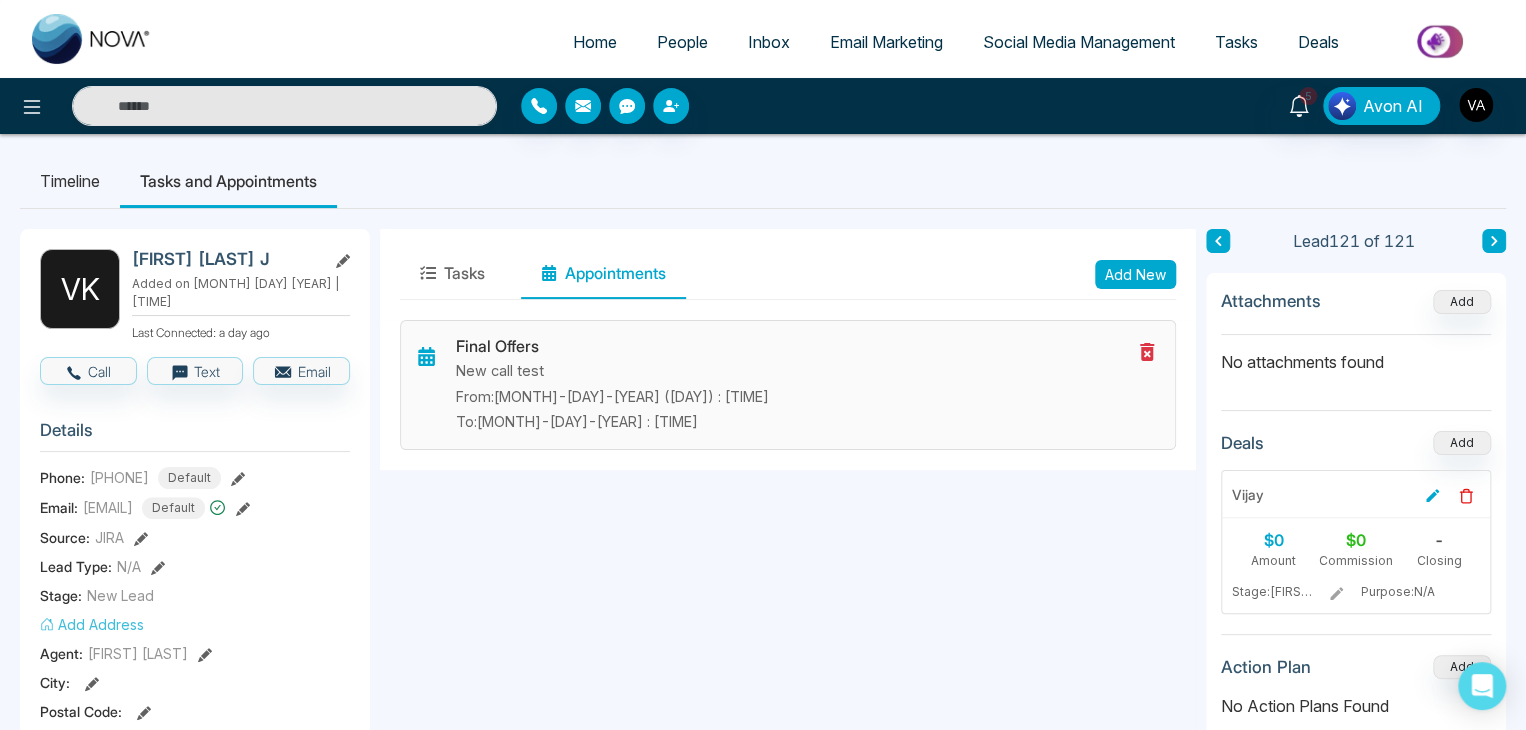 click on "New call test" at bounding box center (793, 371) 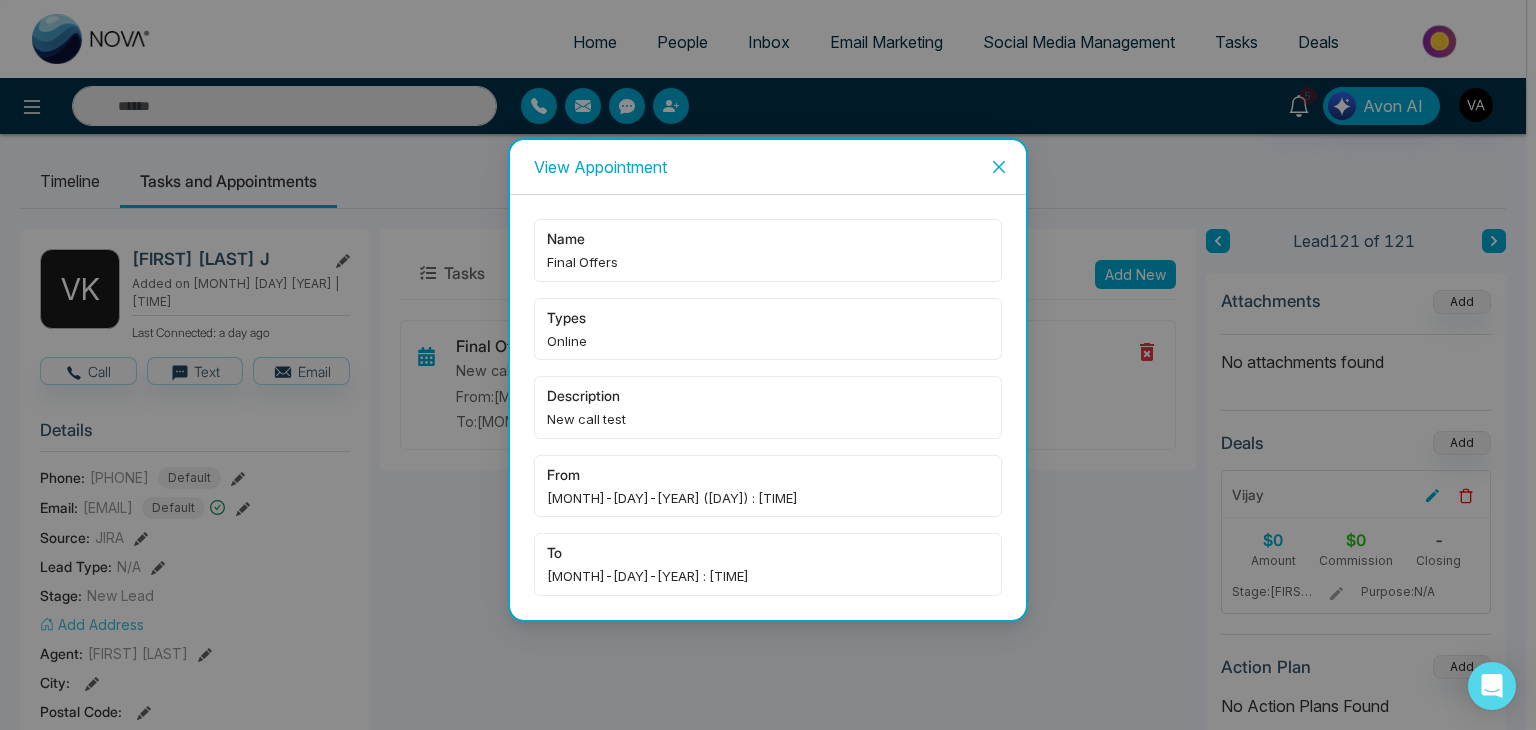 click 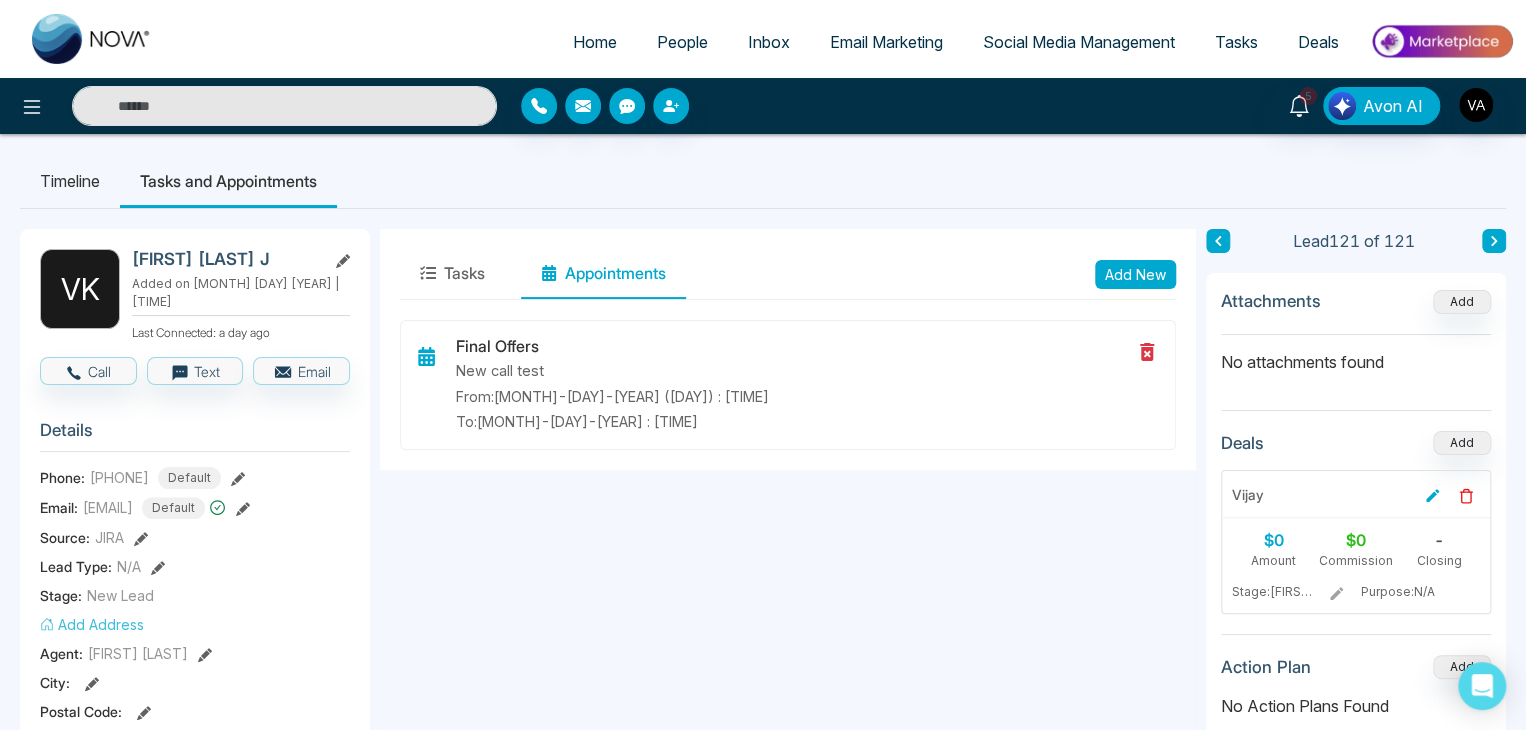 click on "Tasks" at bounding box center (1236, 42) 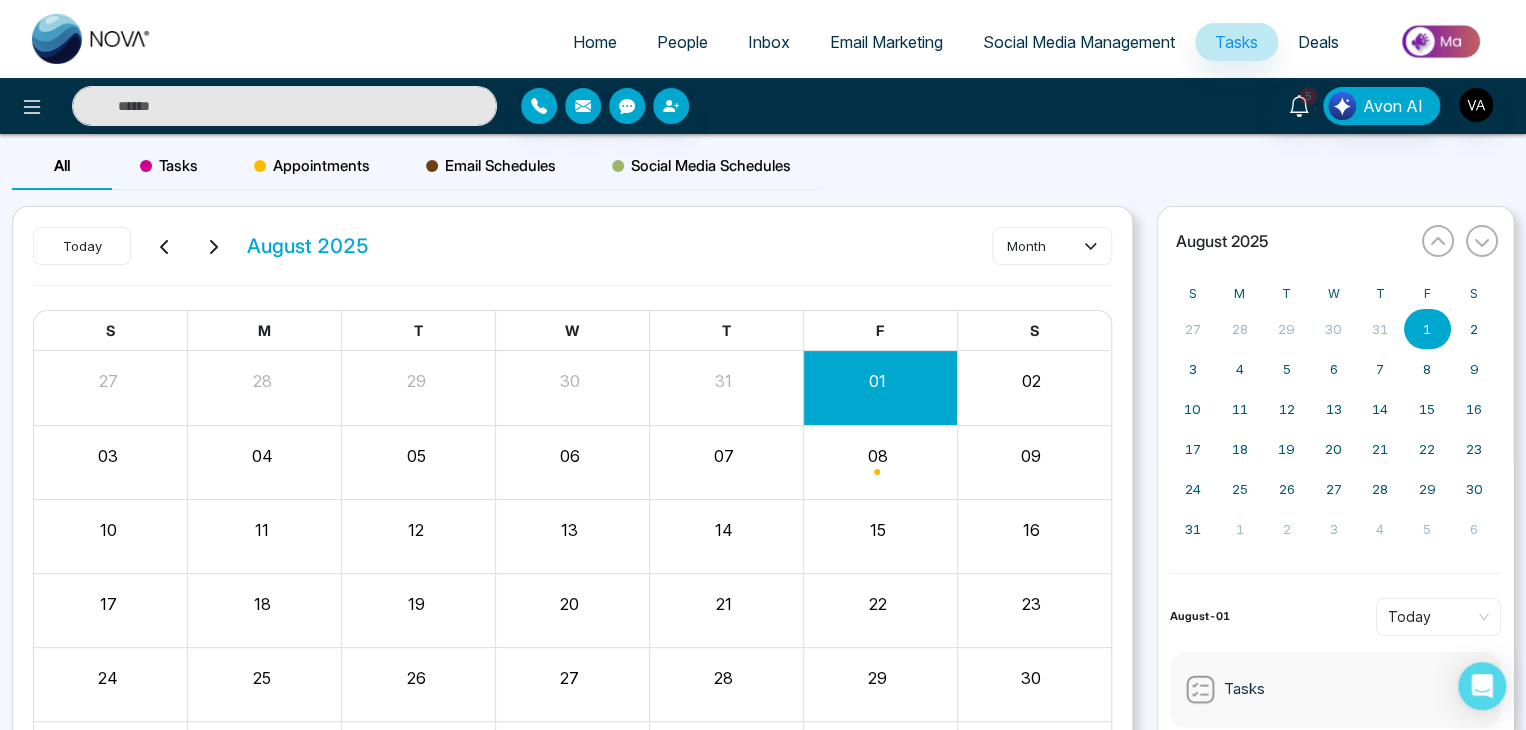 click on "Appointments" at bounding box center [312, 166] 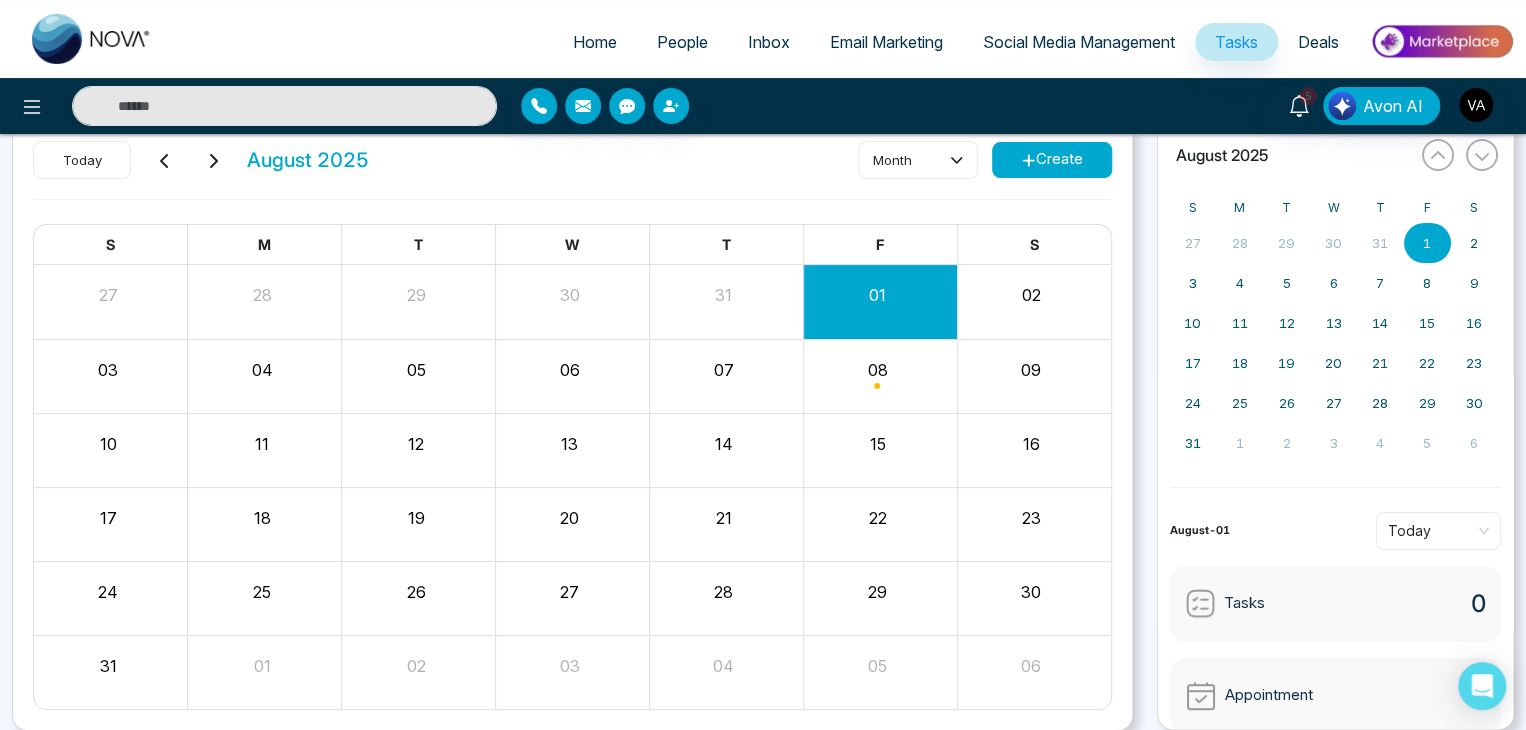 scroll, scrollTop: 84, scrollLeft: 0, axis: vertical 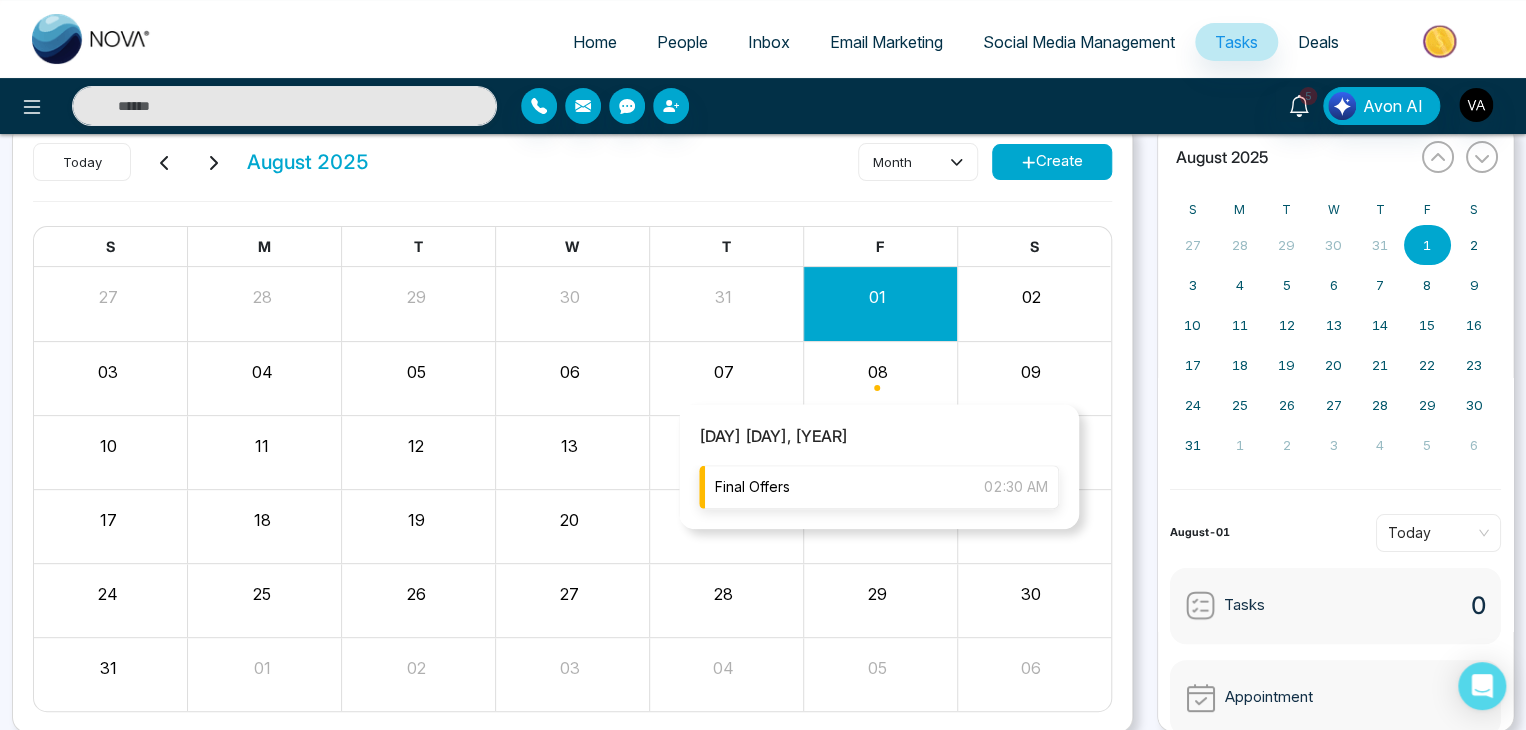 click on "Final Offers 02:30 AM" at bounding box center [879, 487] 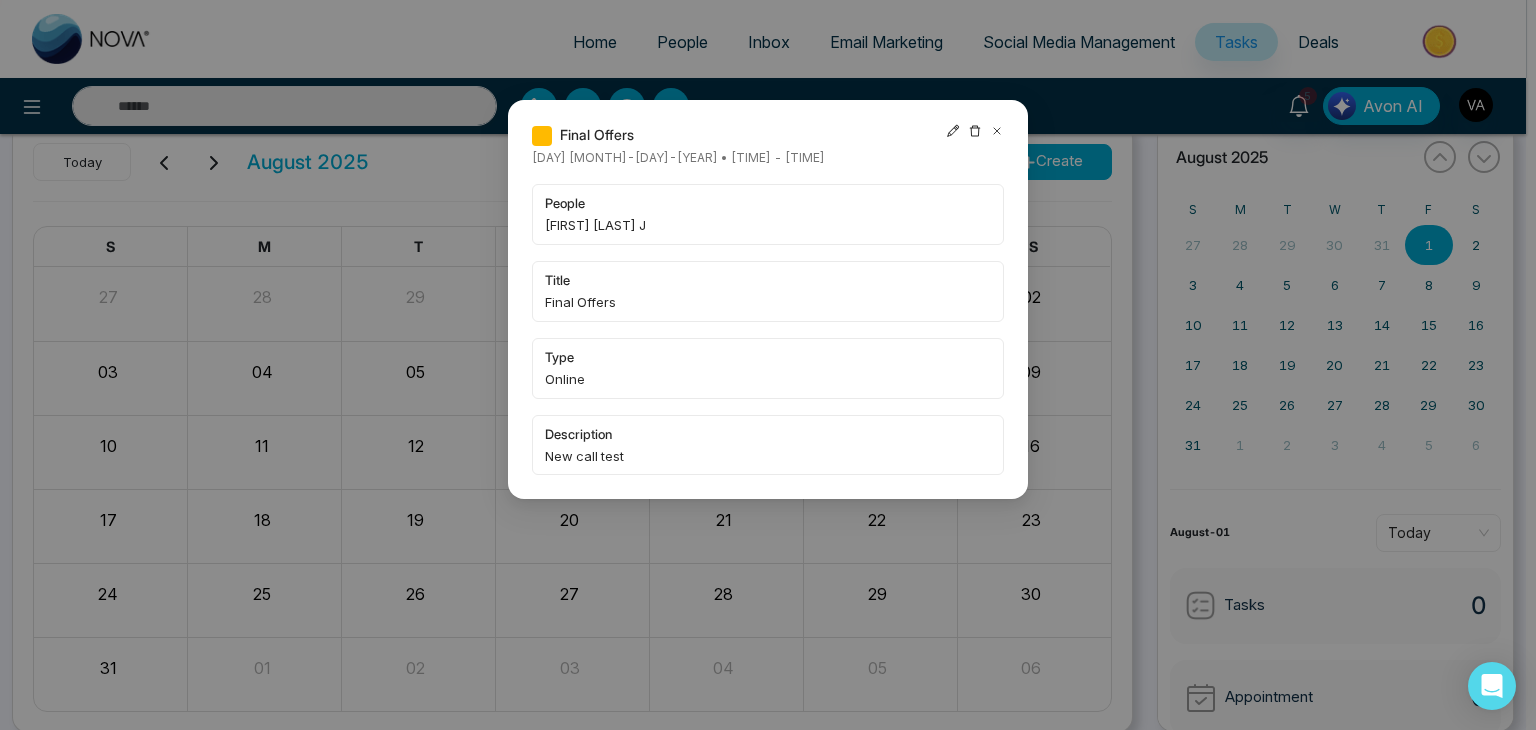 click 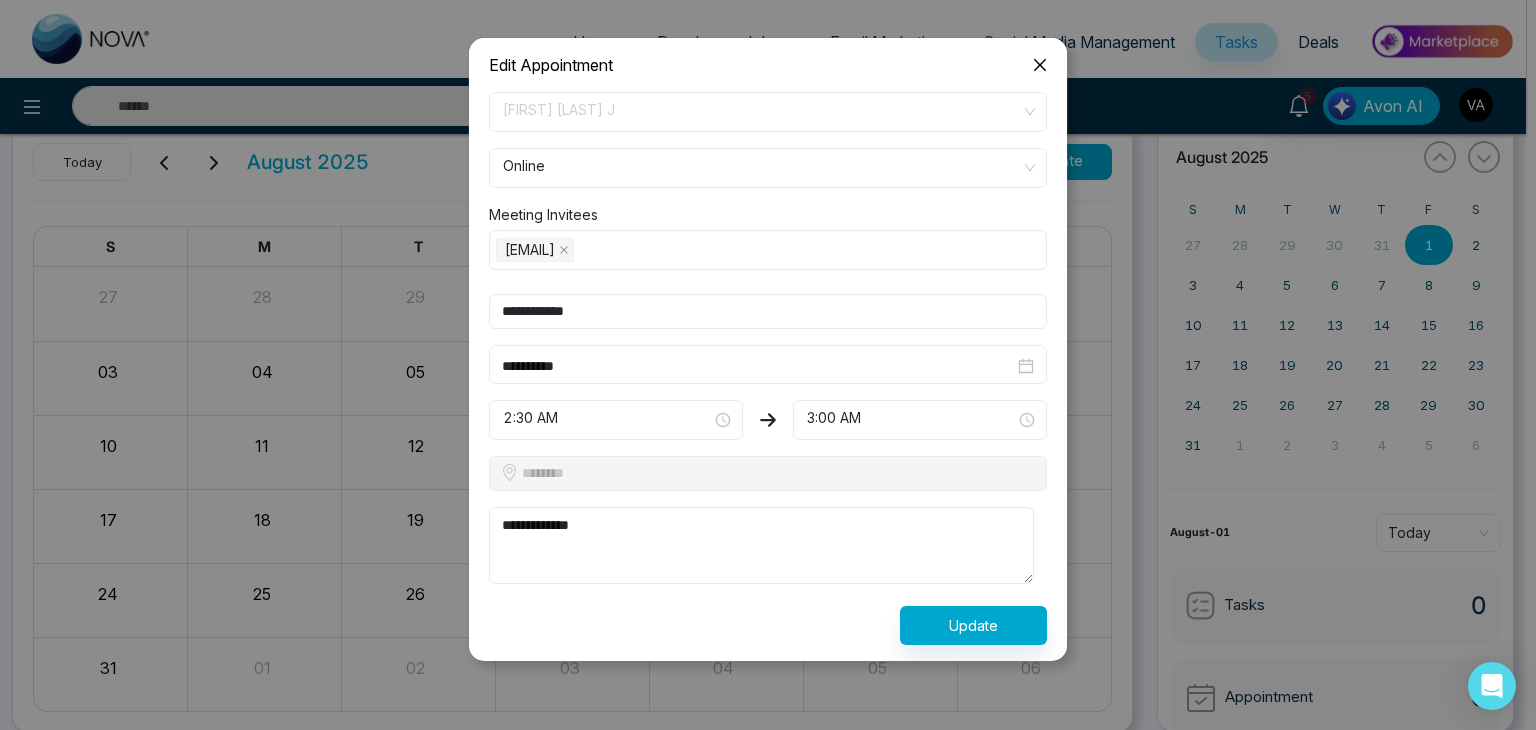 click 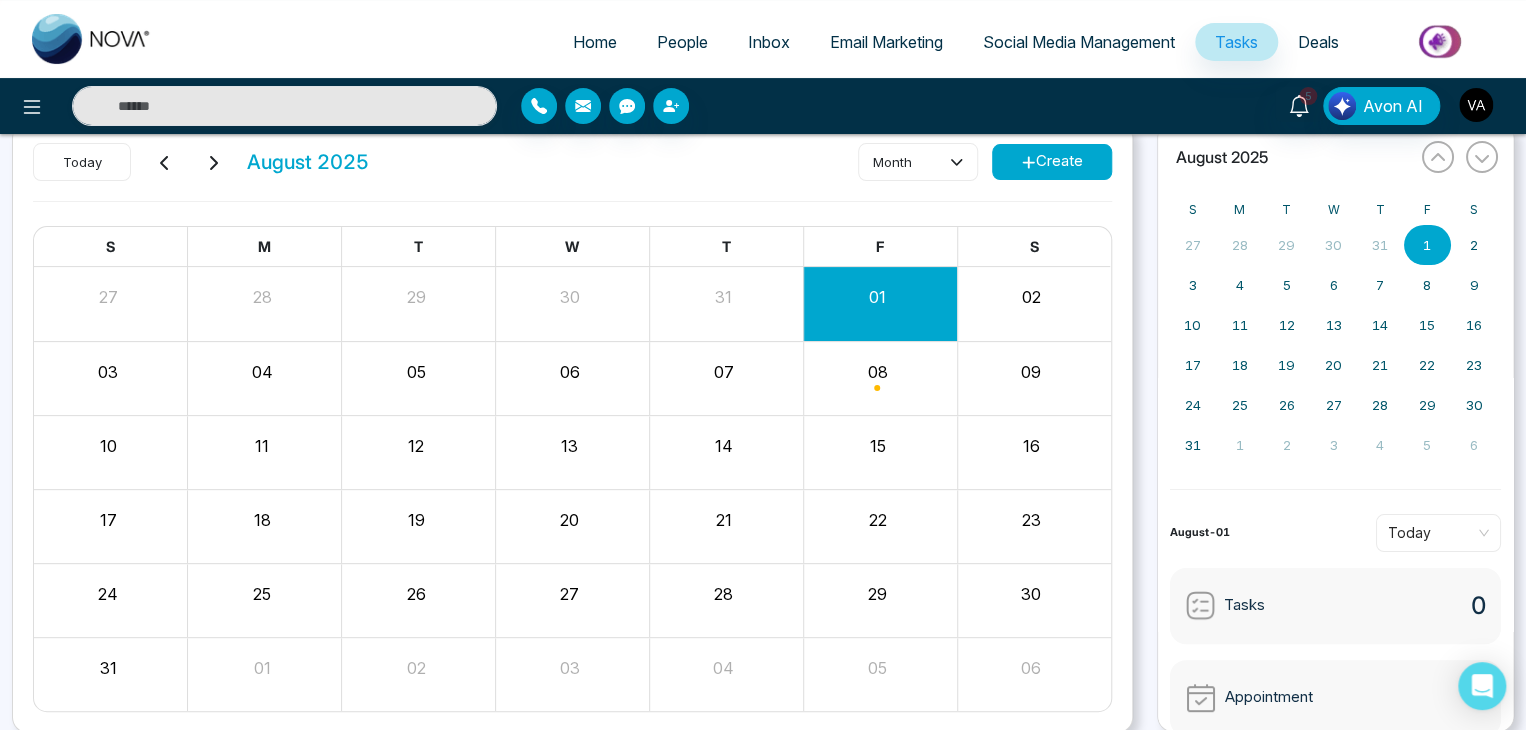 click at bounding box center (1476, 105) 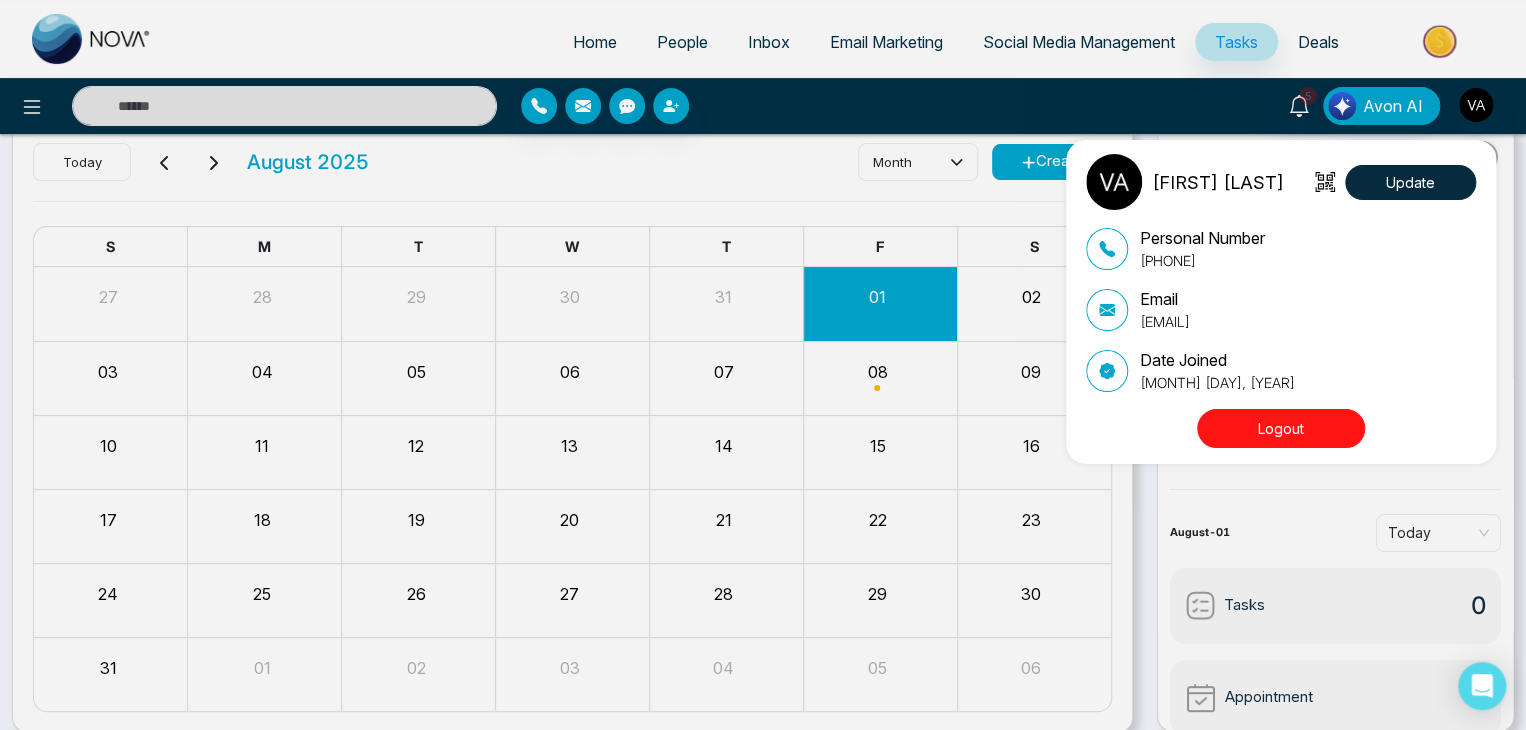 click on "Logout" at bounding box center (1281, 428) 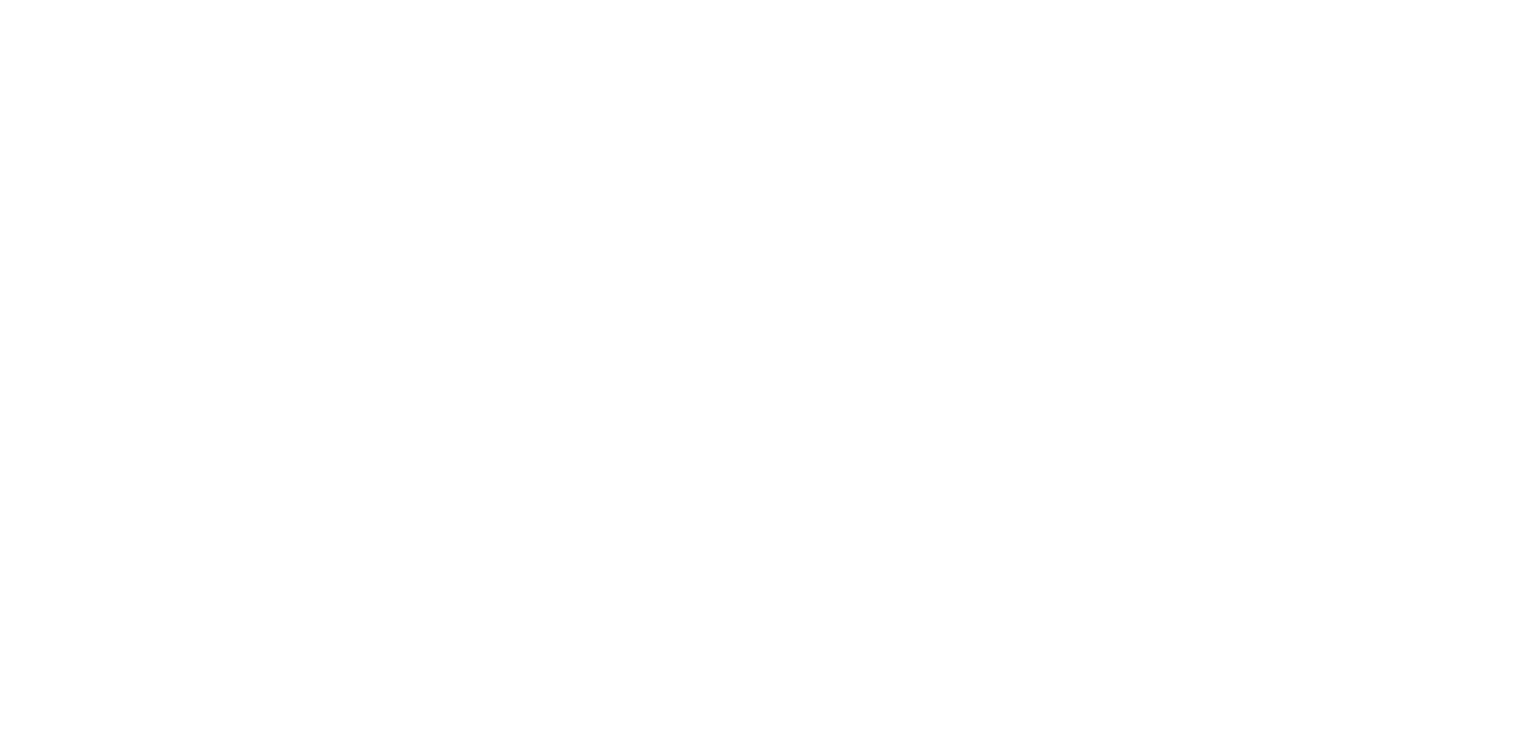 scroll, scrollTop: 0, scrollLeft: 0, axis: both 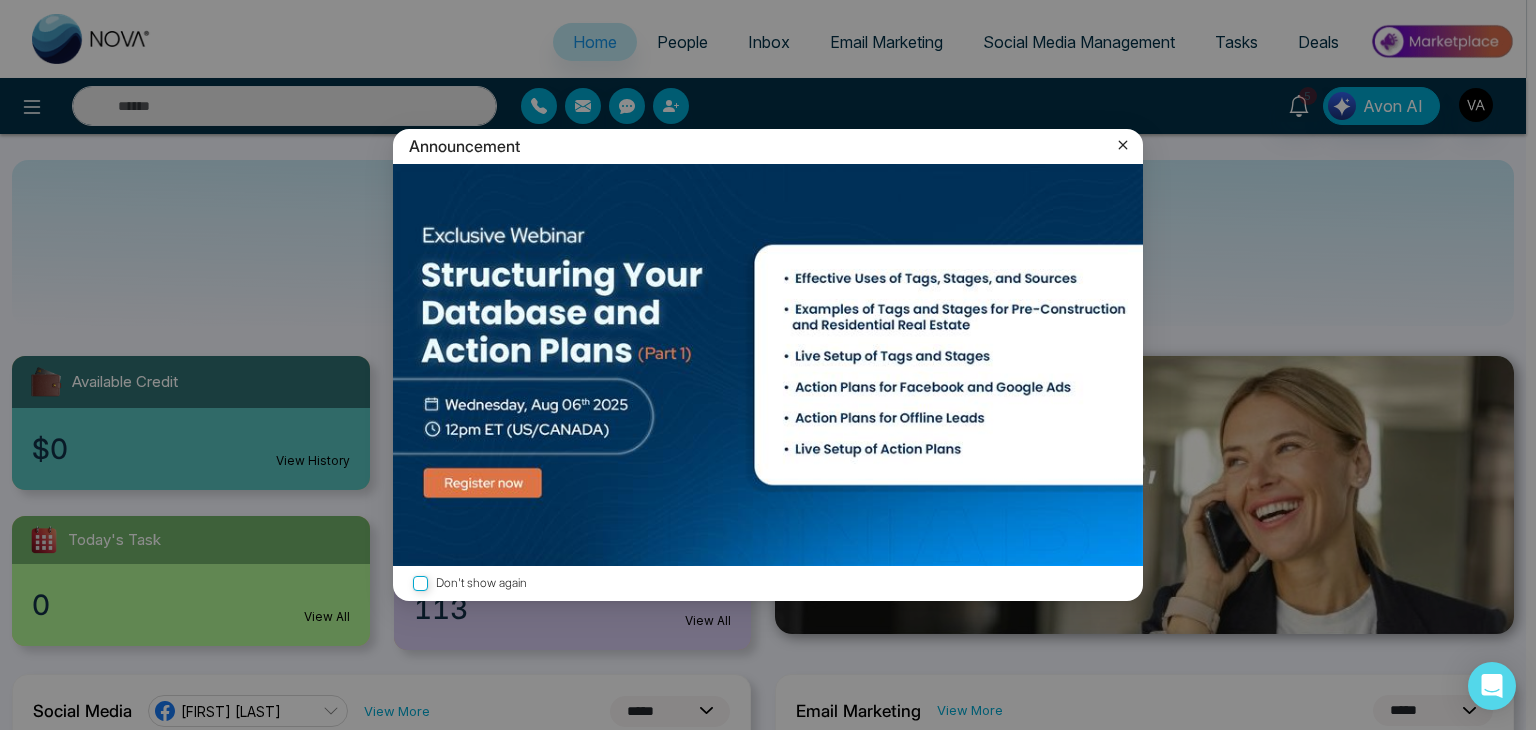 click 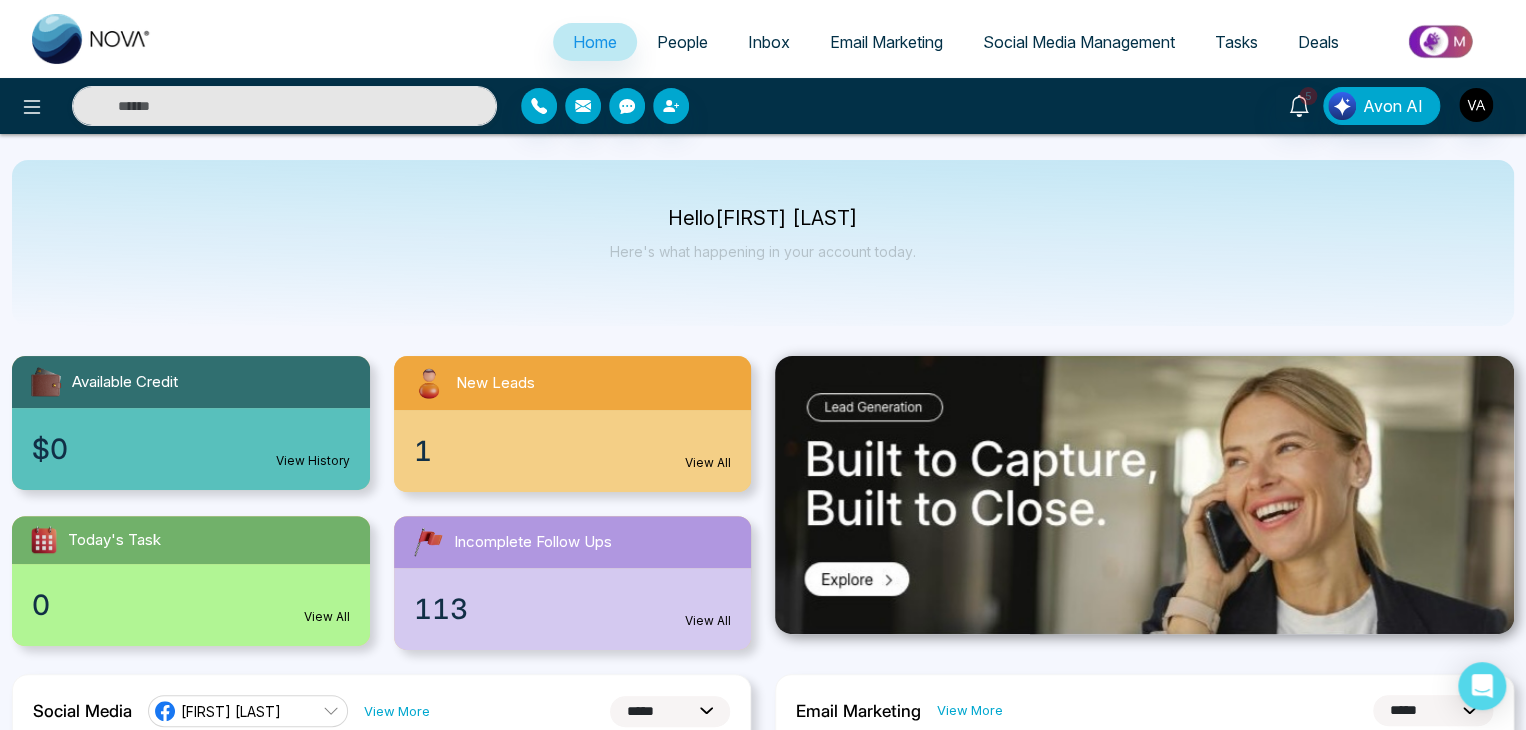 click on "**********" at bounding box center (763, 1327) 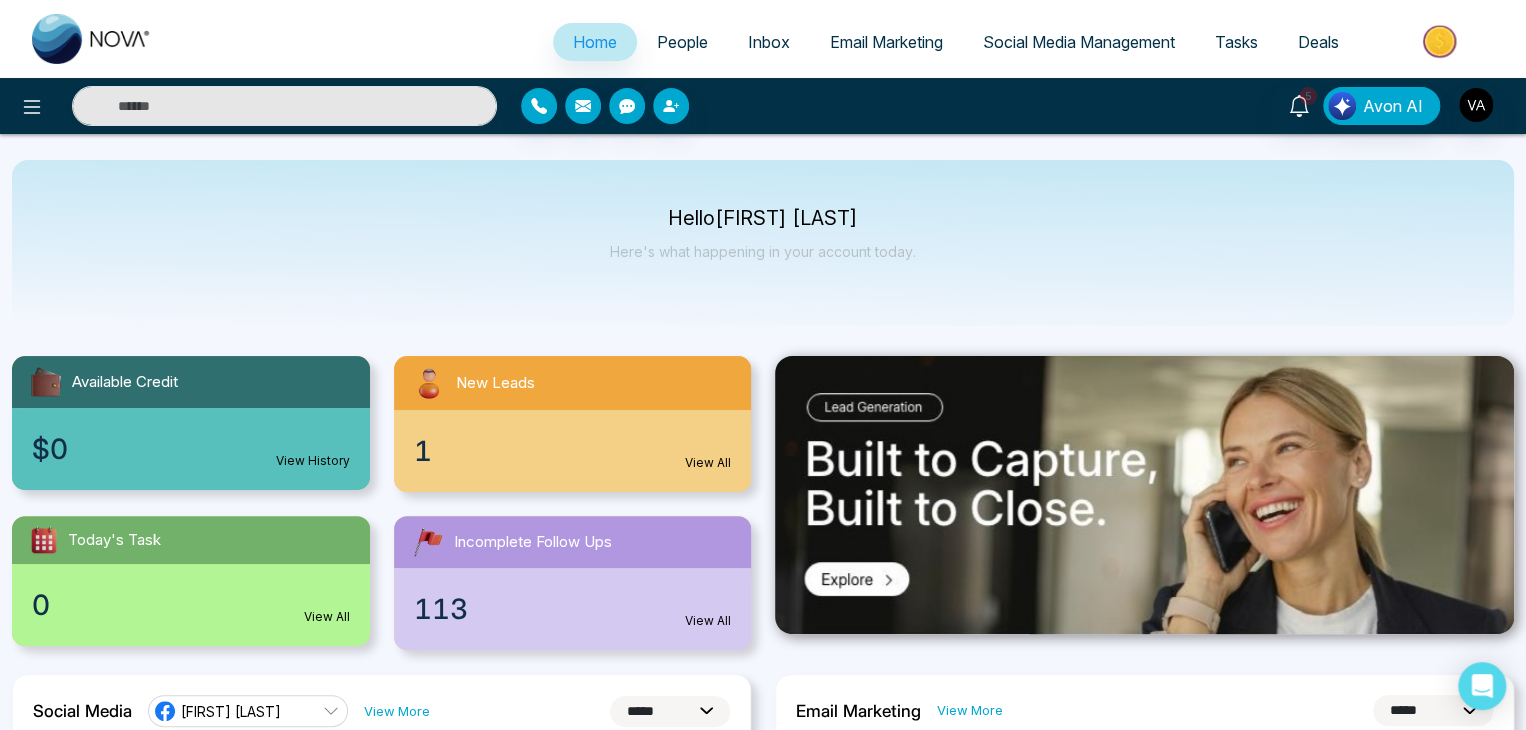 click on "**********" at bounding box center [763, 1327] 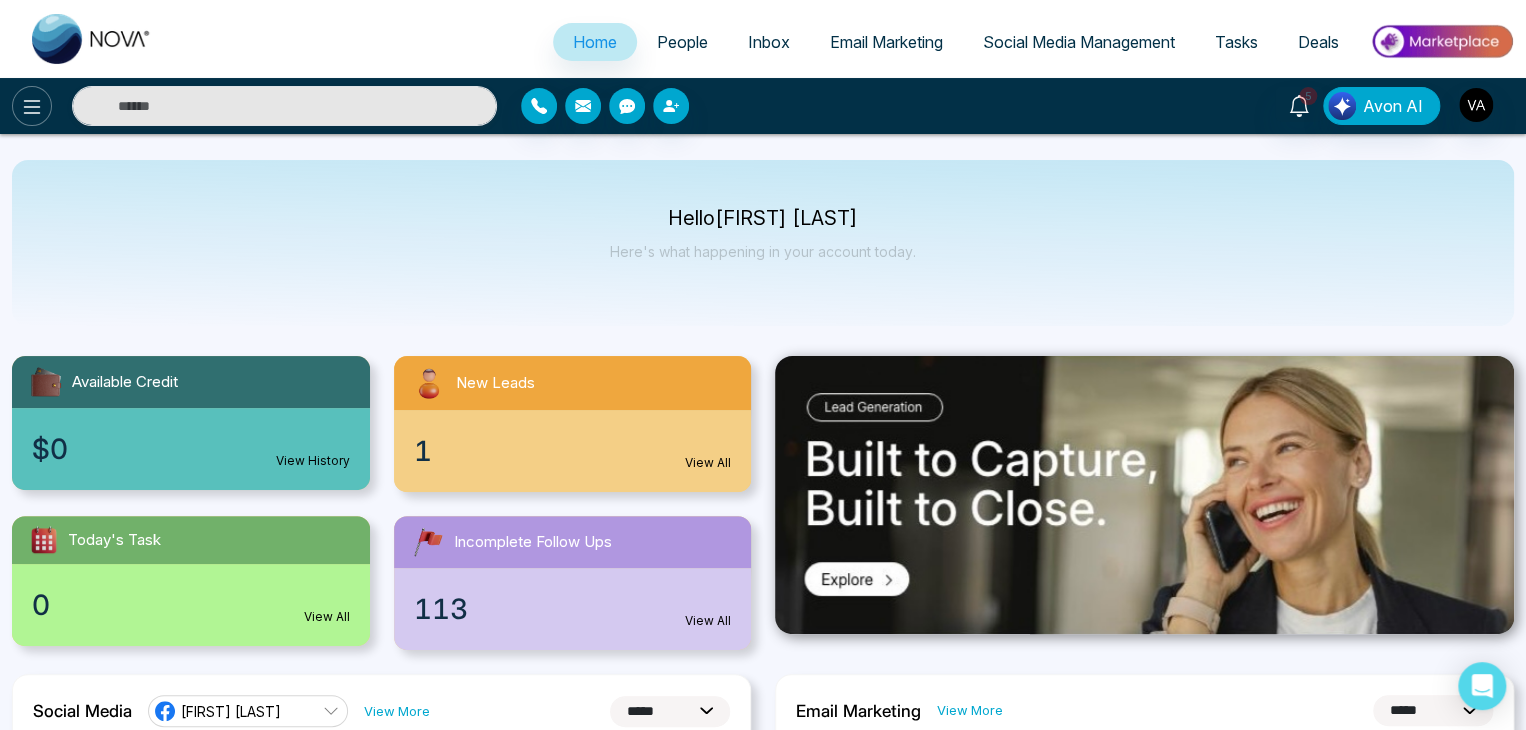 click 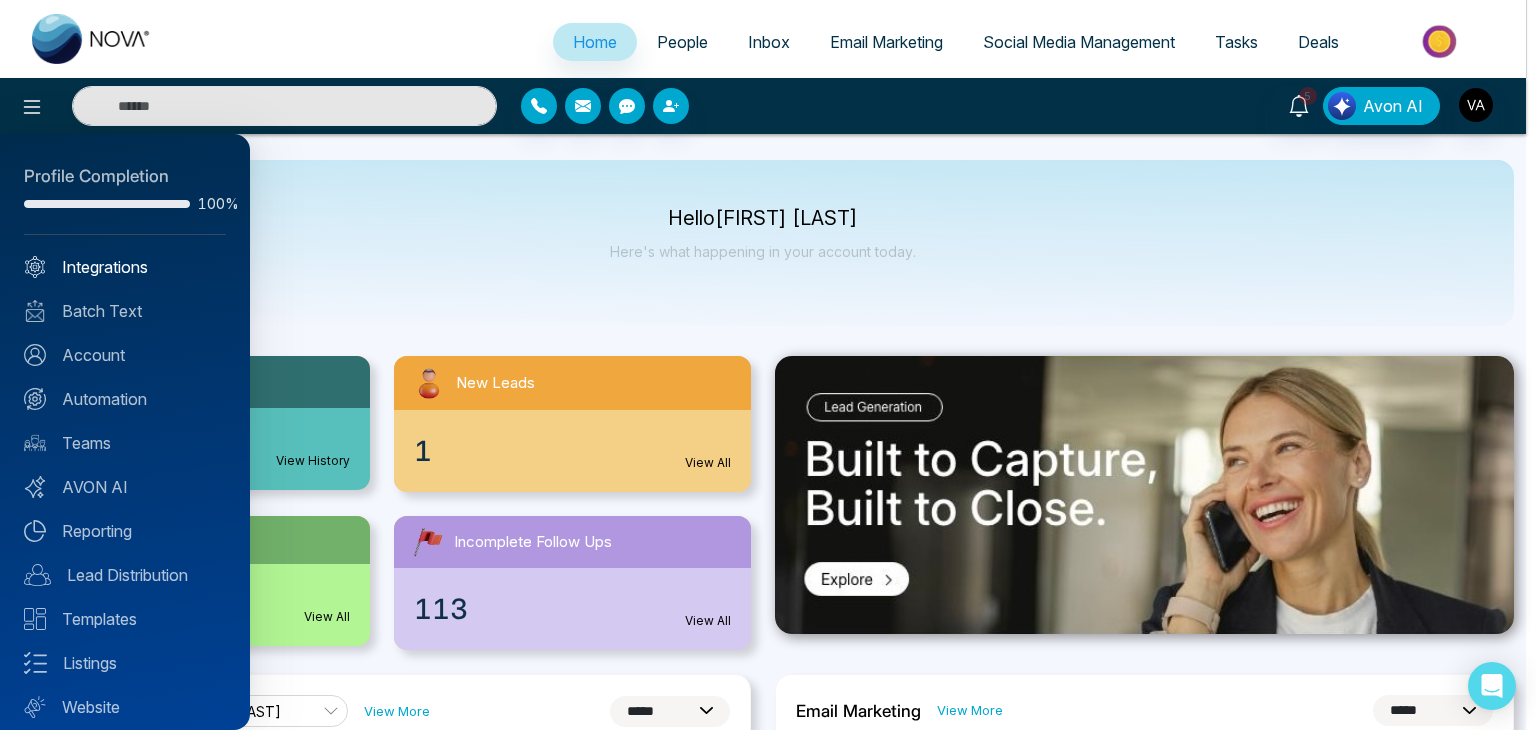click on "Integrations" at bounding box center (125, 267) 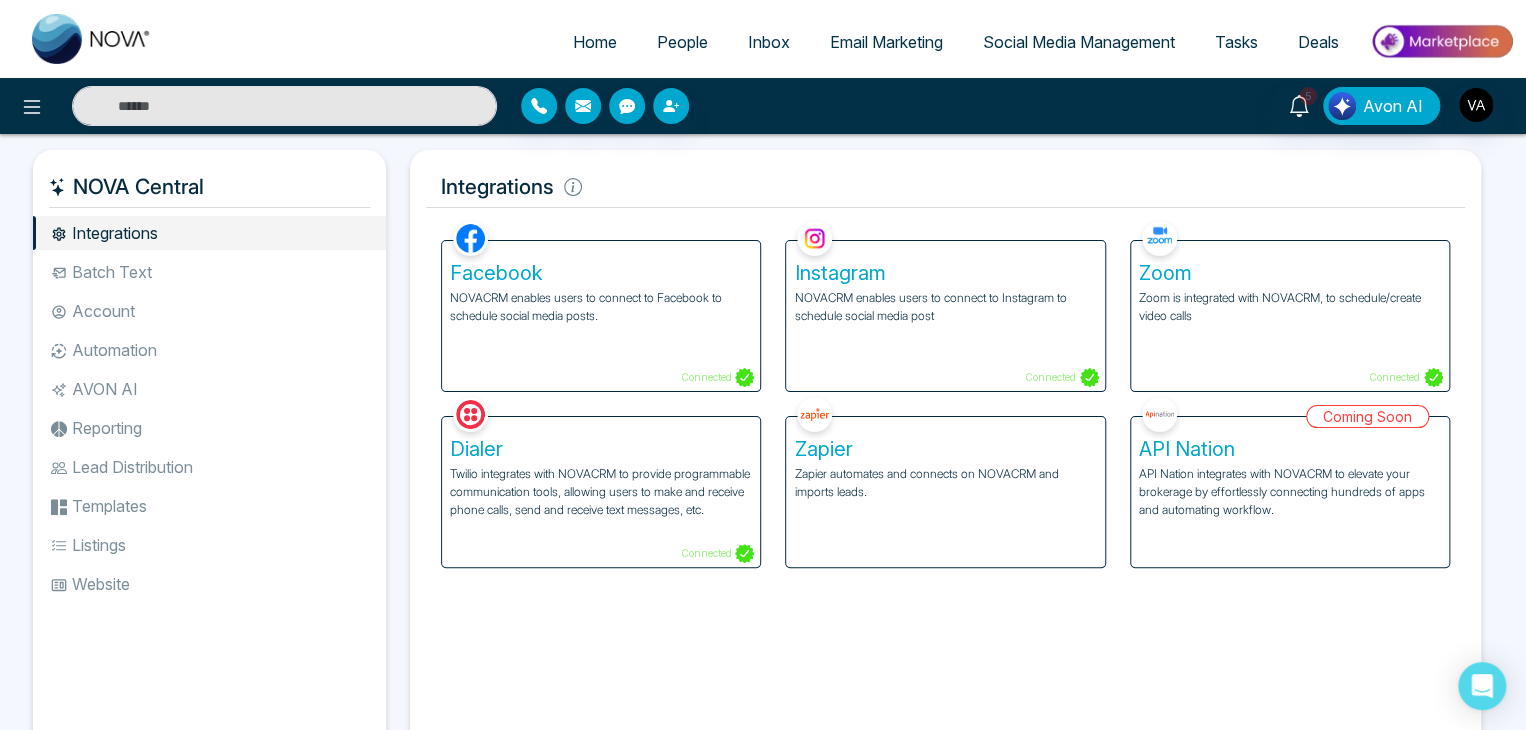 click on "Zoom Zoom is integrated with NOVACRM, to schedule/create video calls Connected" at bounding box center [1290, 316] 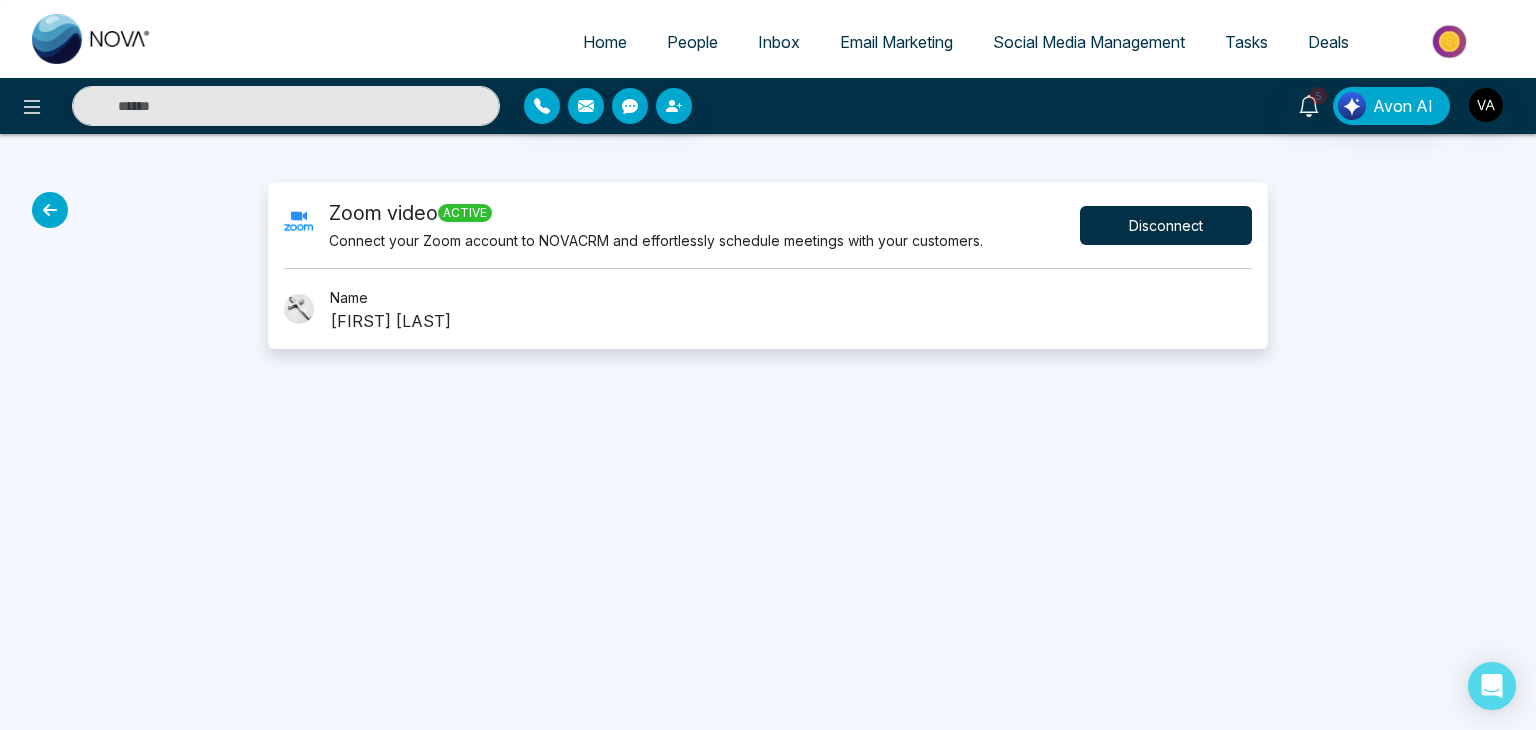click on "Disconnect" at bounding box center [1166, 225] 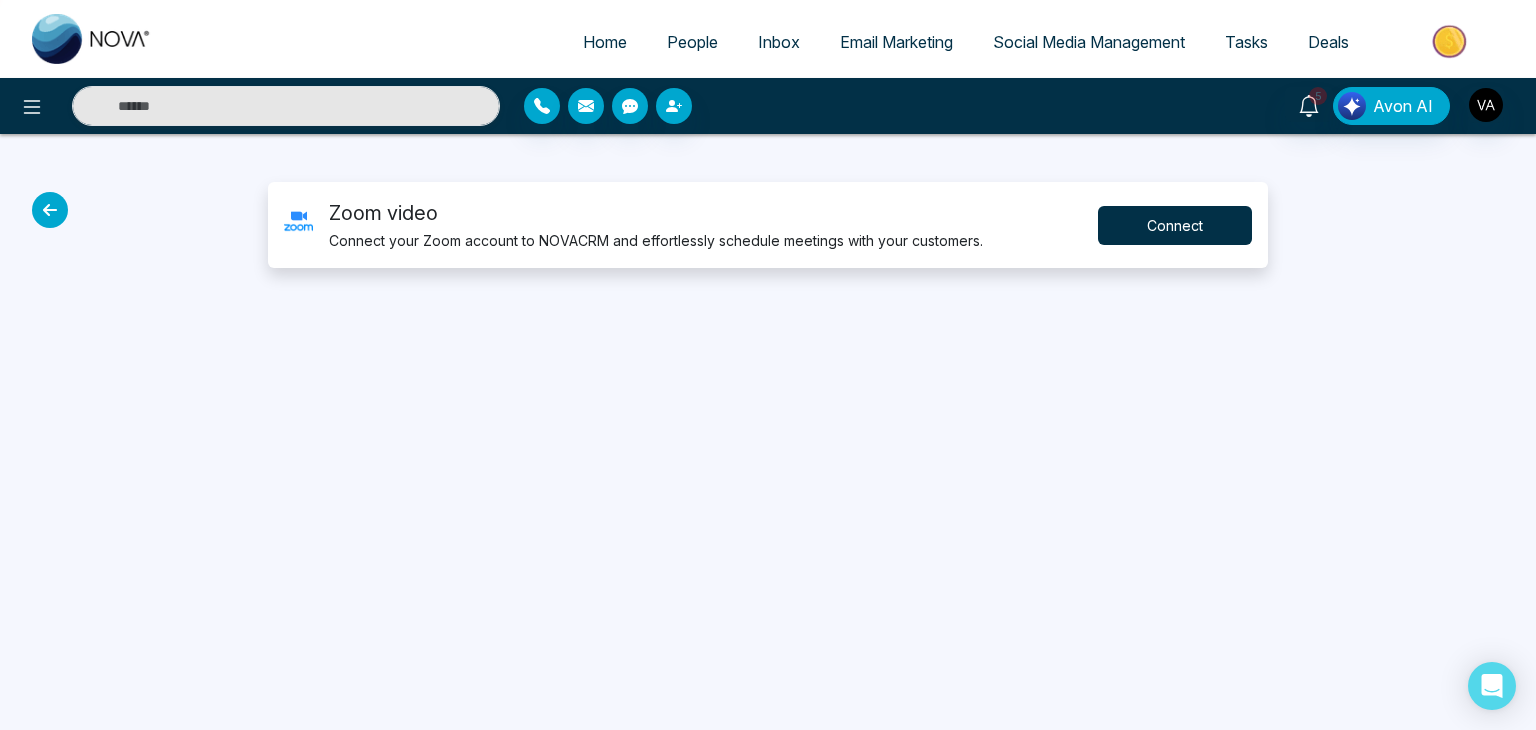 click on "Connect" at bounding box center (1175, 225) 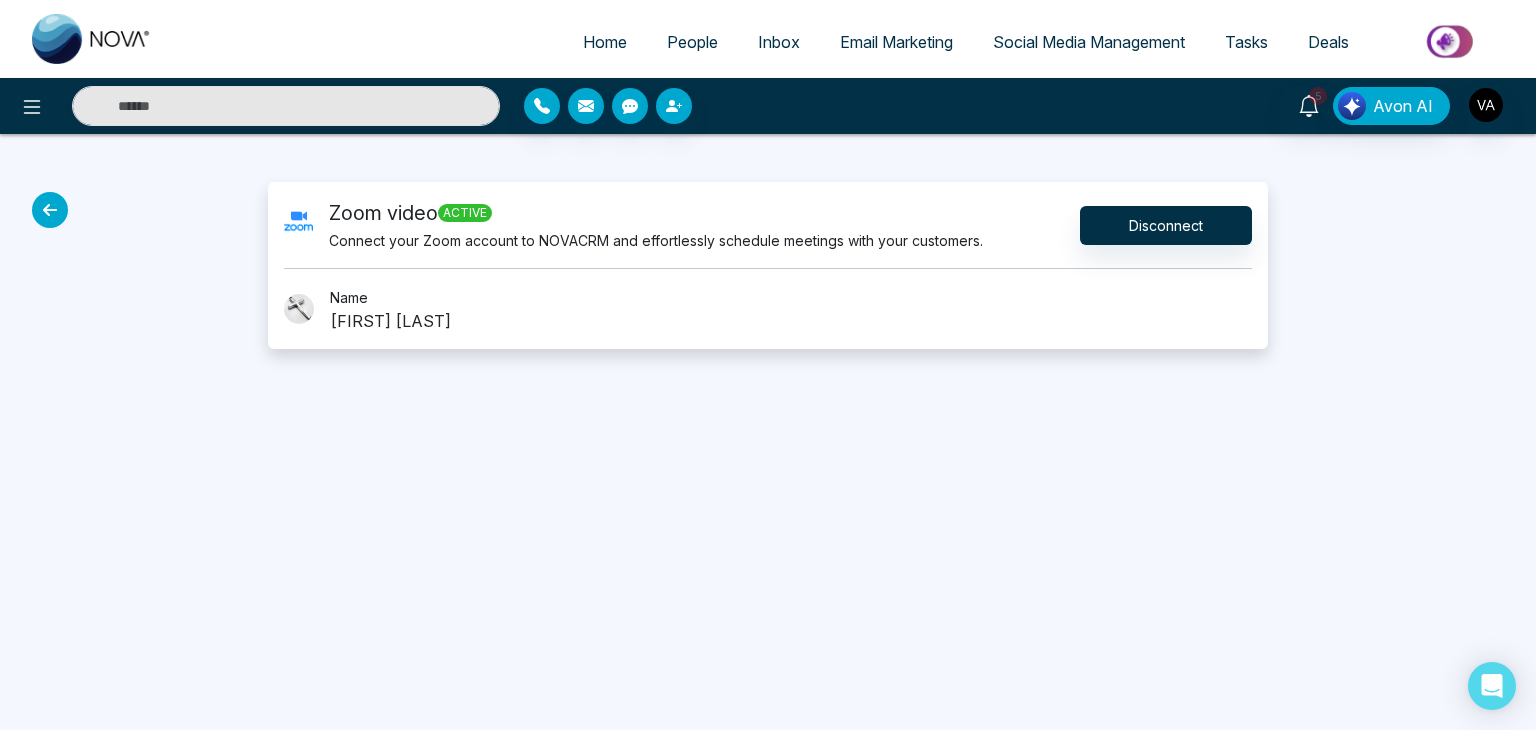 click at bounding box center [1408, 265] 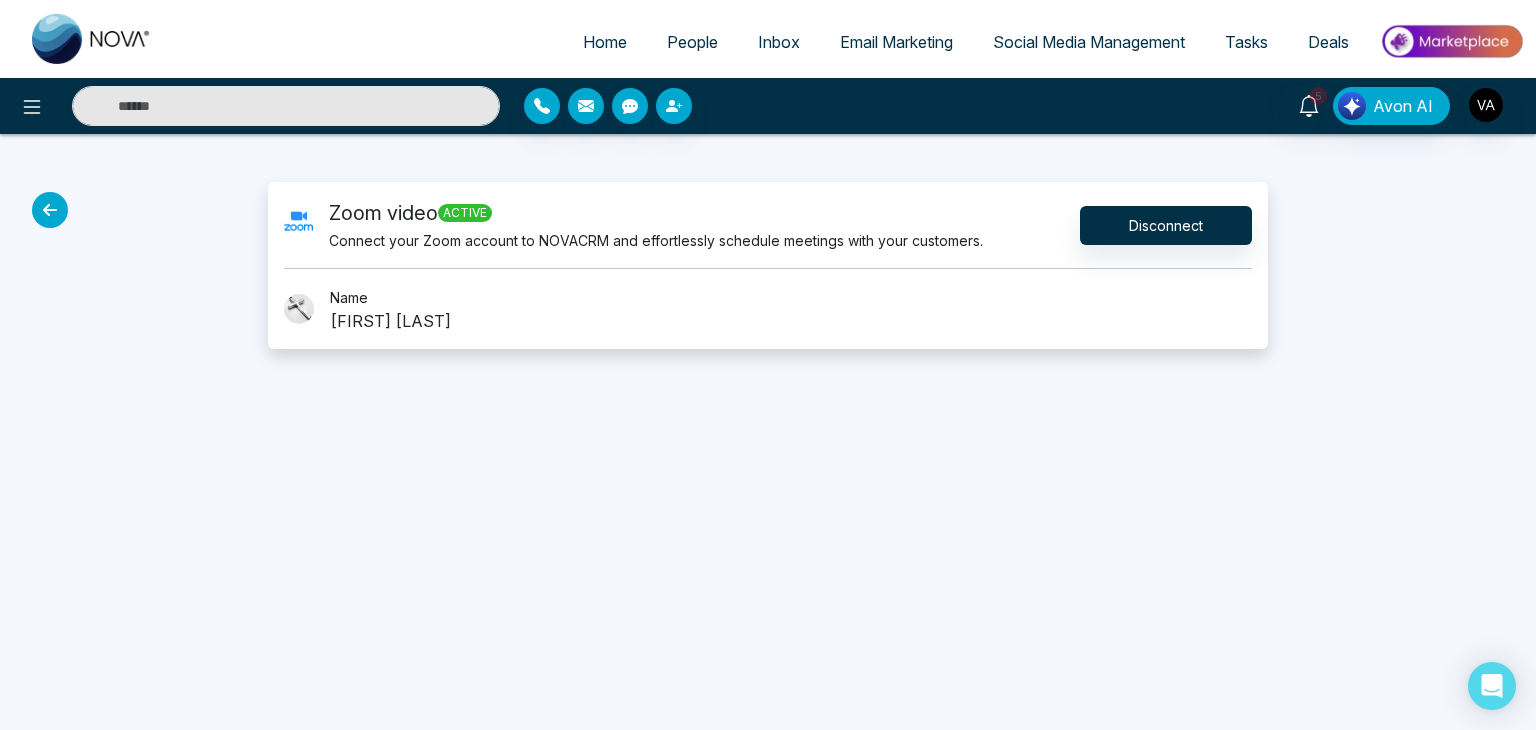 click at bounding box center (1408, 265) 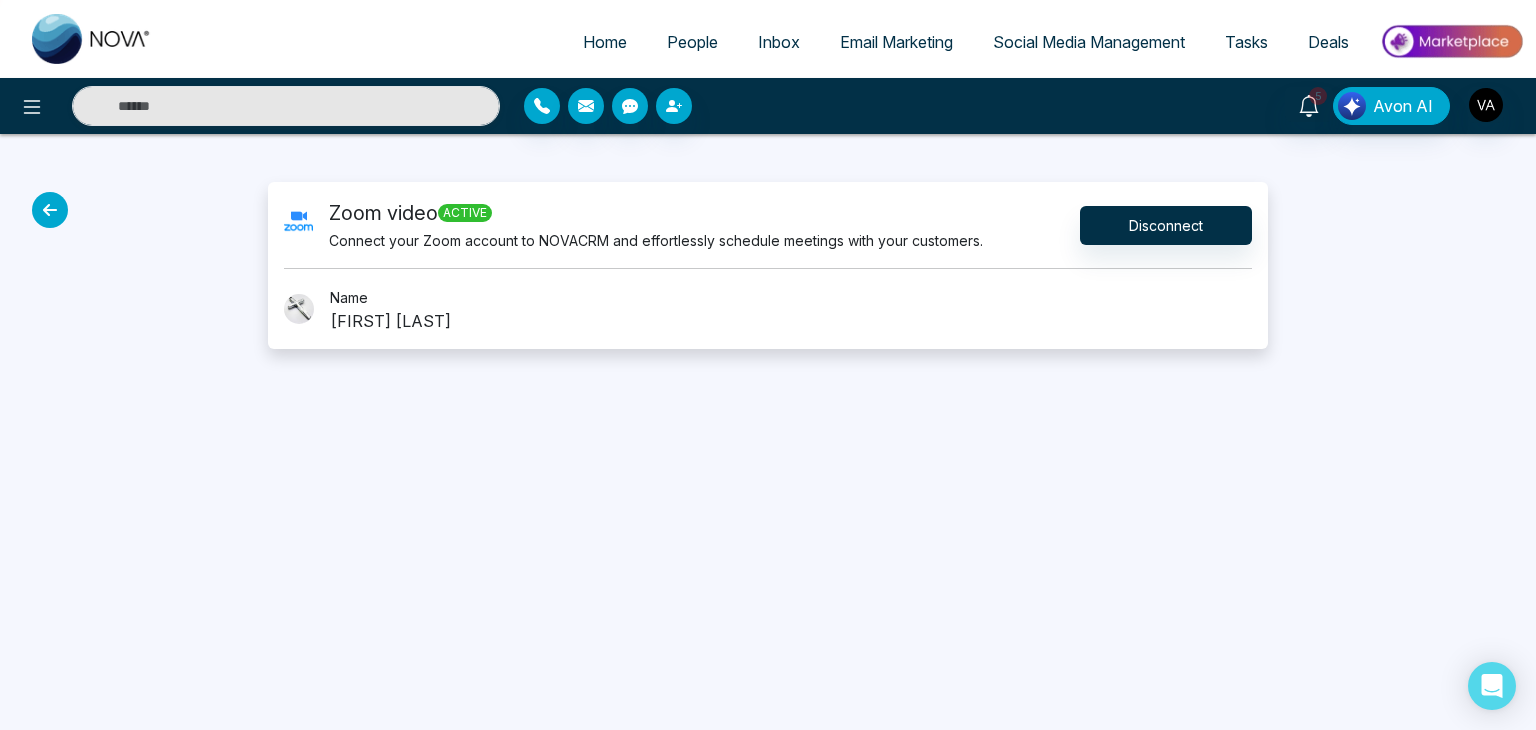 click on "Tasks" at bounding box center (1246, 42) 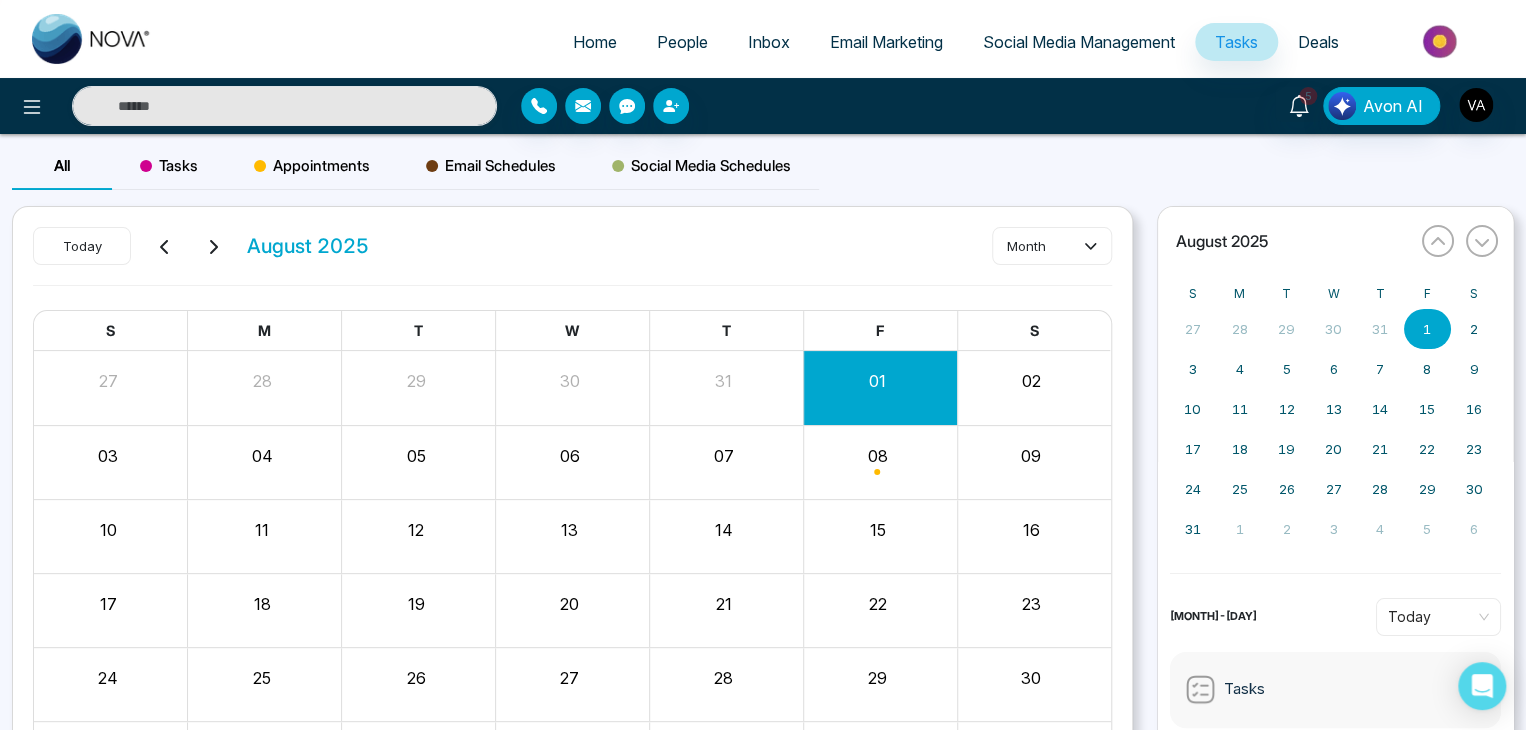 click on "Appointments" at bounding box center (312, 166) 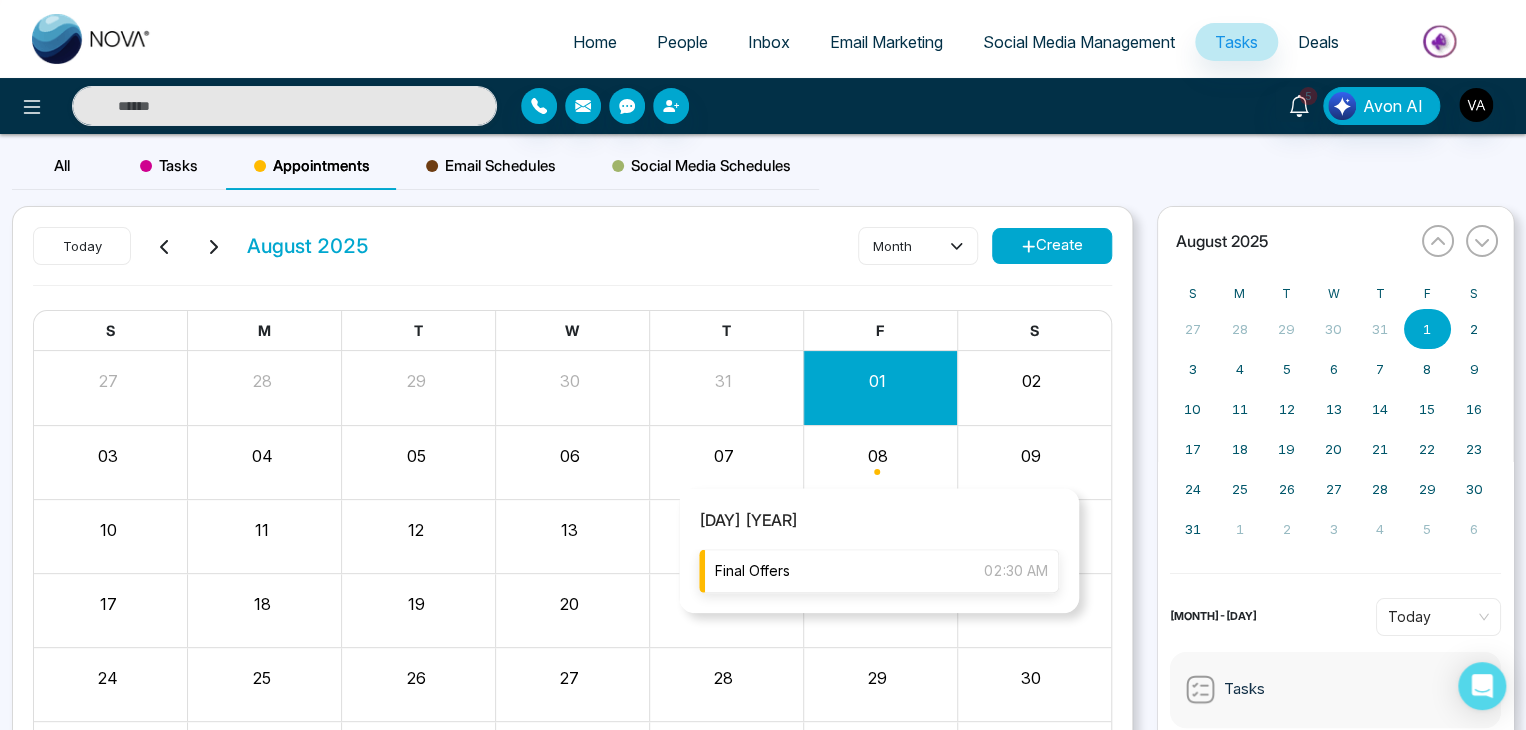 click on "Final Offers 02:30 AM" at bounding box center [879, 571] 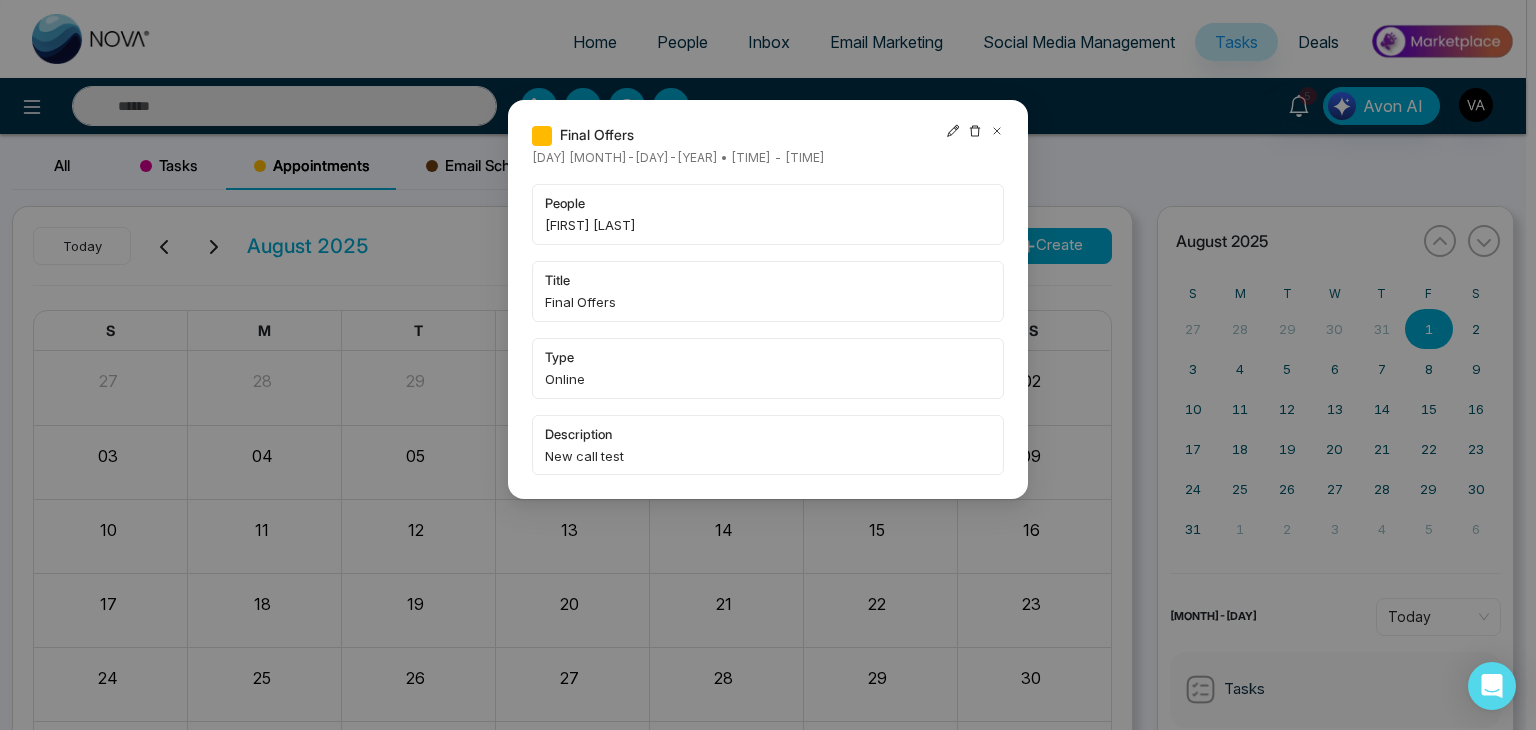 click 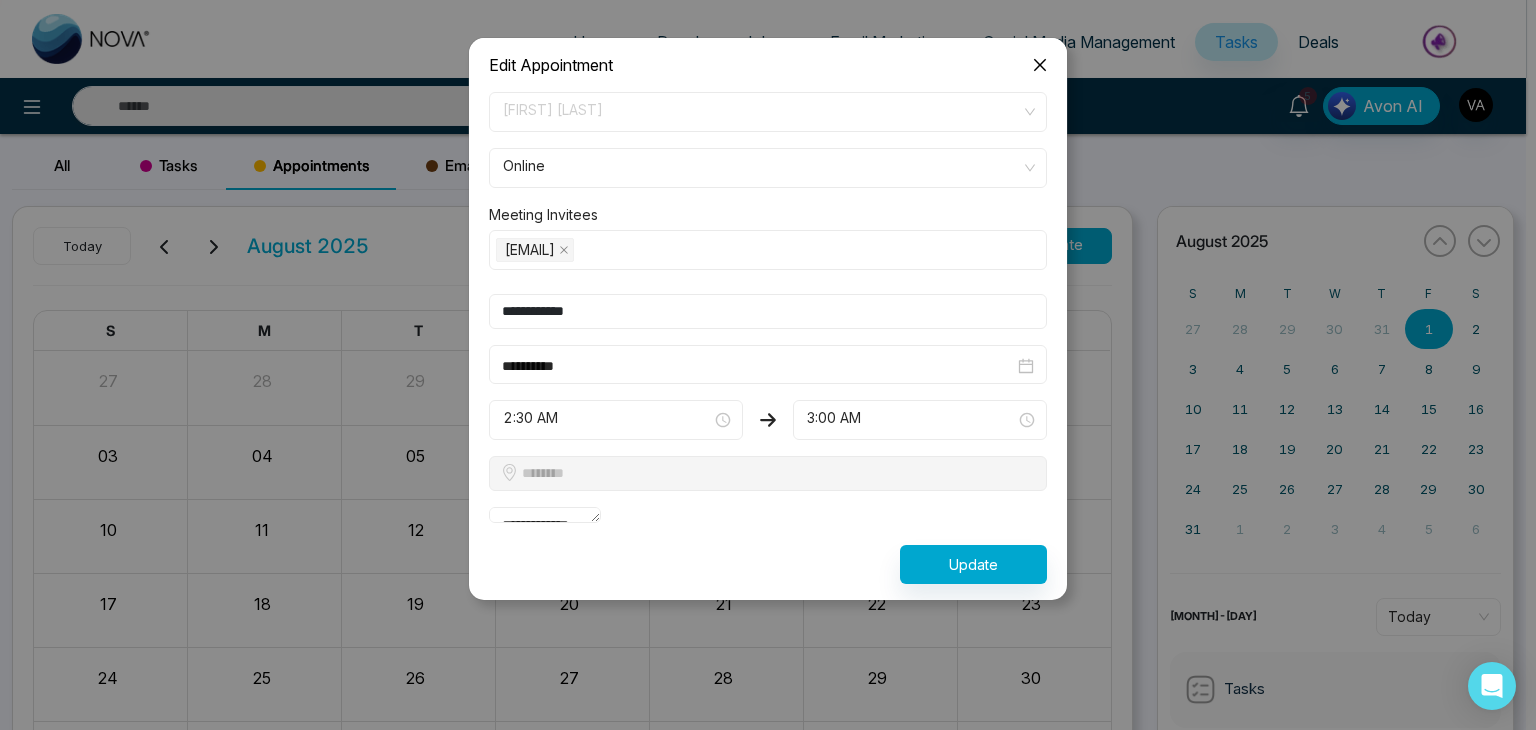 click at bounding box center [1040, 65] 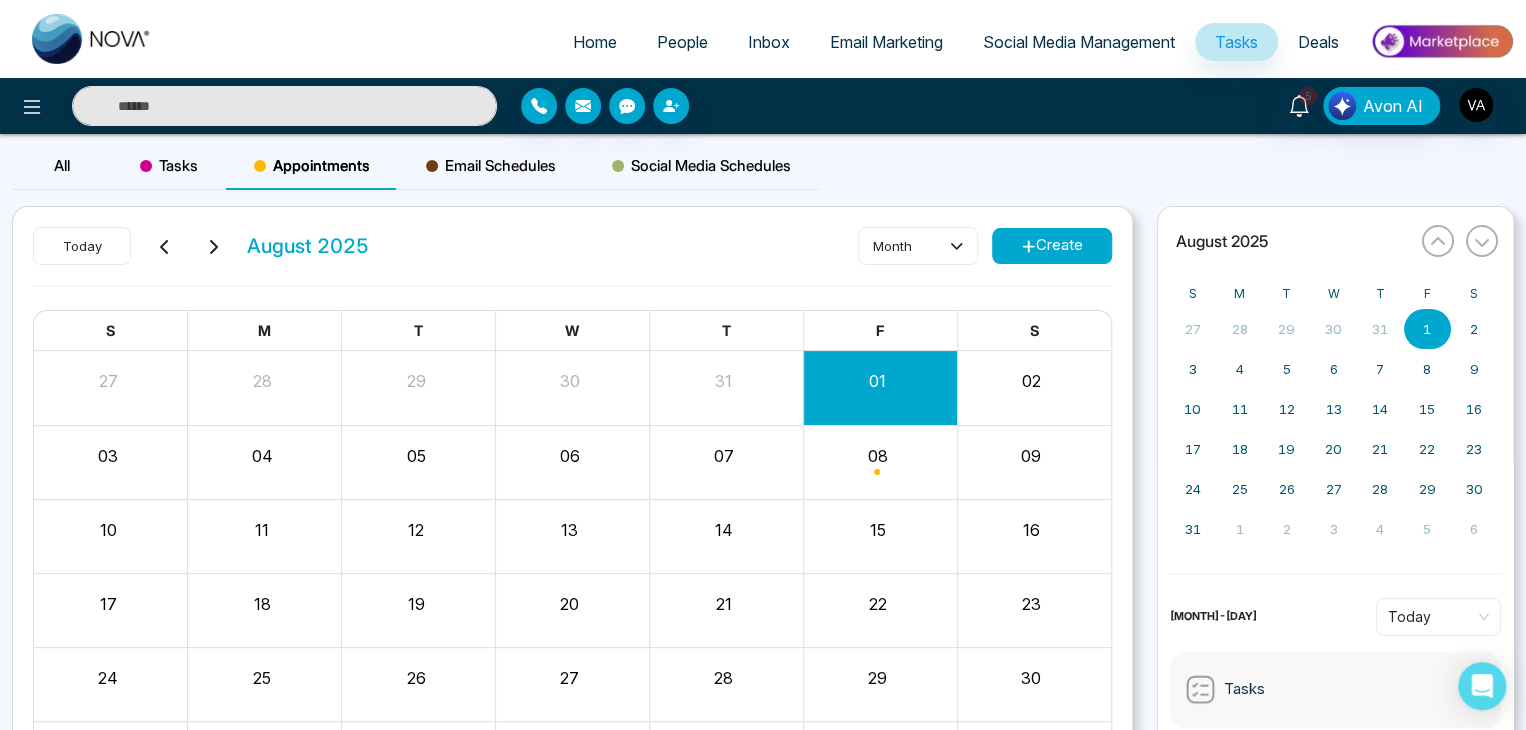 click on "15" at bounding box center (877, 527) 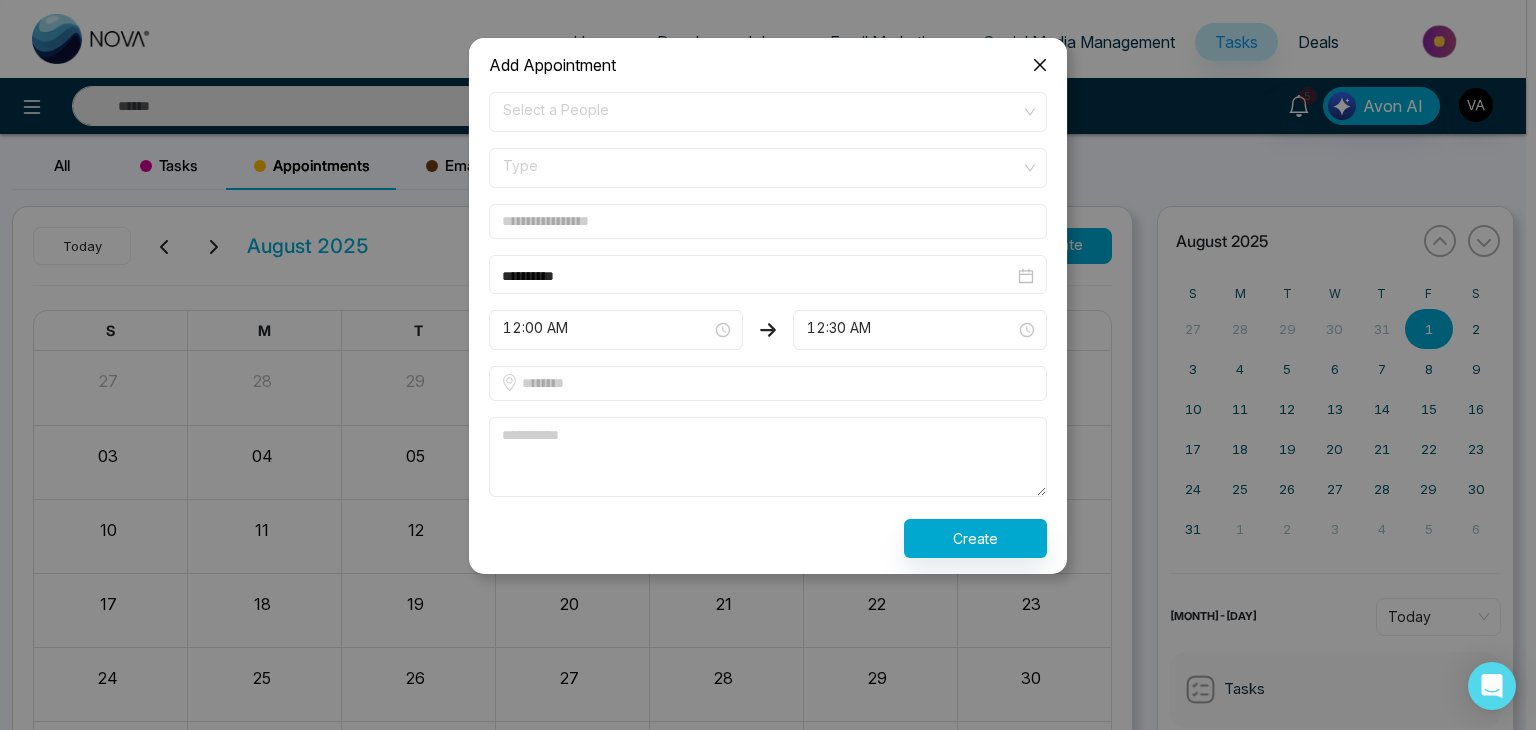 click on "Select a People" at bounding box center (768, 112) 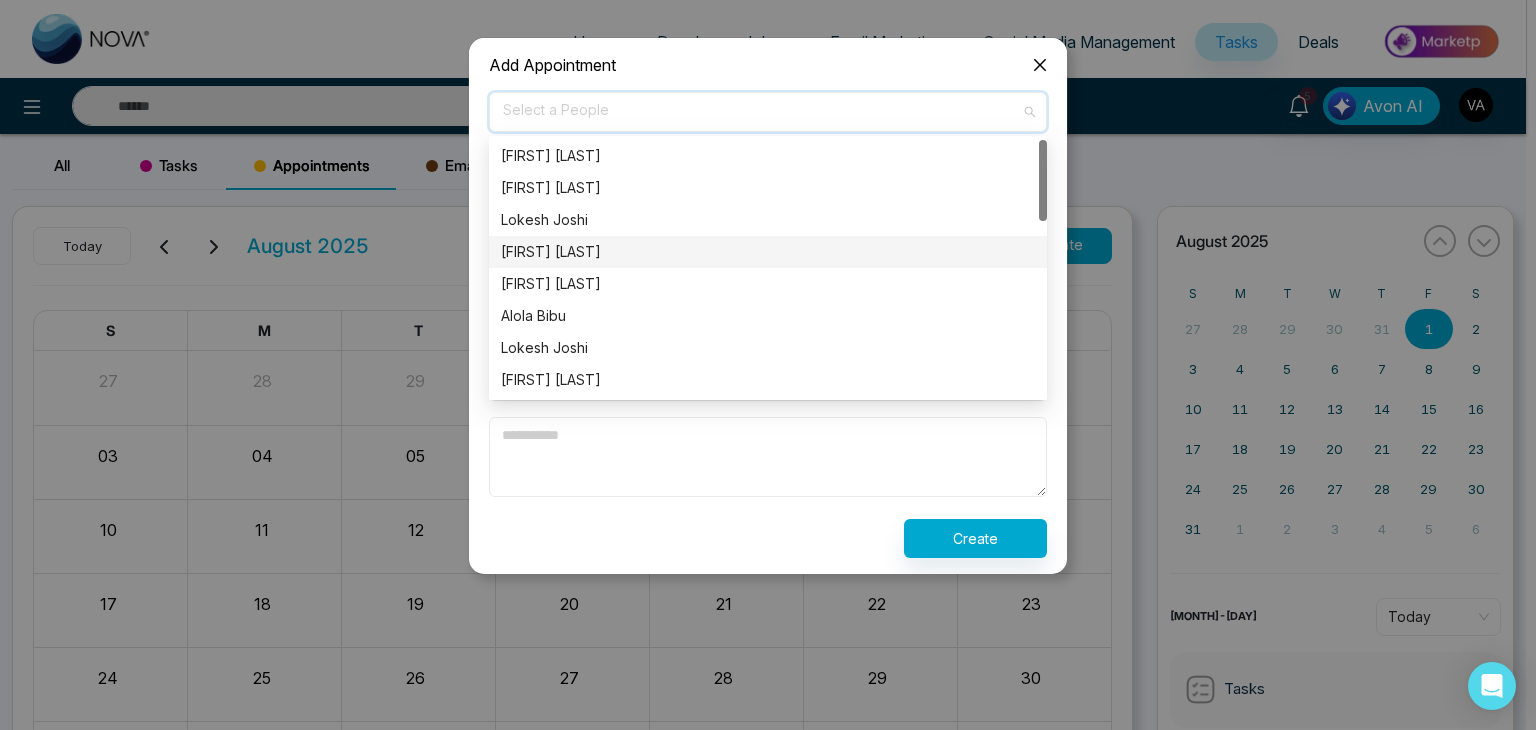 click on "[FIRST] [LAST] J" at bounding box center (768, 252) 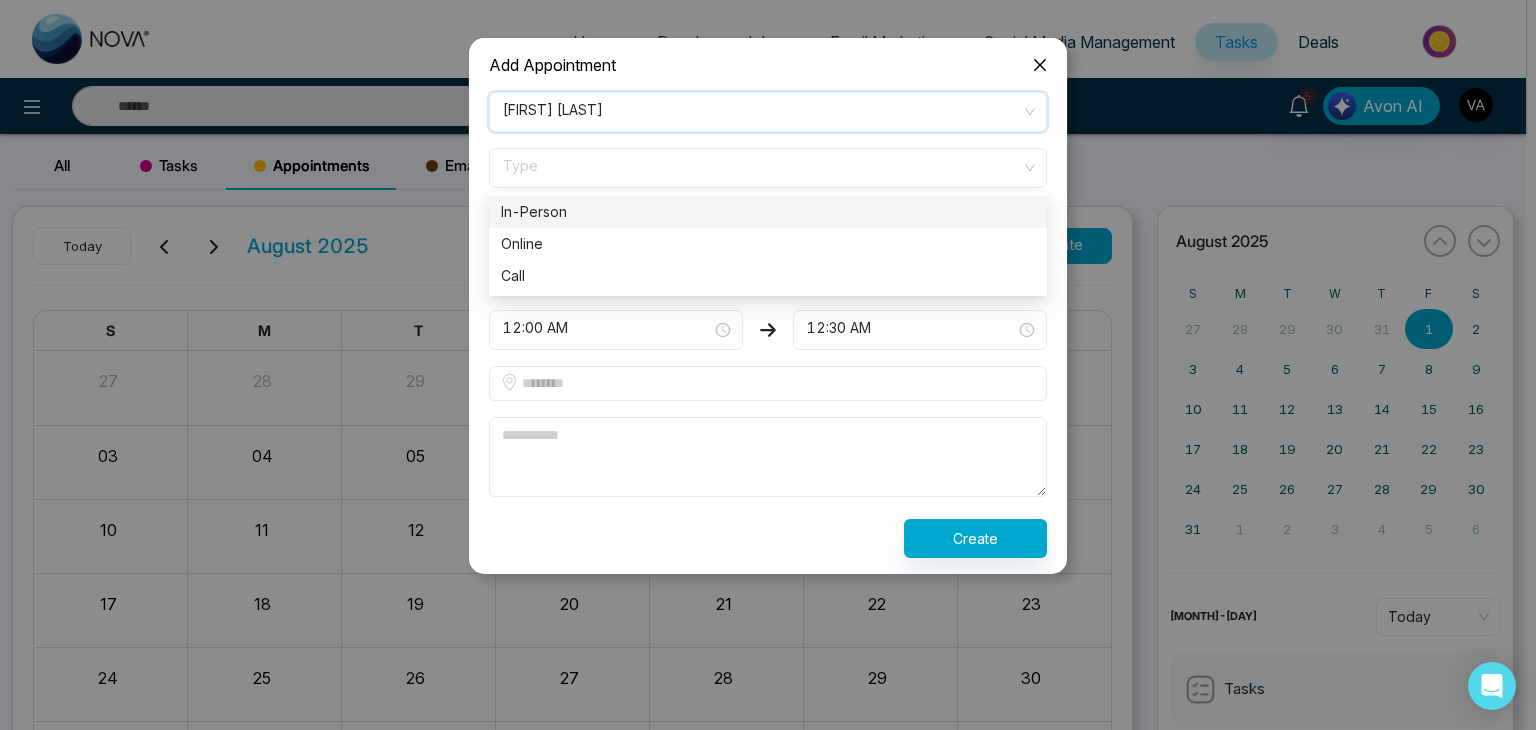 click on "Type" at bounding box center (768, 168) 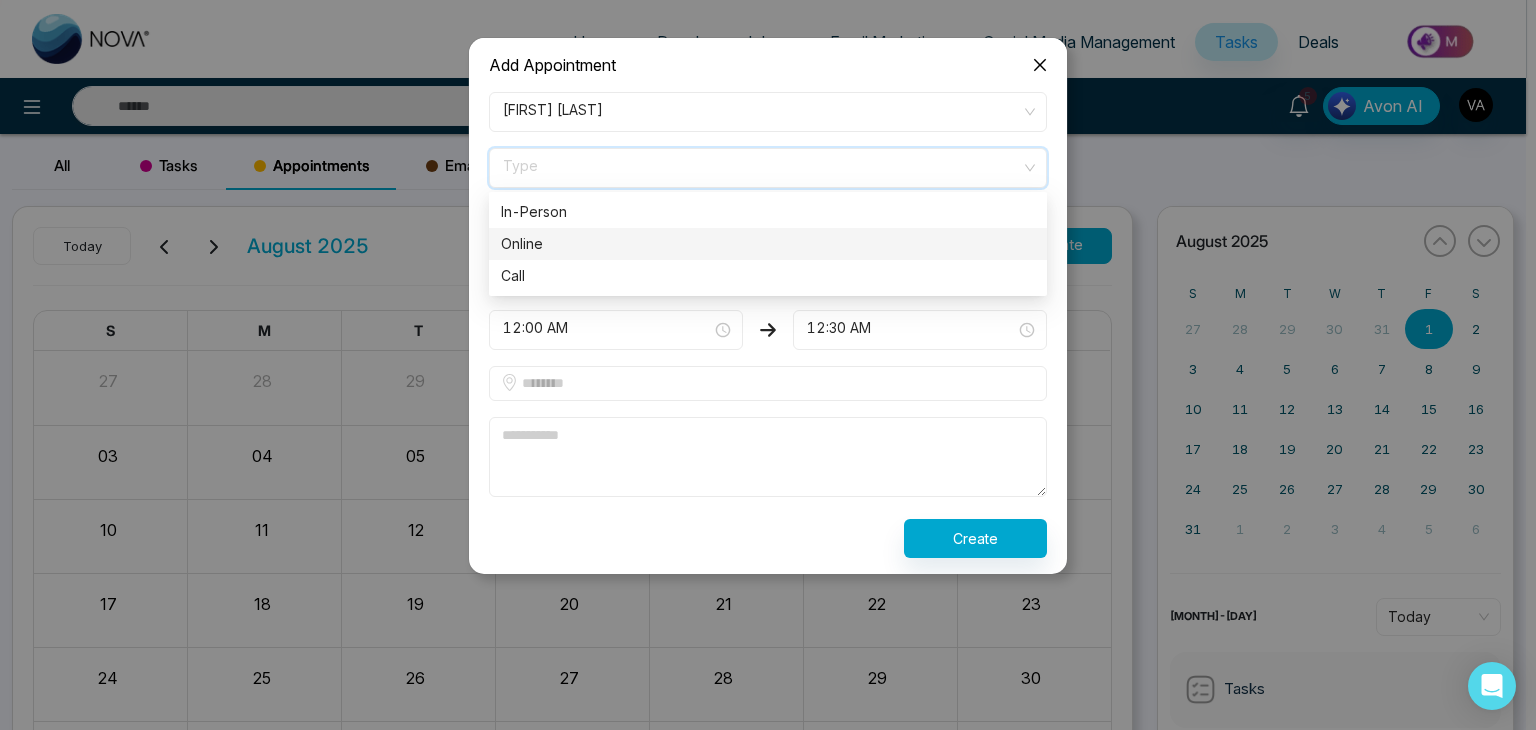 click on "Online" at bounding box center (768, 244) 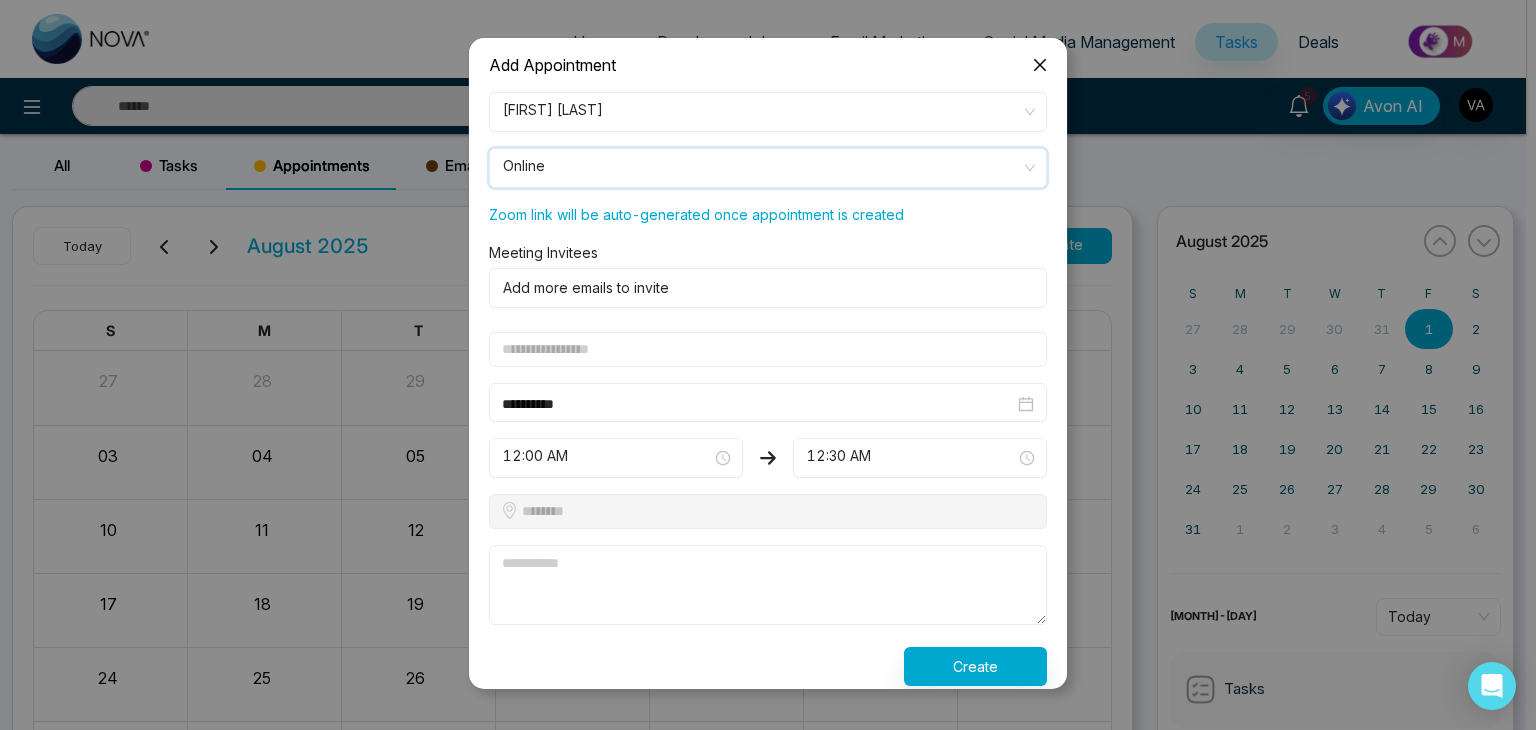 click on "Zoom link will be auto-generated once appointment is created" at bounding box center (768, 211) 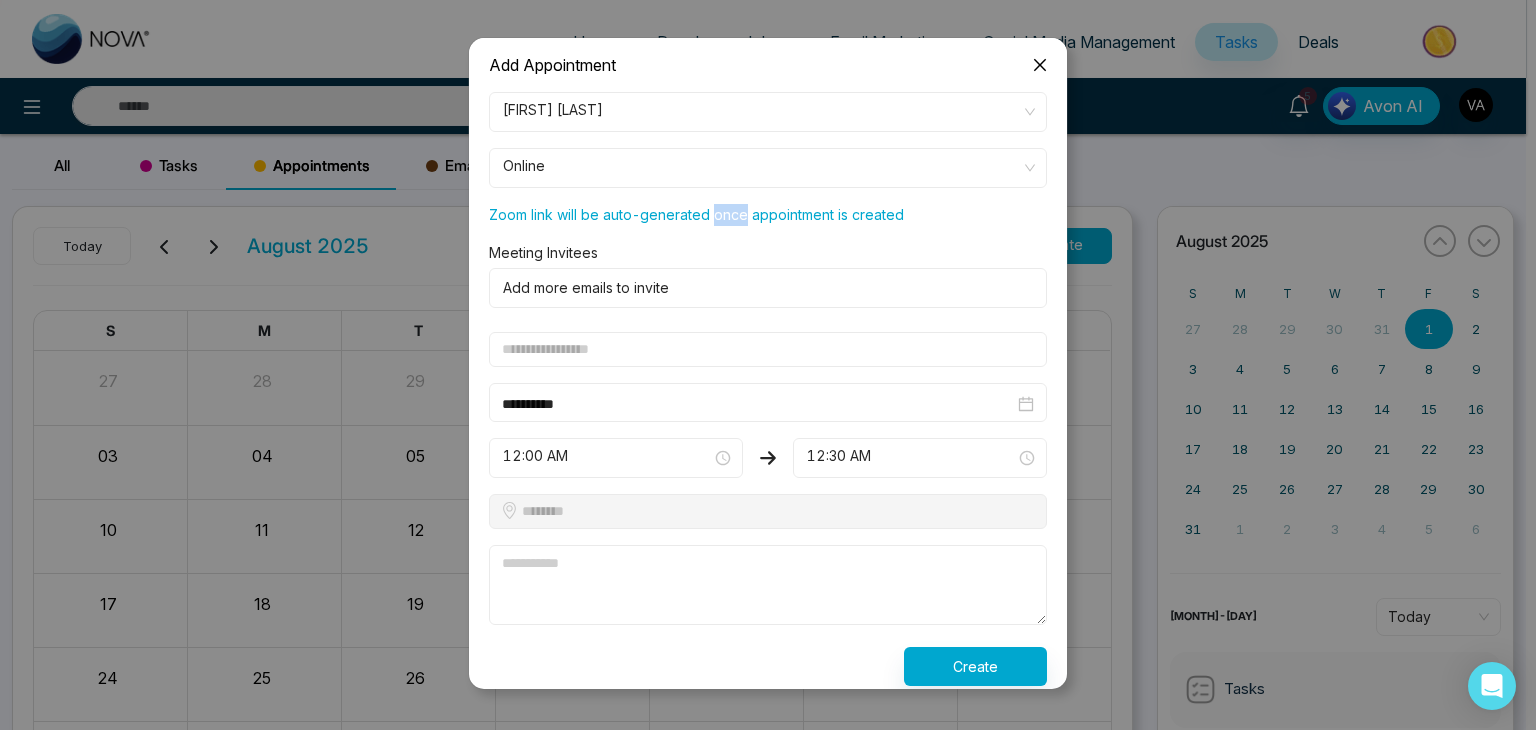 click on "Zoom link will be auto-generated once appointment is created" at bounding box center [768, 211] 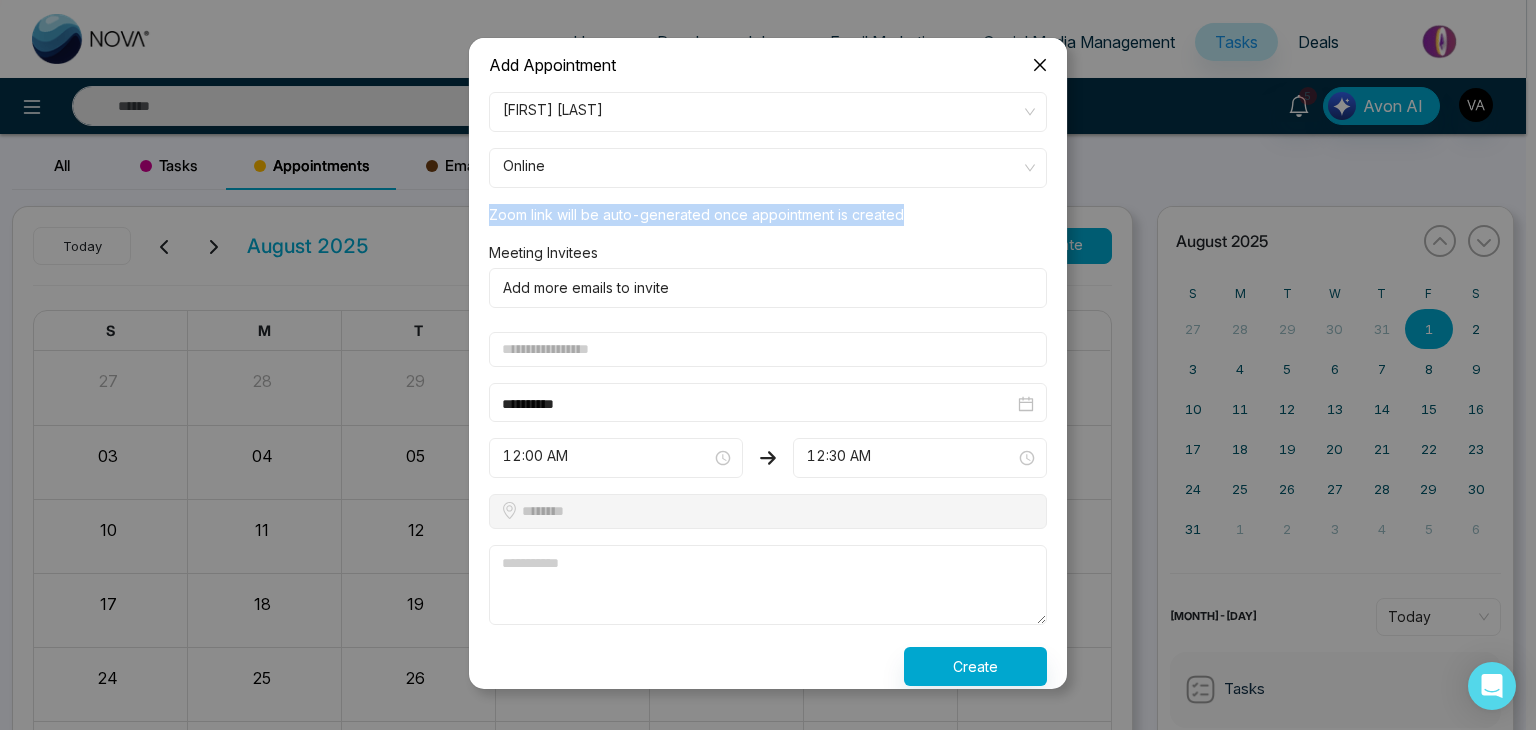 click on "Zoom link will be auto-generated once appointment is created" at bounding box center (768, 211) 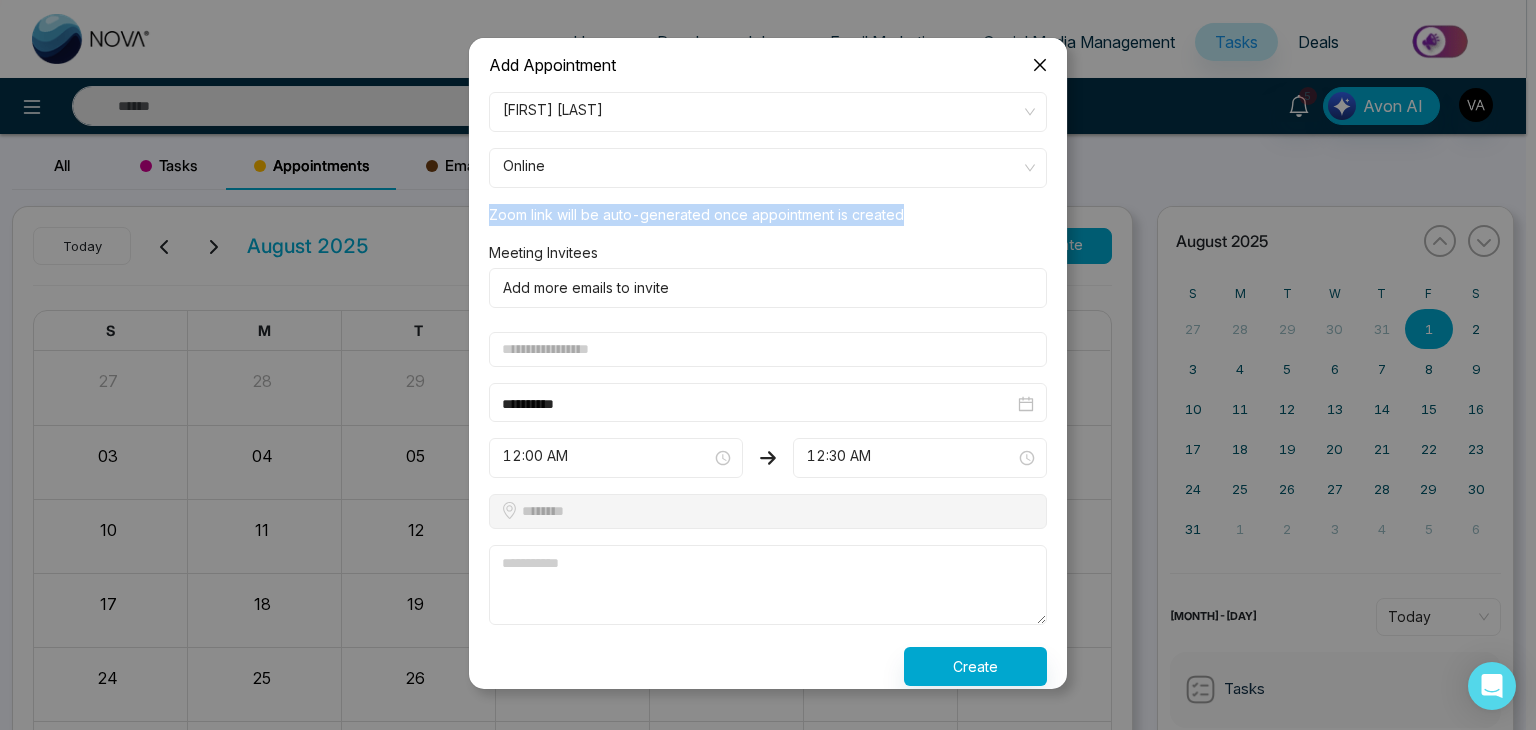 click at bounding box center (764, 288) 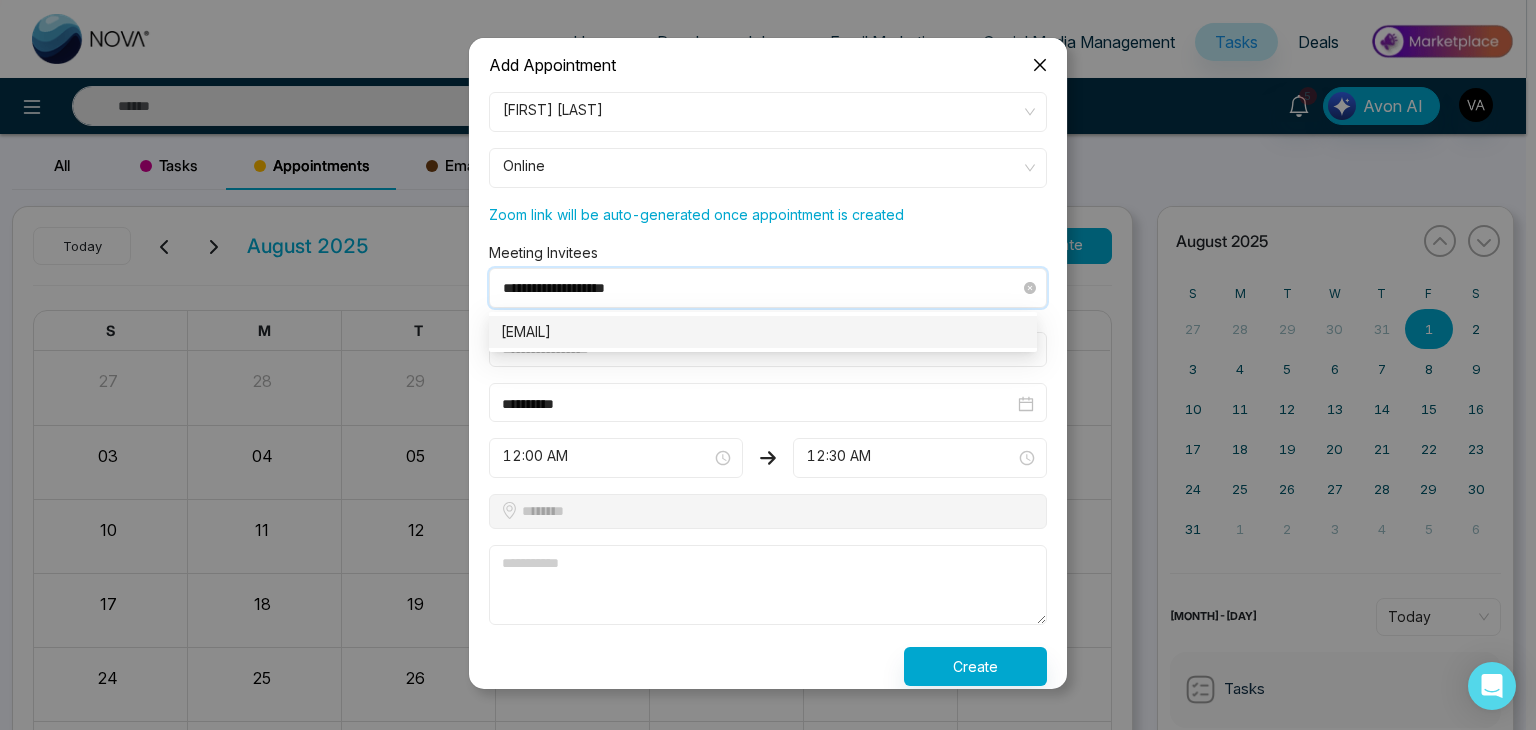 type on "**********" 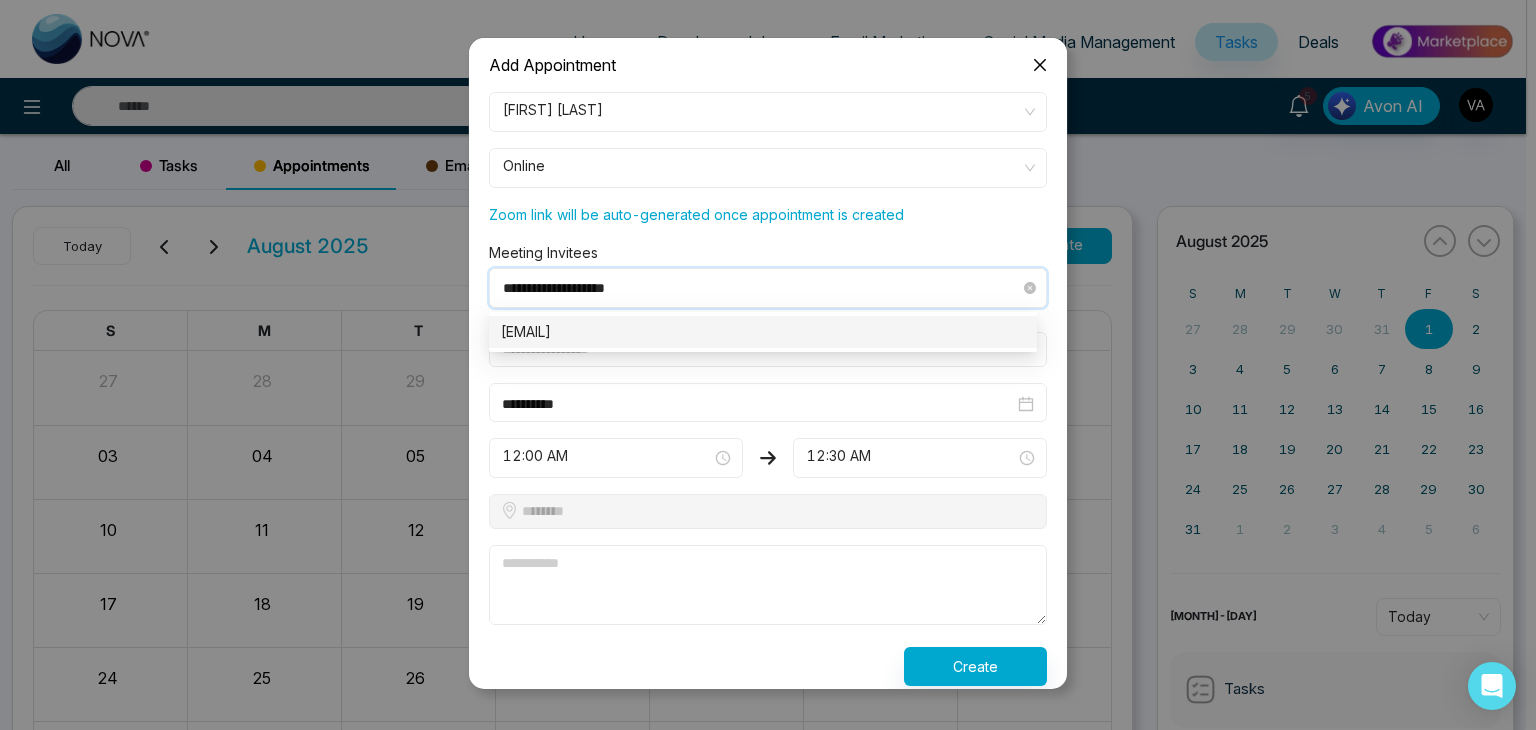 type 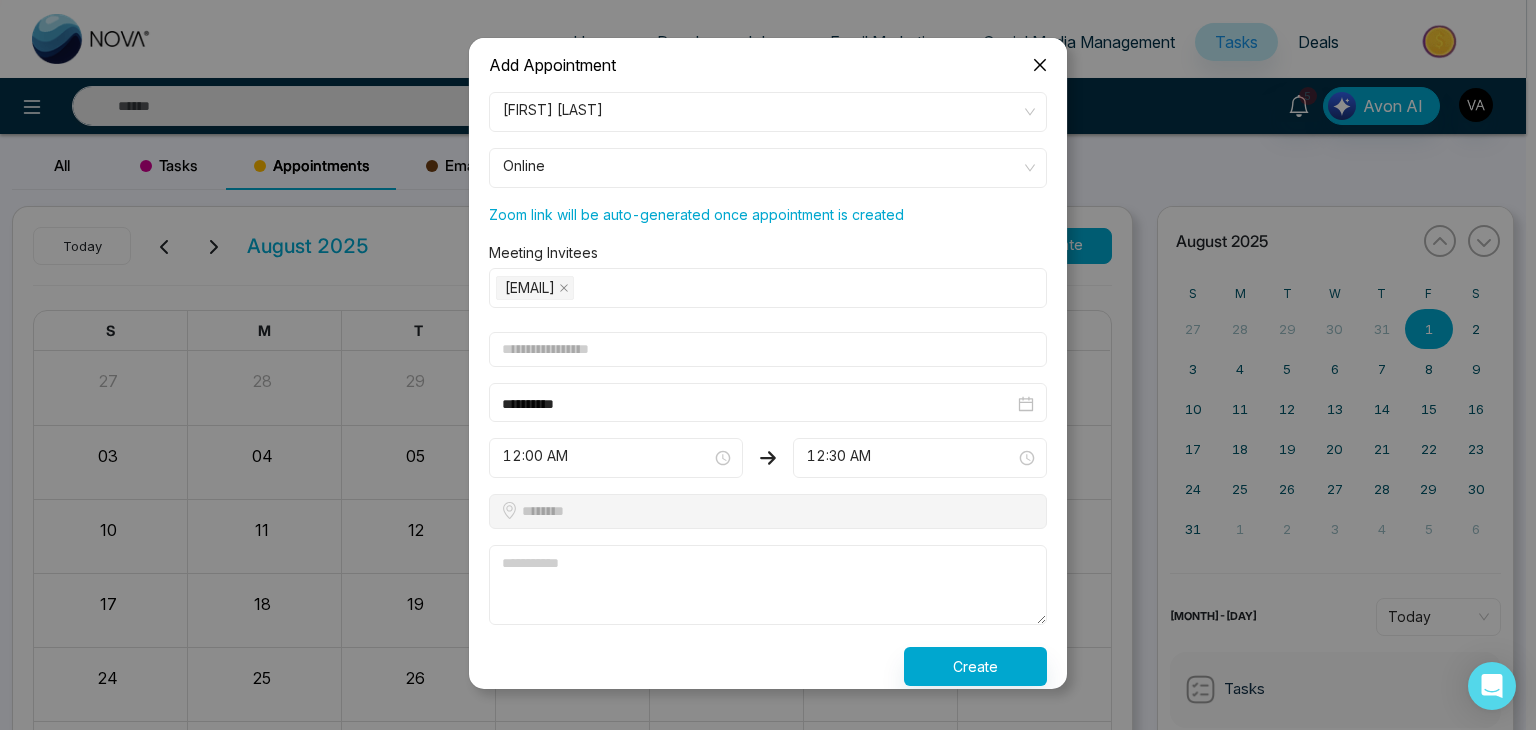 click at bounding box center (768, 349) 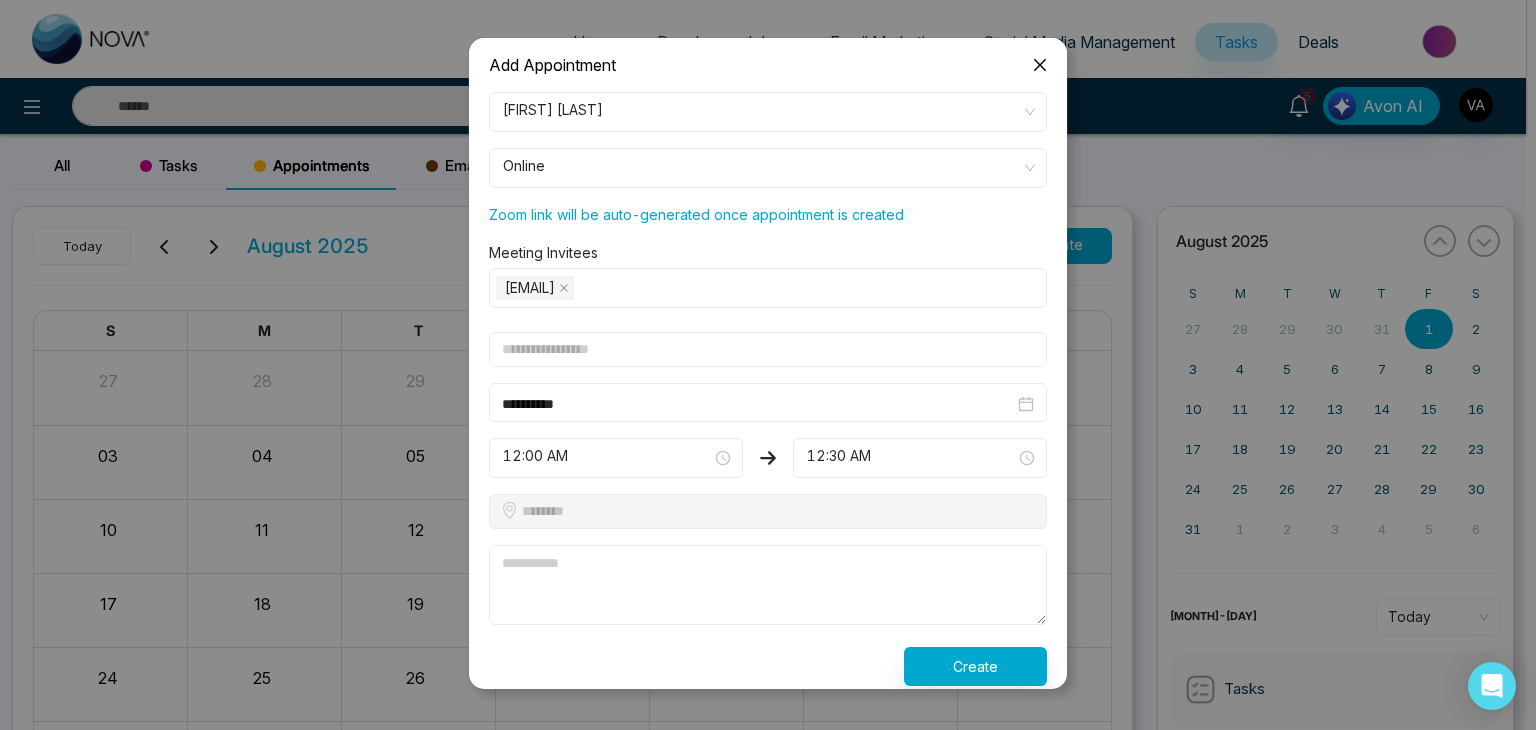 click at bounding box center (768, 349) 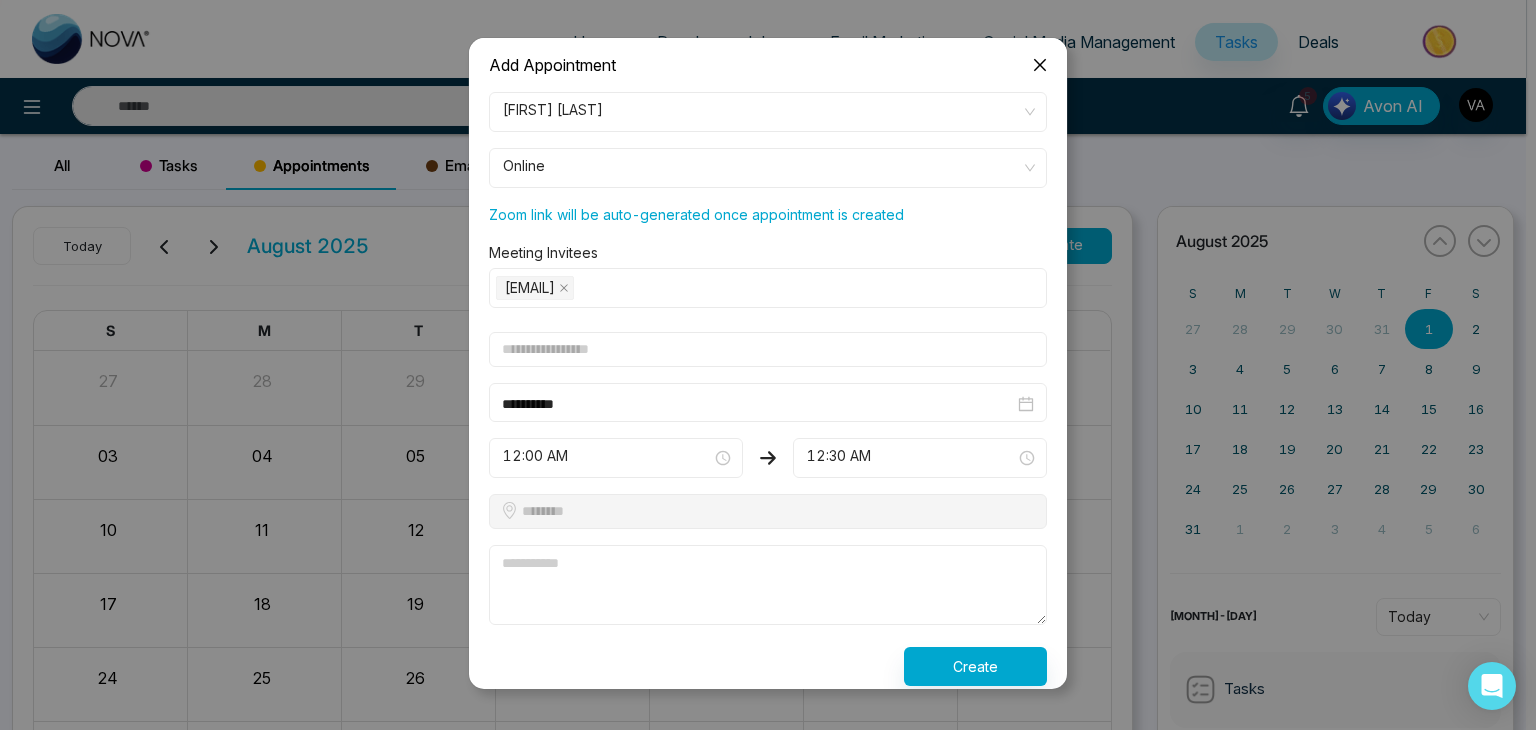 type on "**********" 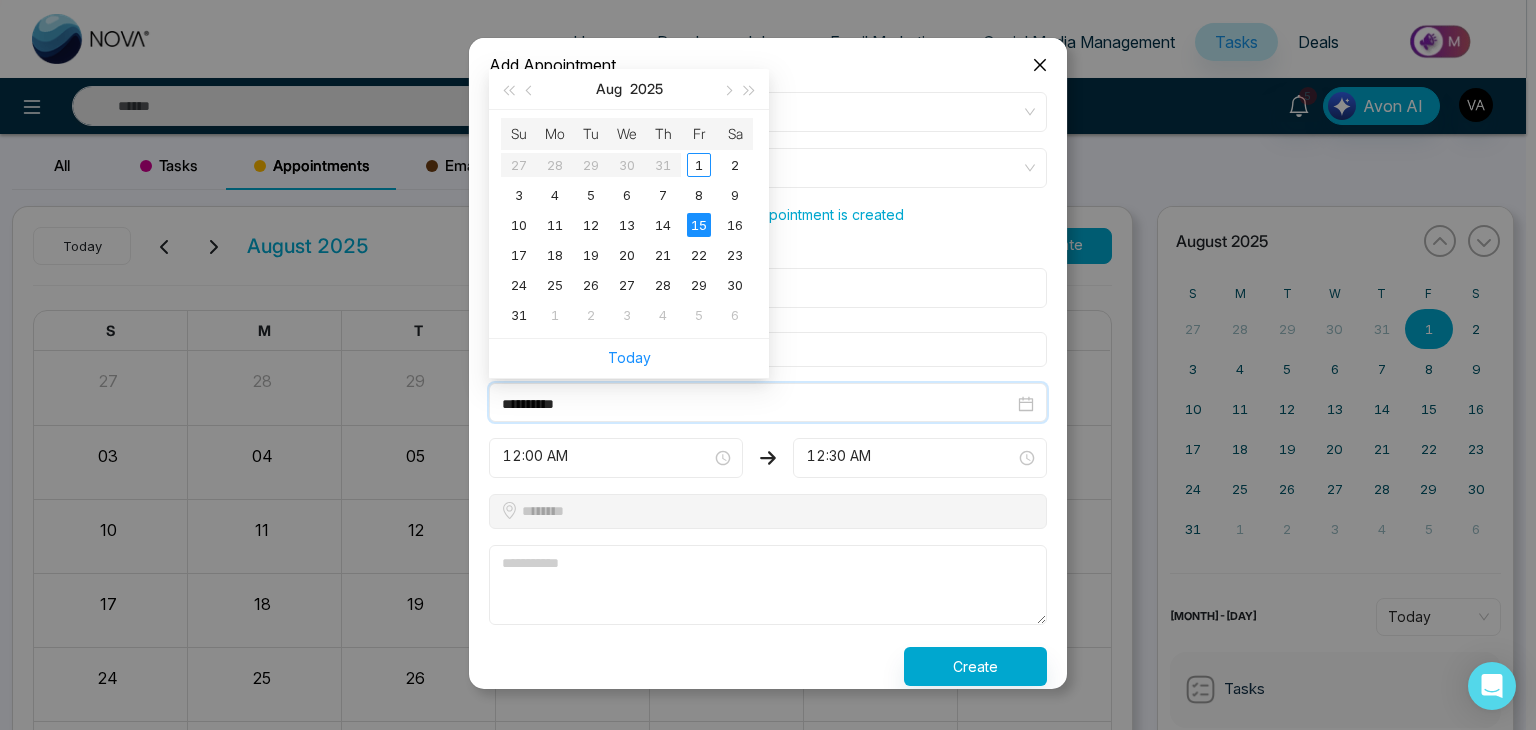 click on "**********" at bounding box center [758, 404] 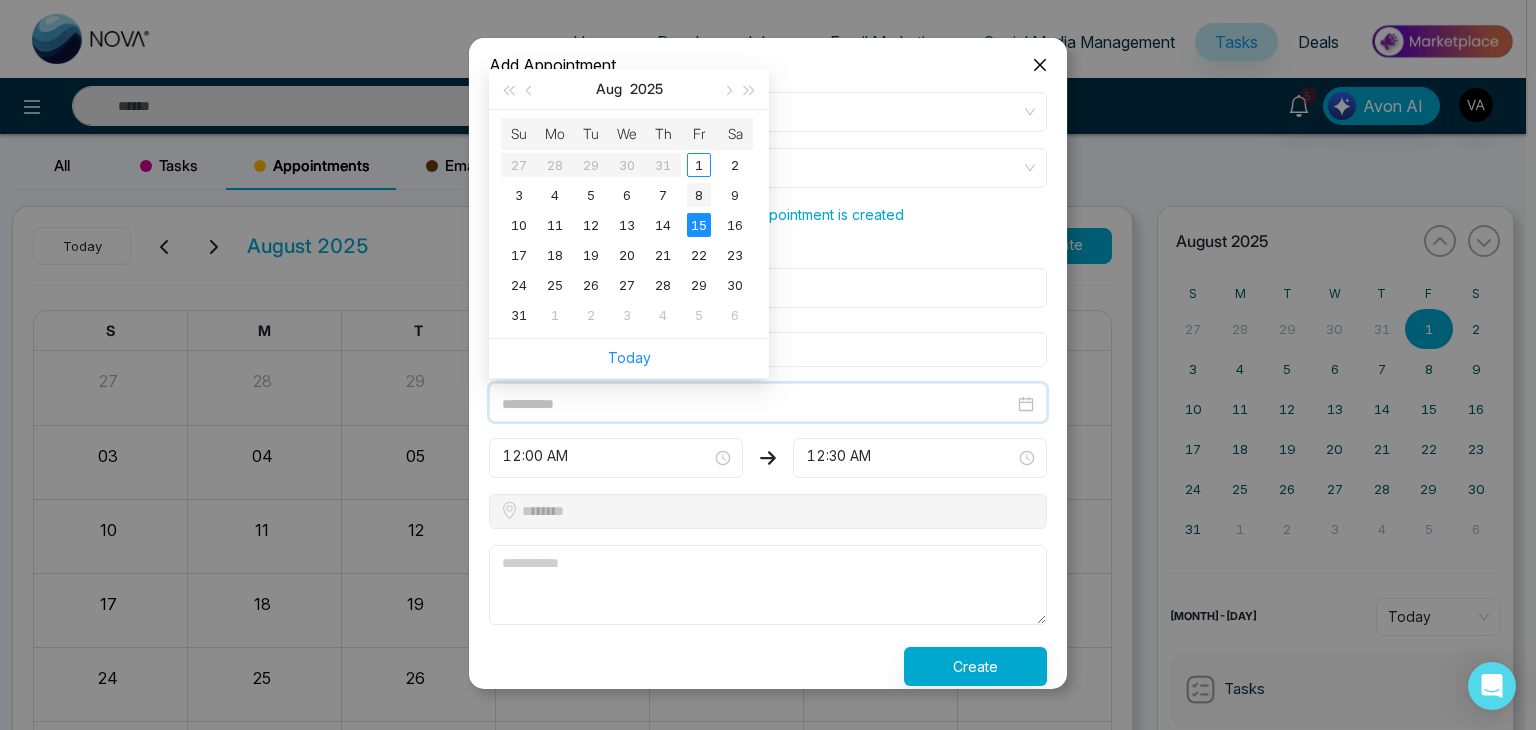 click on "8" at bounding box center (699, 195) 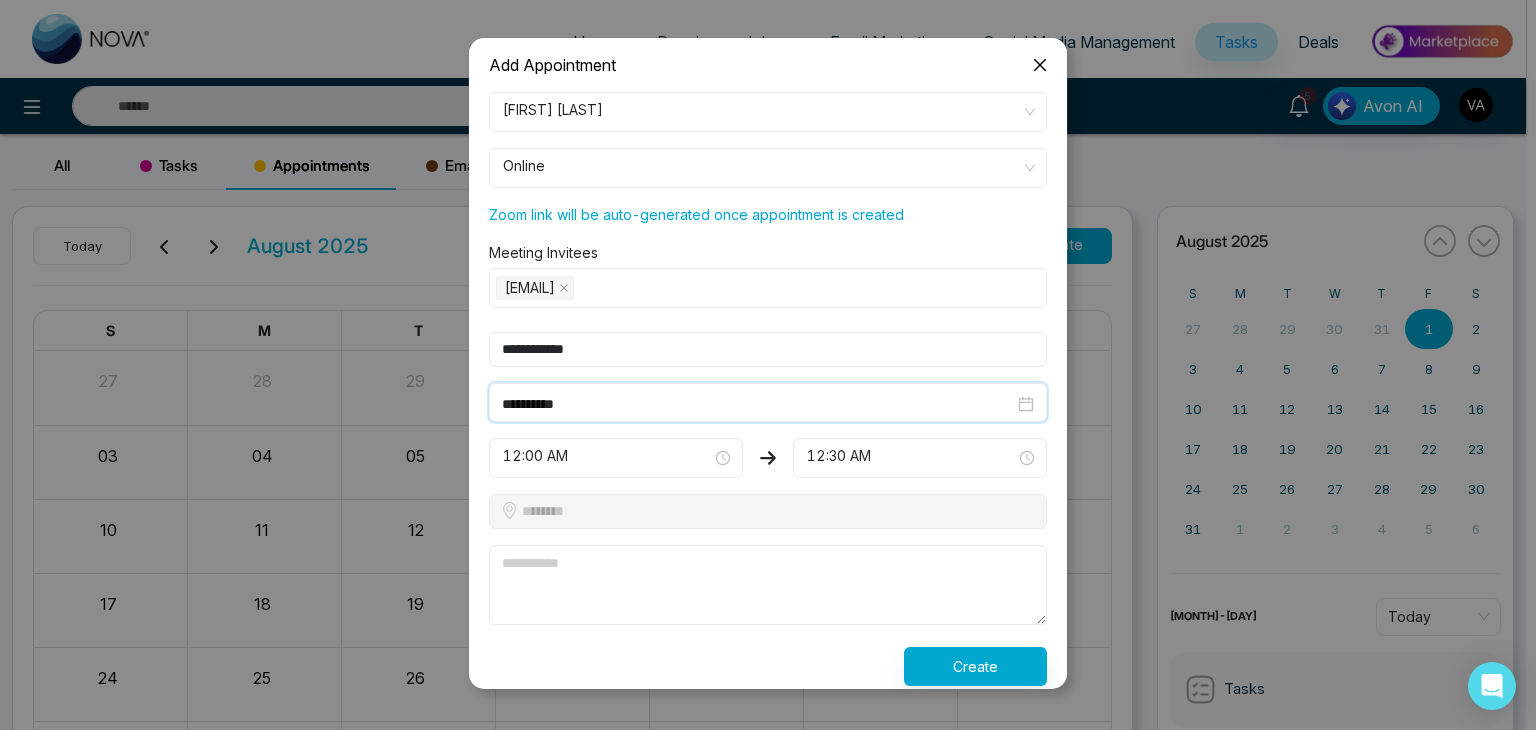 click on "**********" at bounding box center [758, 404] 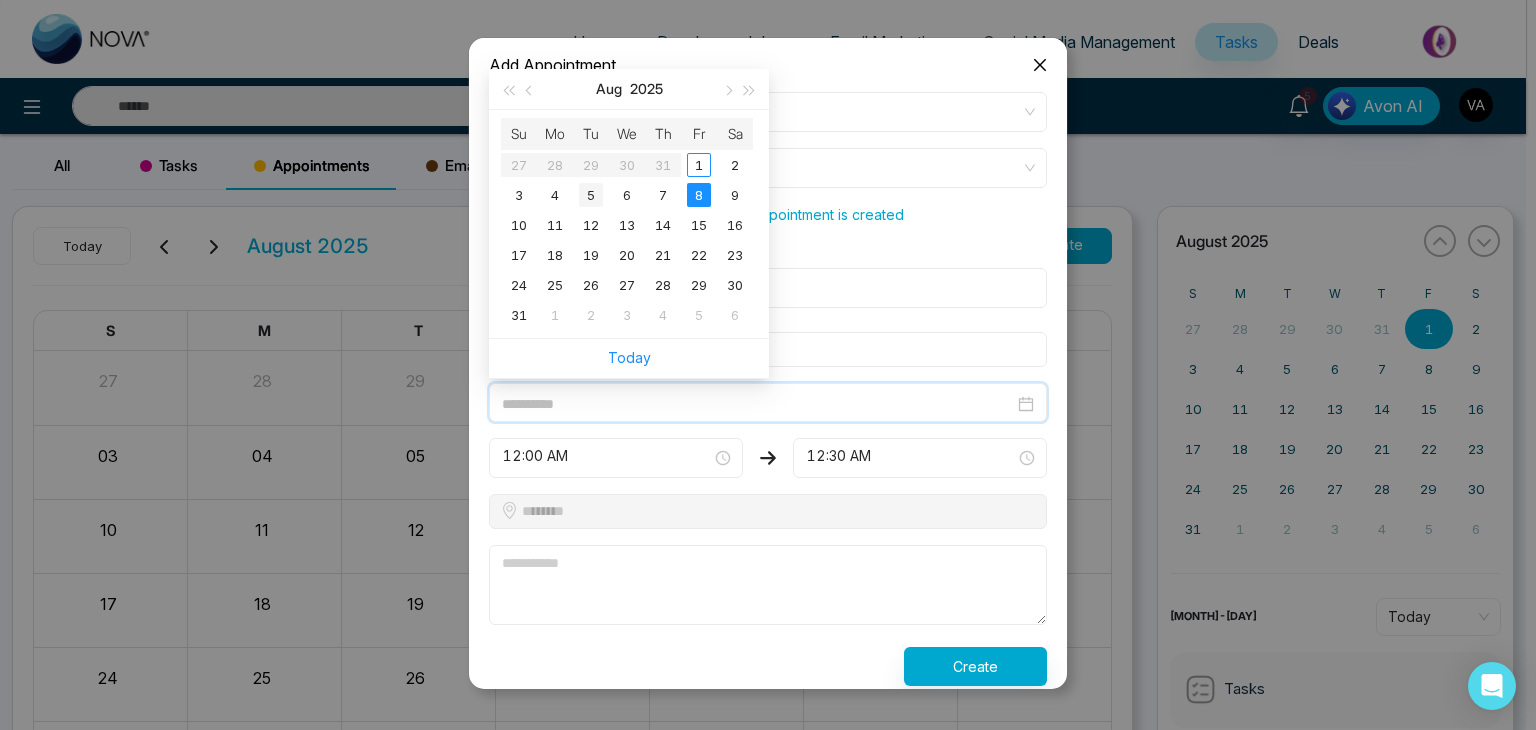type on "**********" 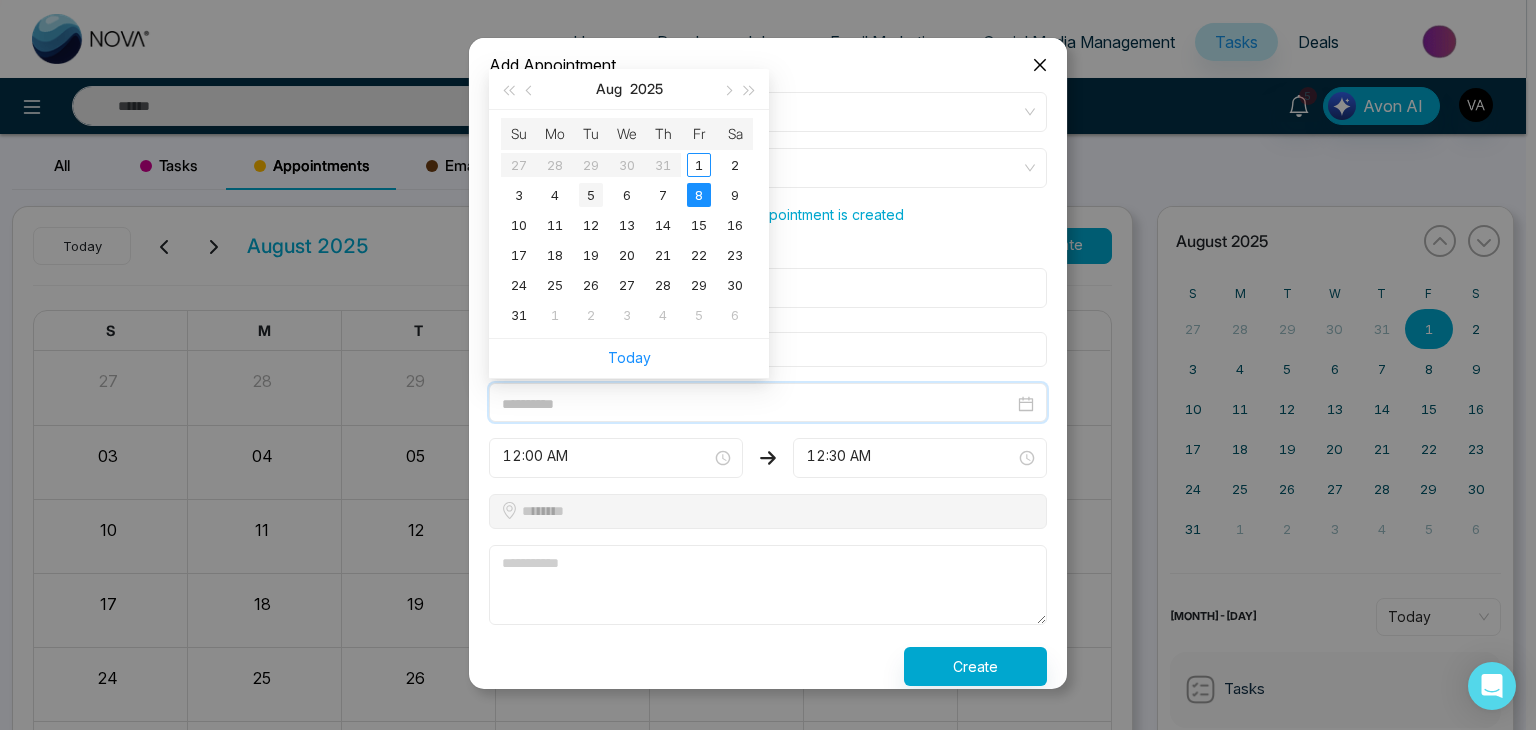 click on "5" at bounding box center (591, 195) 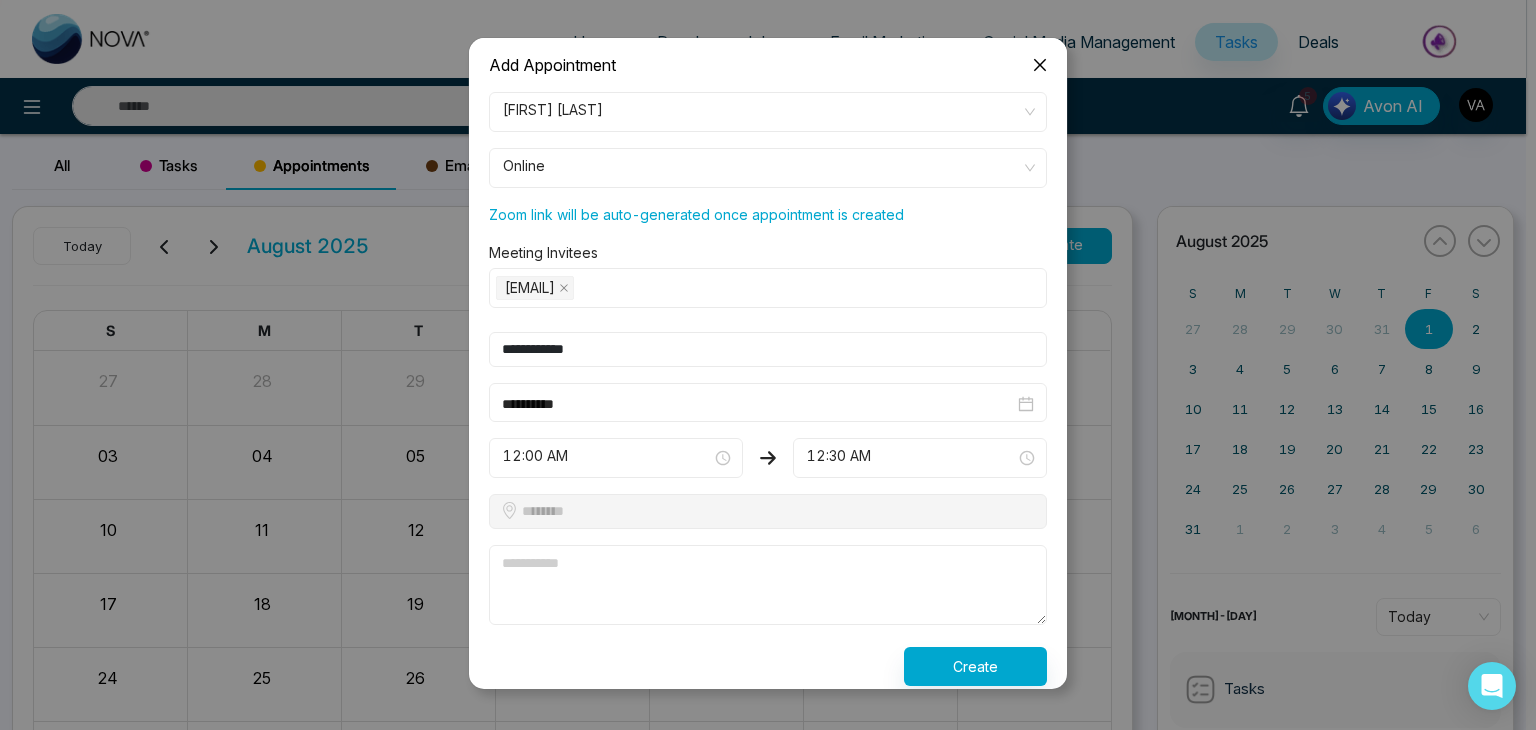 click at bounding box center (768, 585) 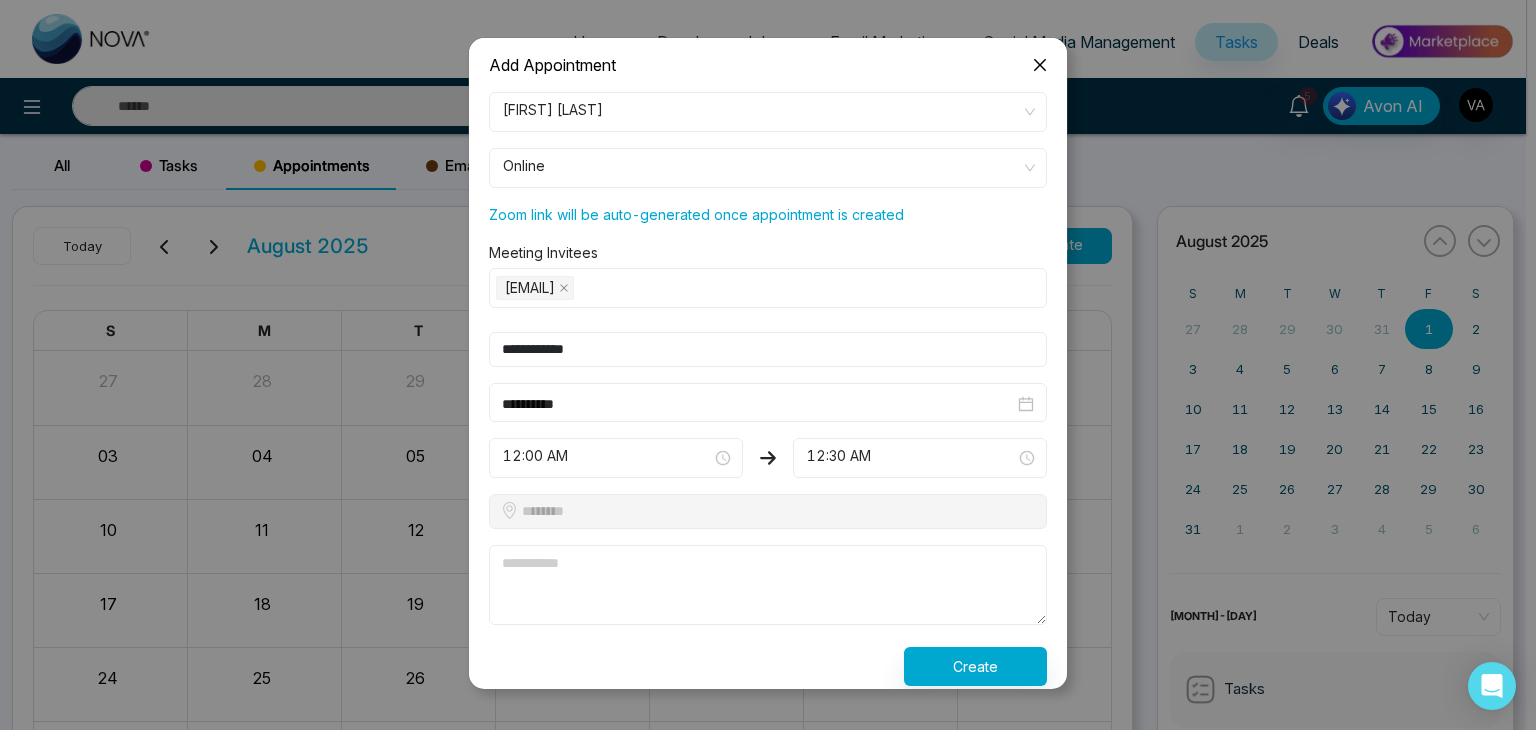 click at bounding box center [609, 454] 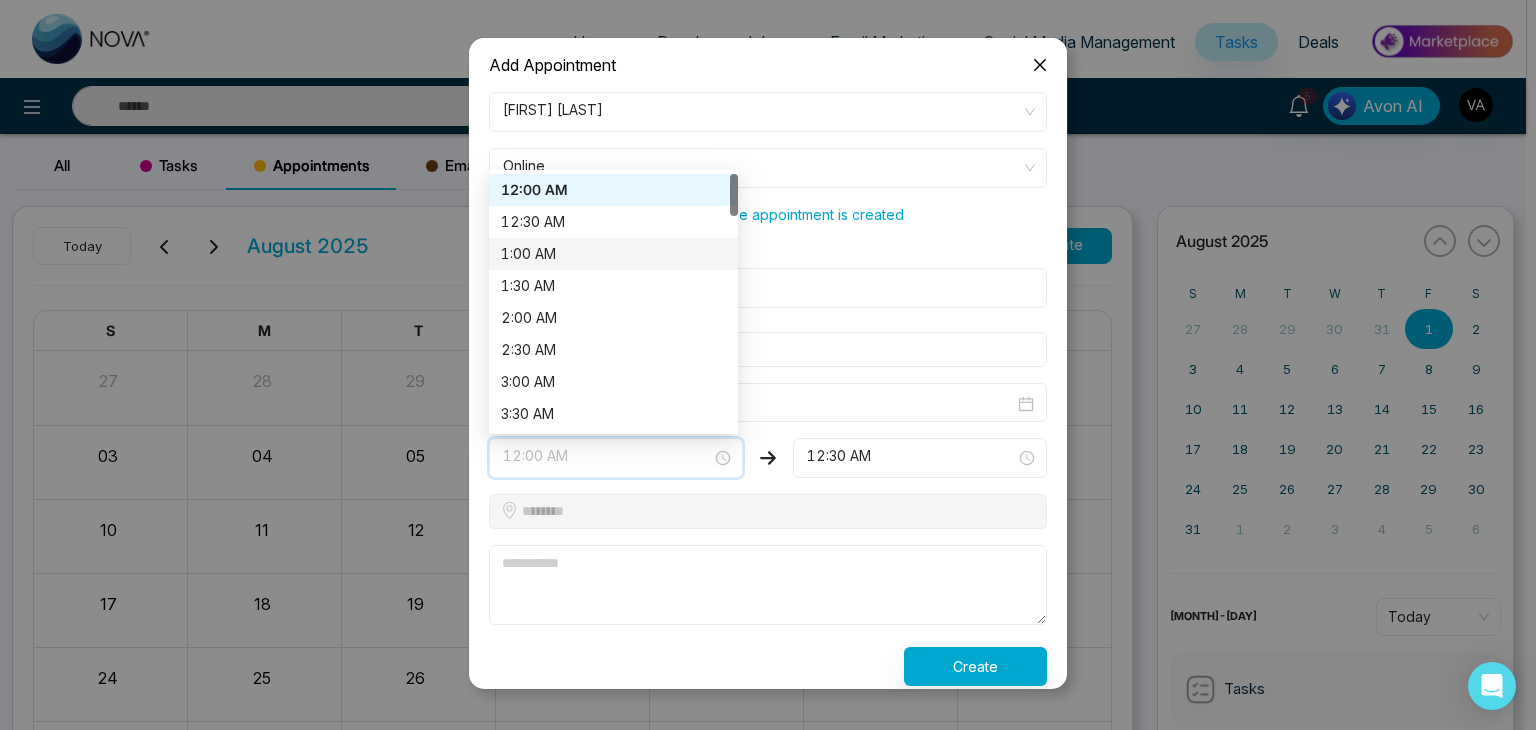 click on "1:00 AM" at bounding box center [613, 254] 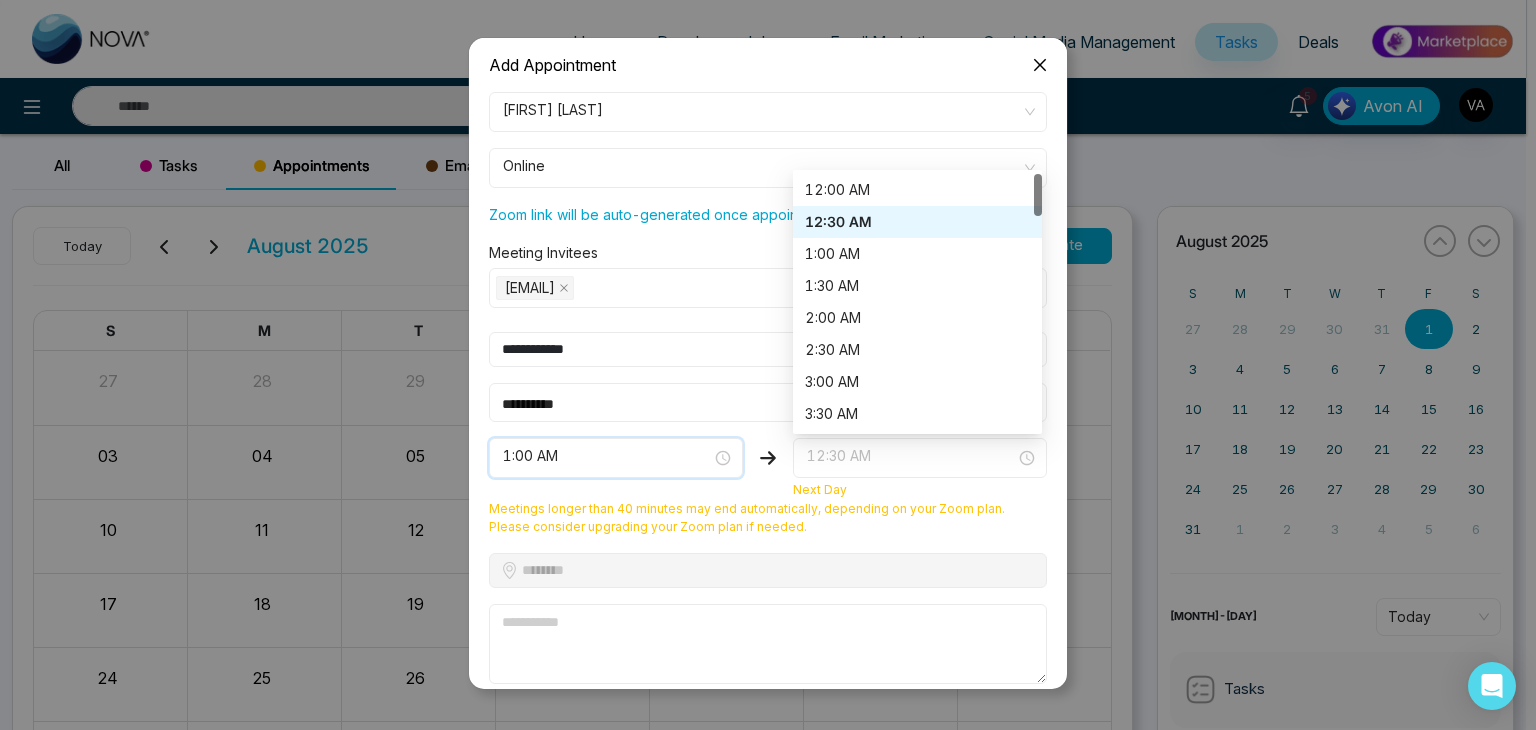 click on "12:30 AM" at bounding box center (920, 458) 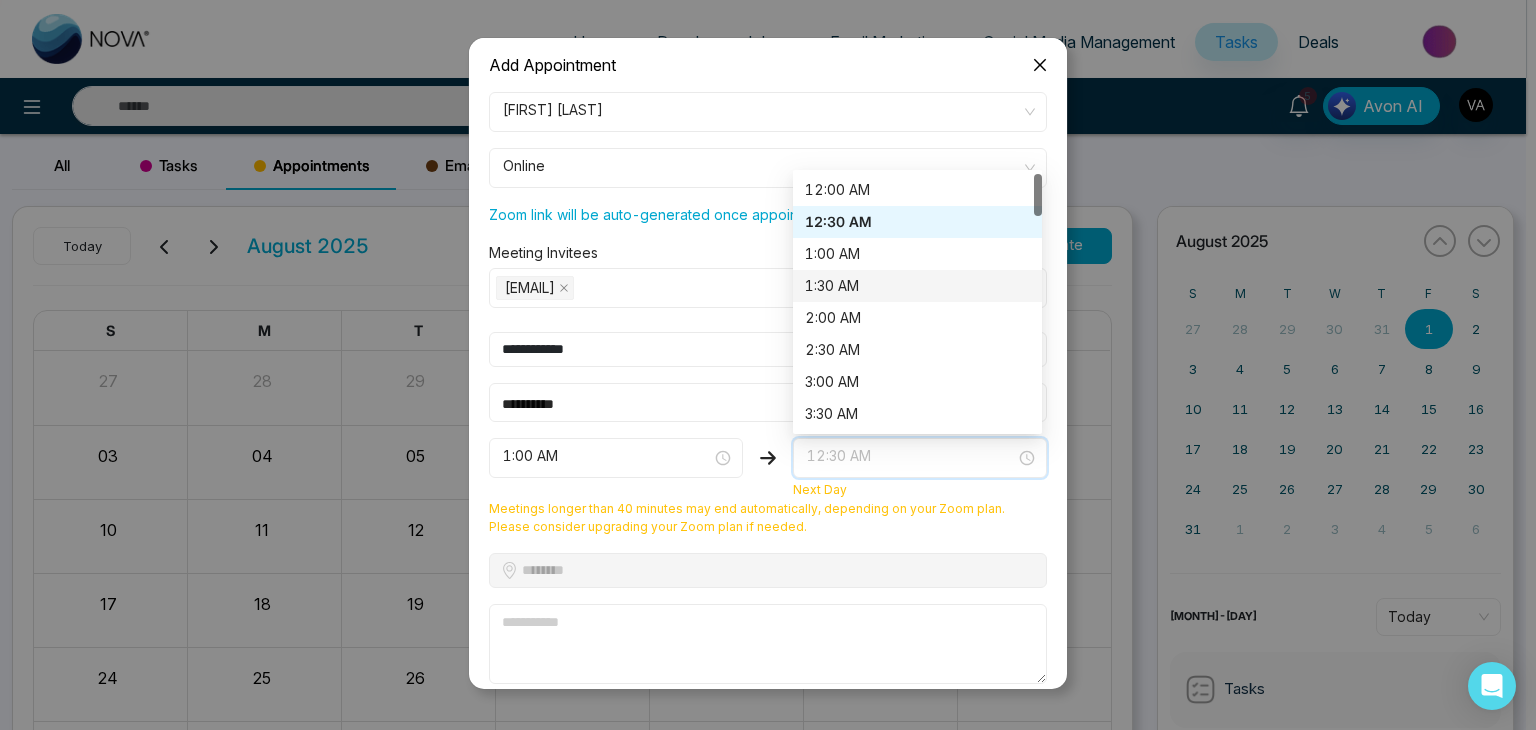 click on "1:30 AM" at bounding box center (917, 286) 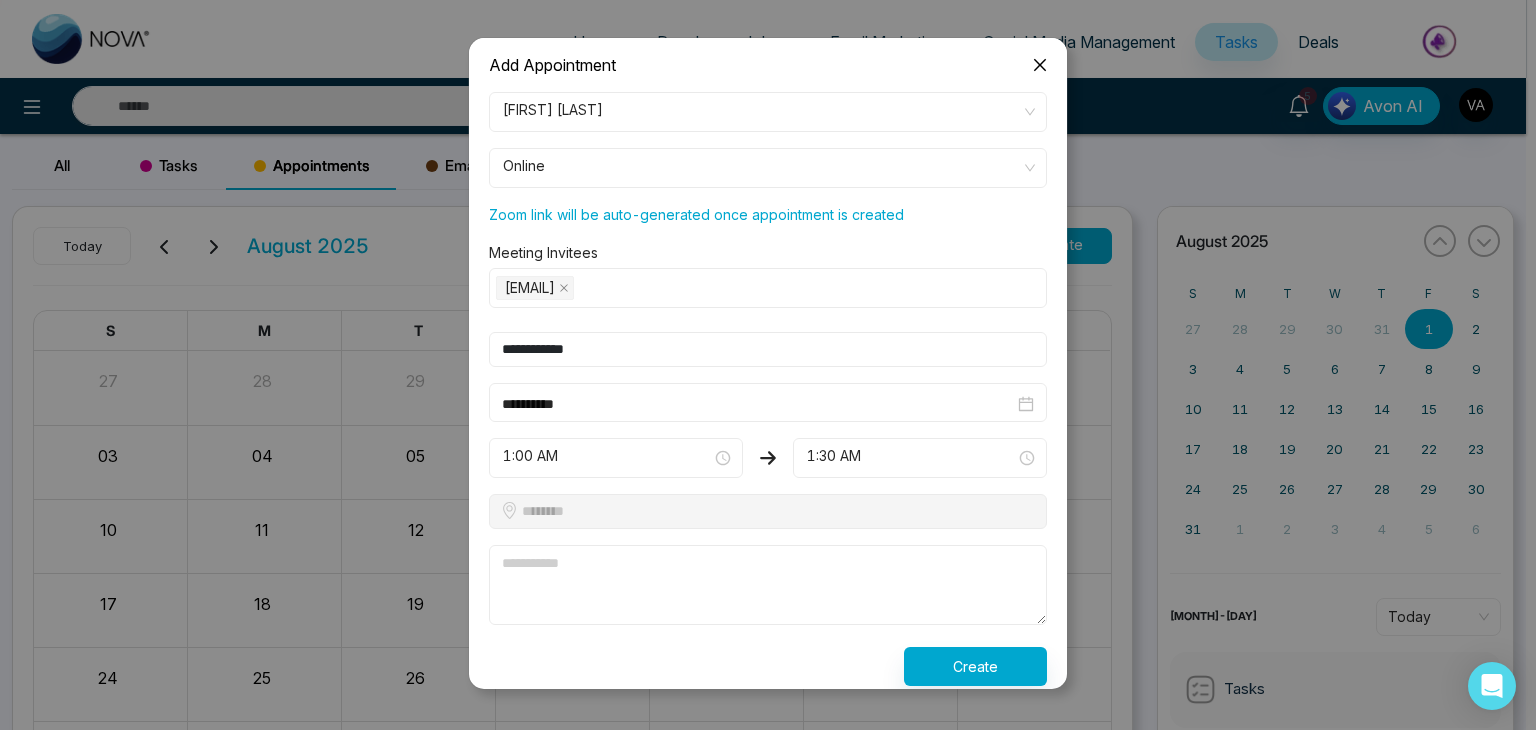click at bounding box center (768, 585) 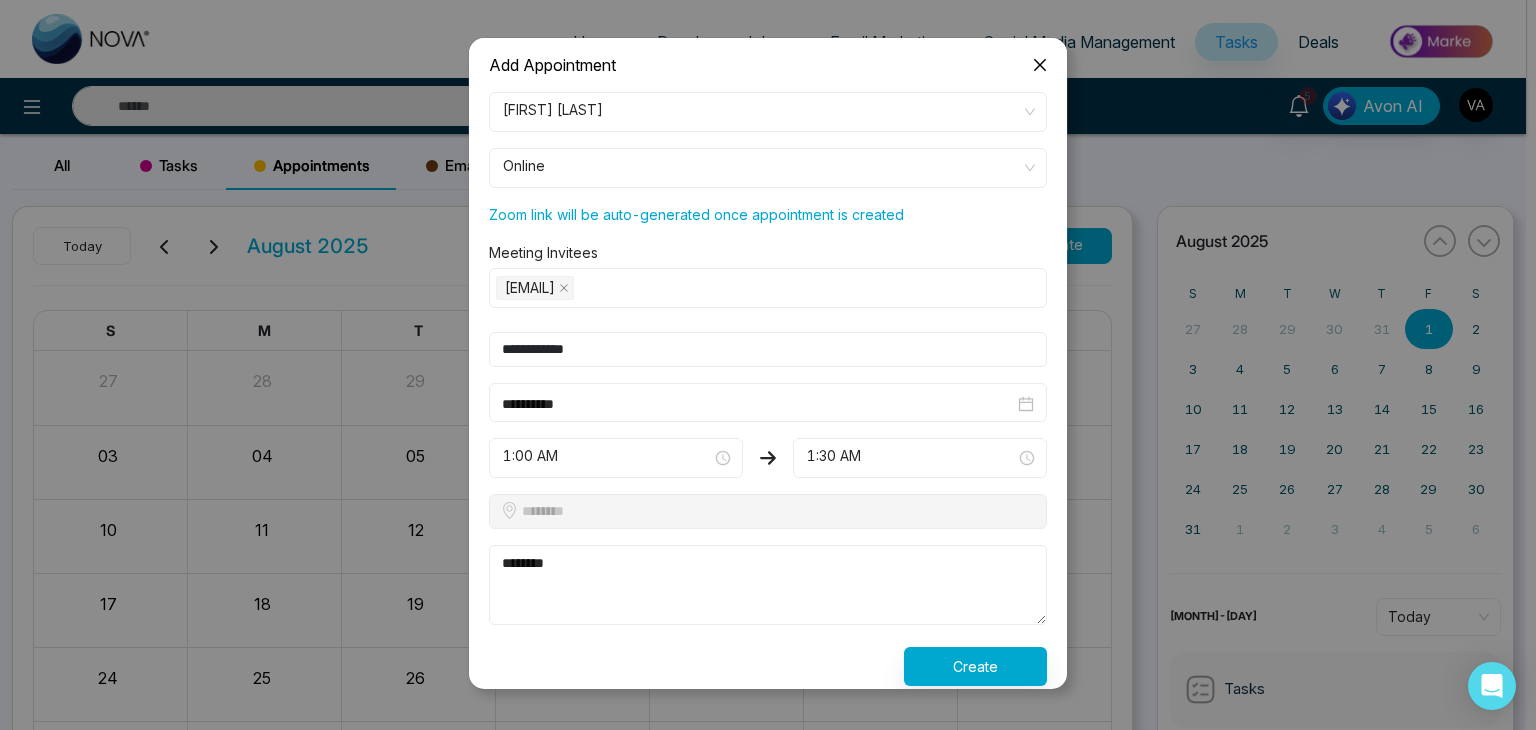 type on "********" 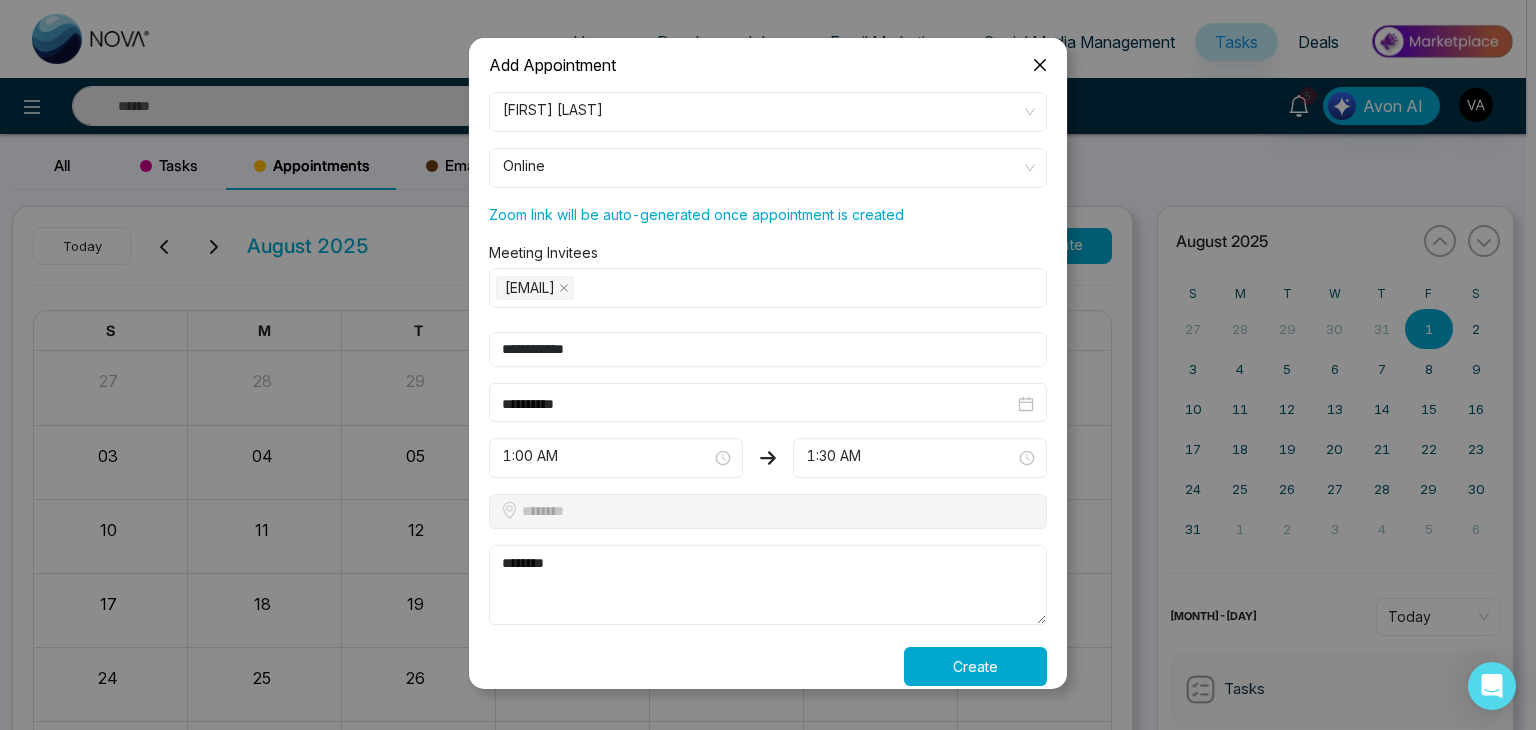 click on "Create" at bounding box center (975, 666) 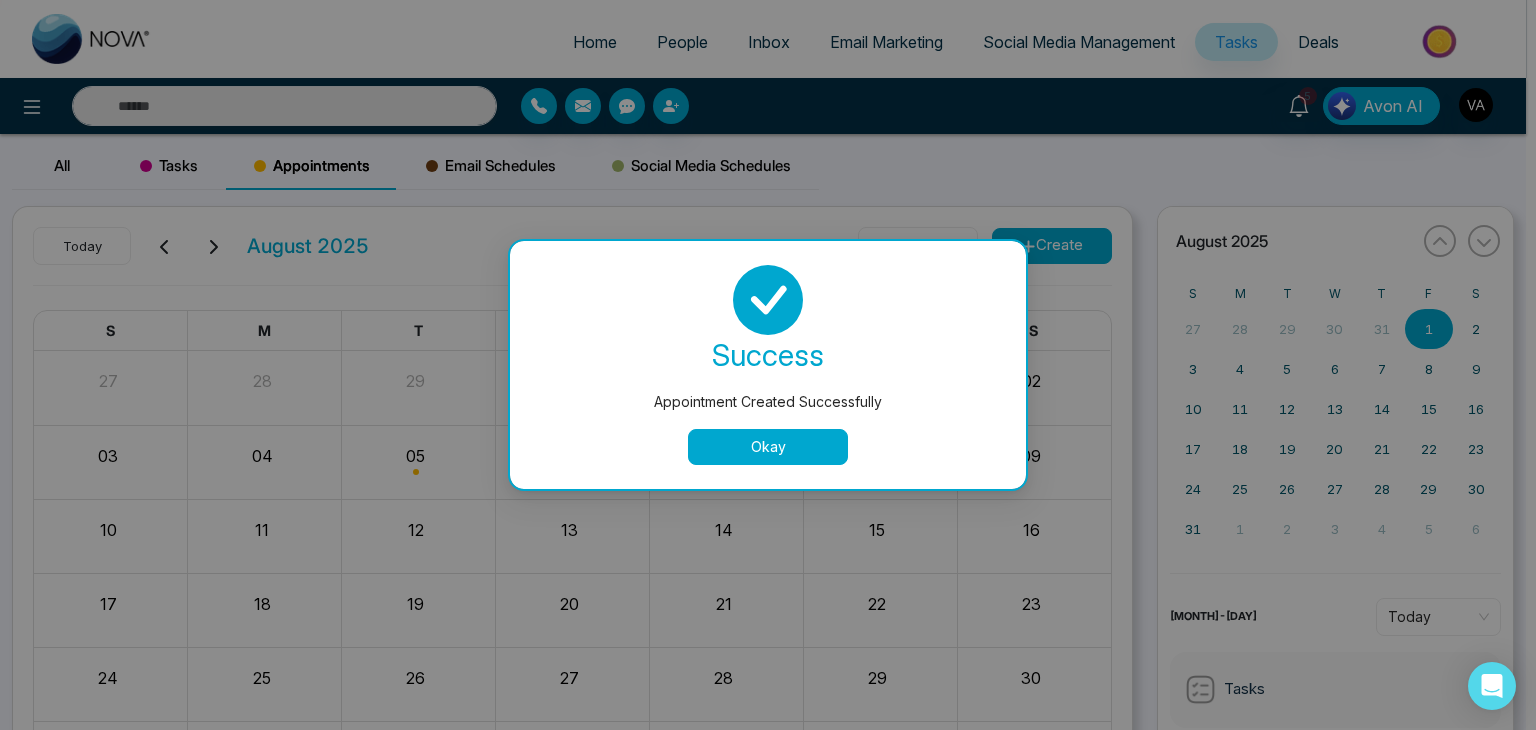 click on "Okay" at bounding box center [768, 447] 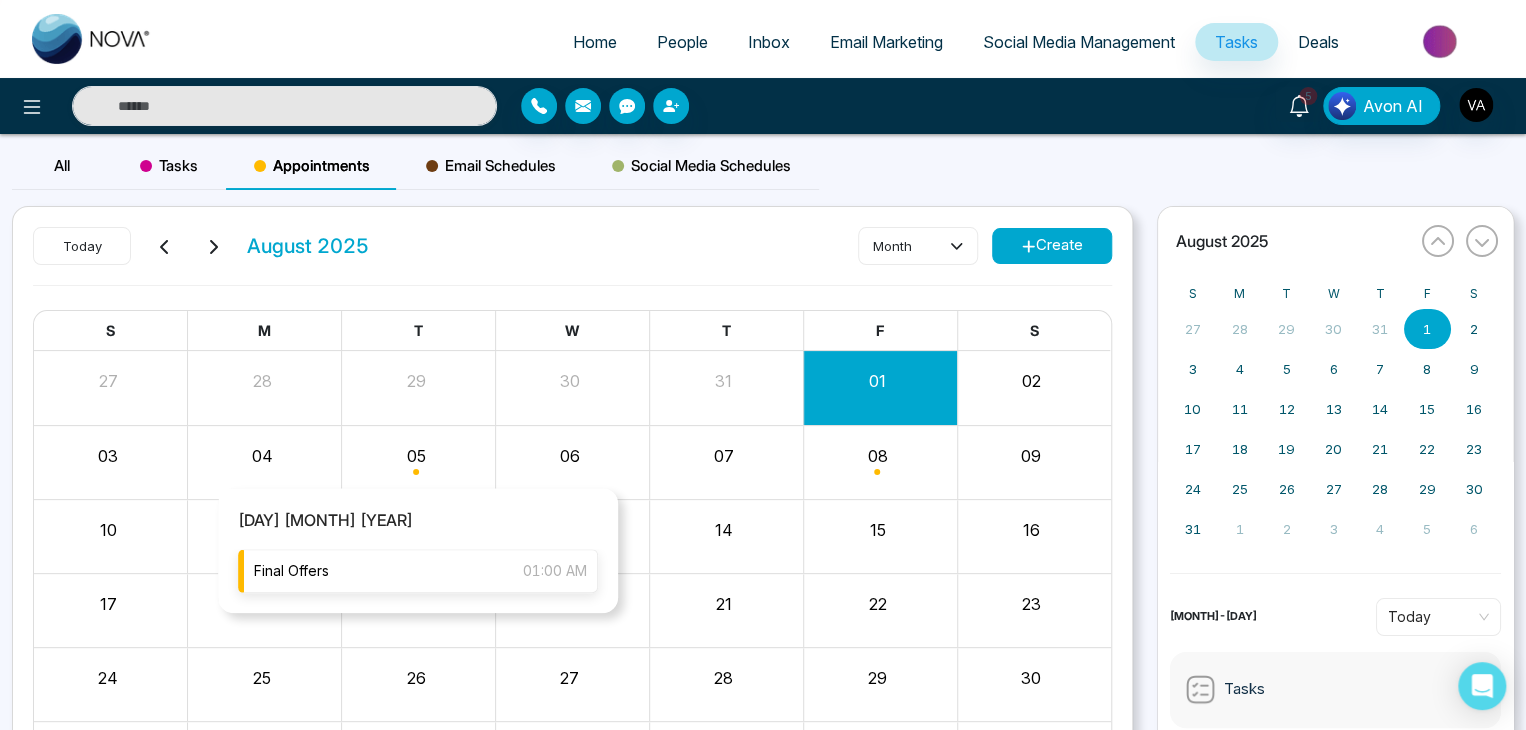 click on "Final Offers 01:00 AM" at bounding box center (418, 571) 